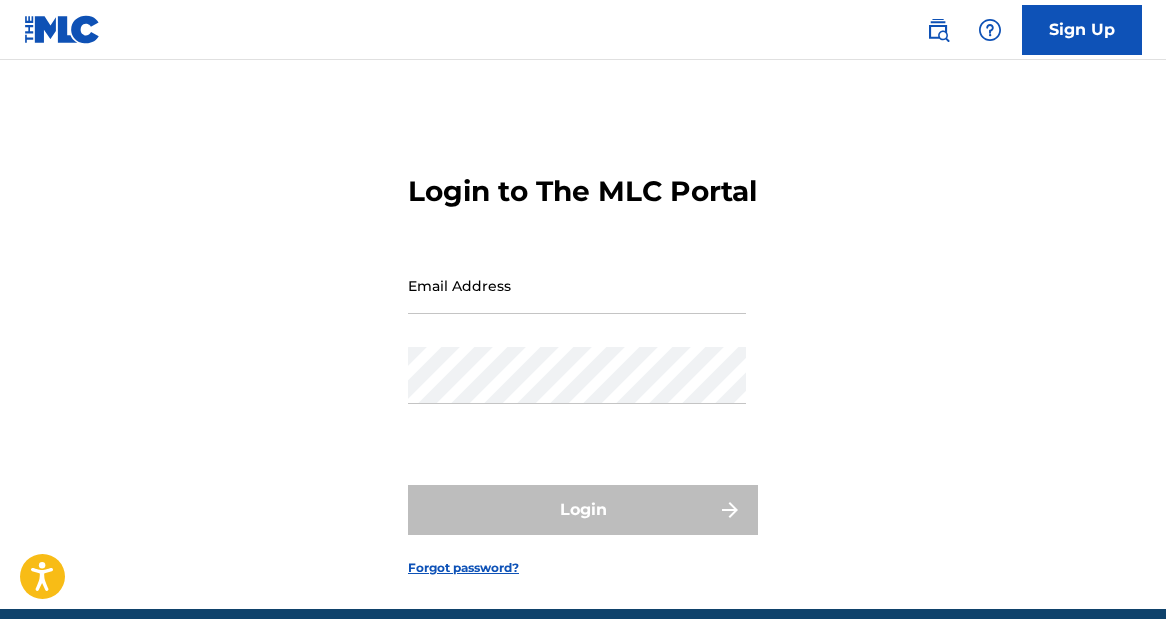 scroll, scrollTop: 0, scrollLeft: 0, axis: both 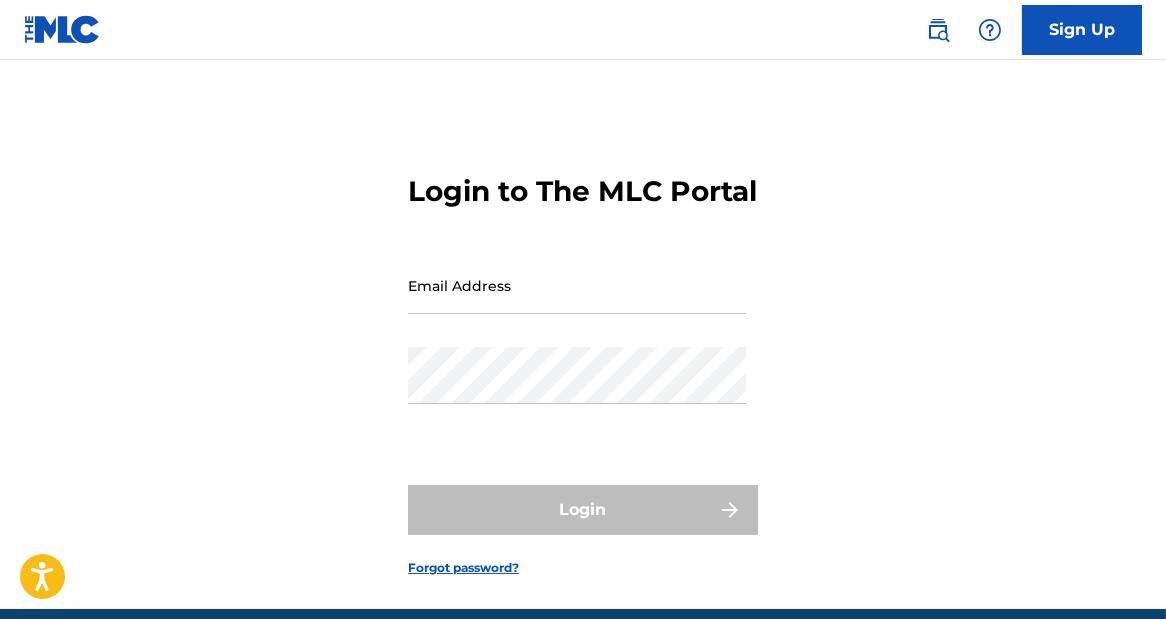 click on "Email Address" at bounding box center [577, 285] 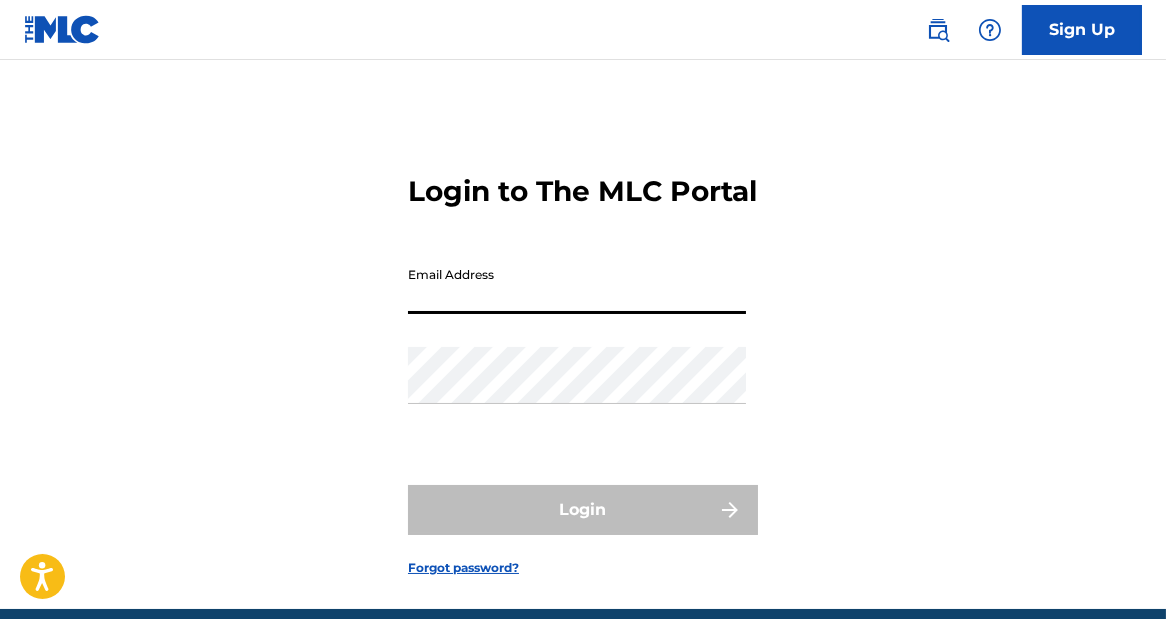 type on "[EMAIL_ADDRESS][DOMAIN_NAME]" 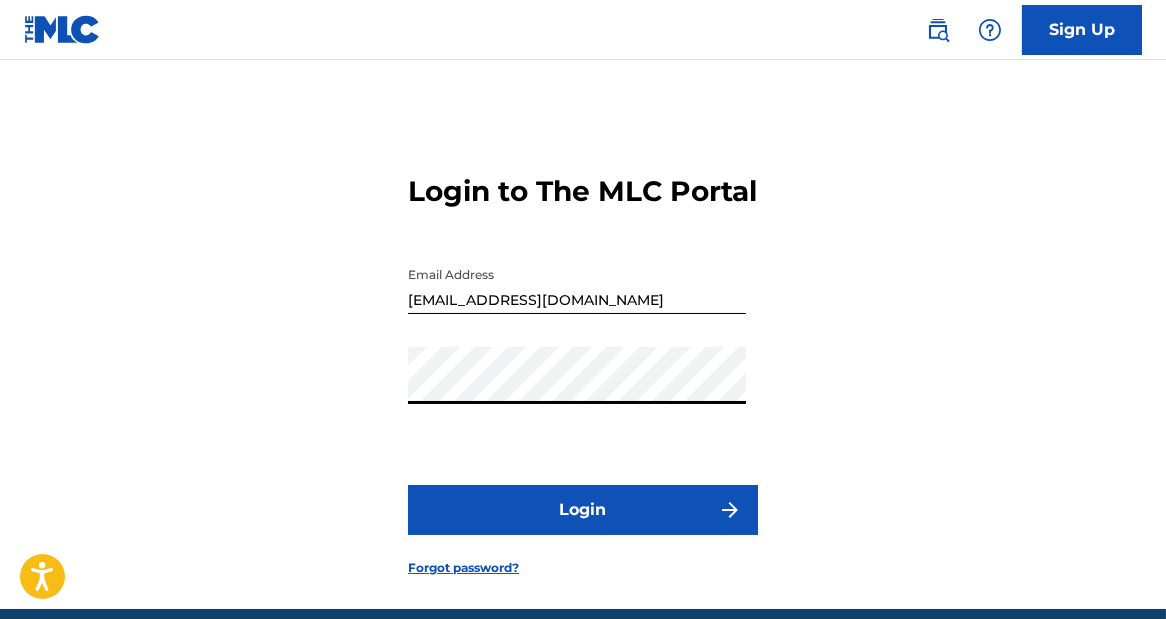 click on "Login" at bounding box center [583, 510] 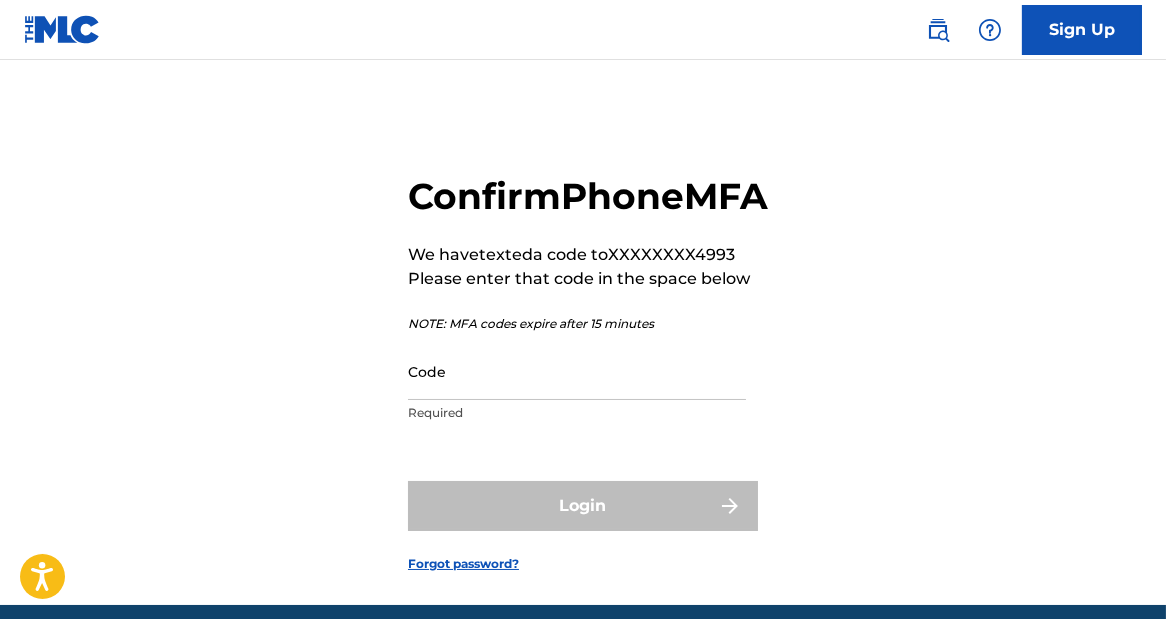click on "Code" at bounding box center [577, 371] 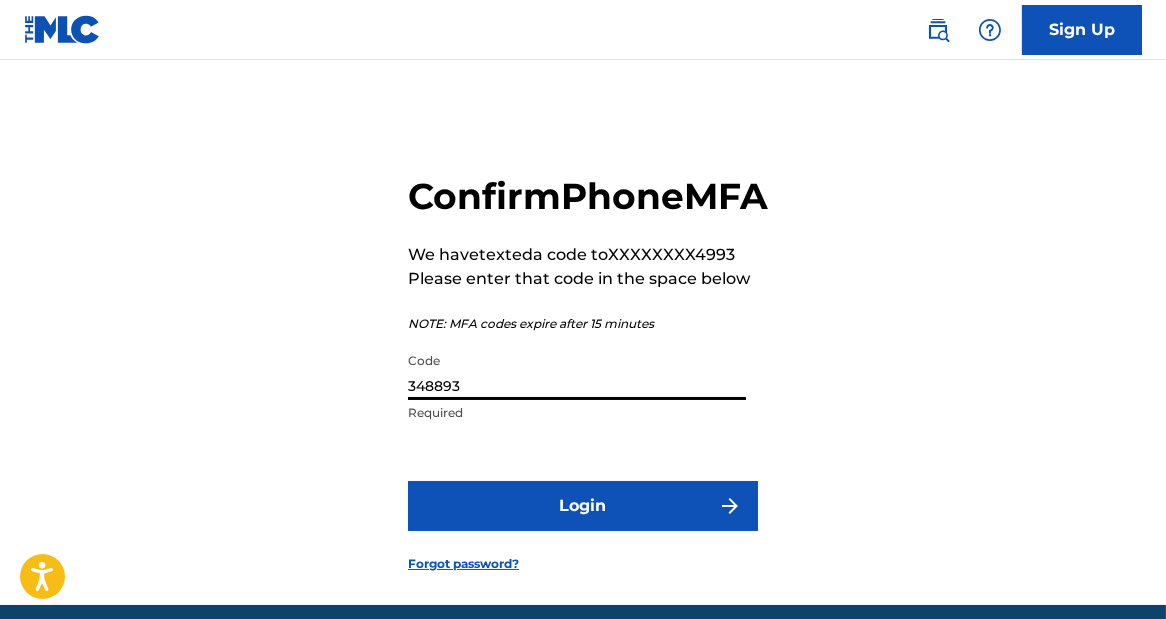 type on "348893" 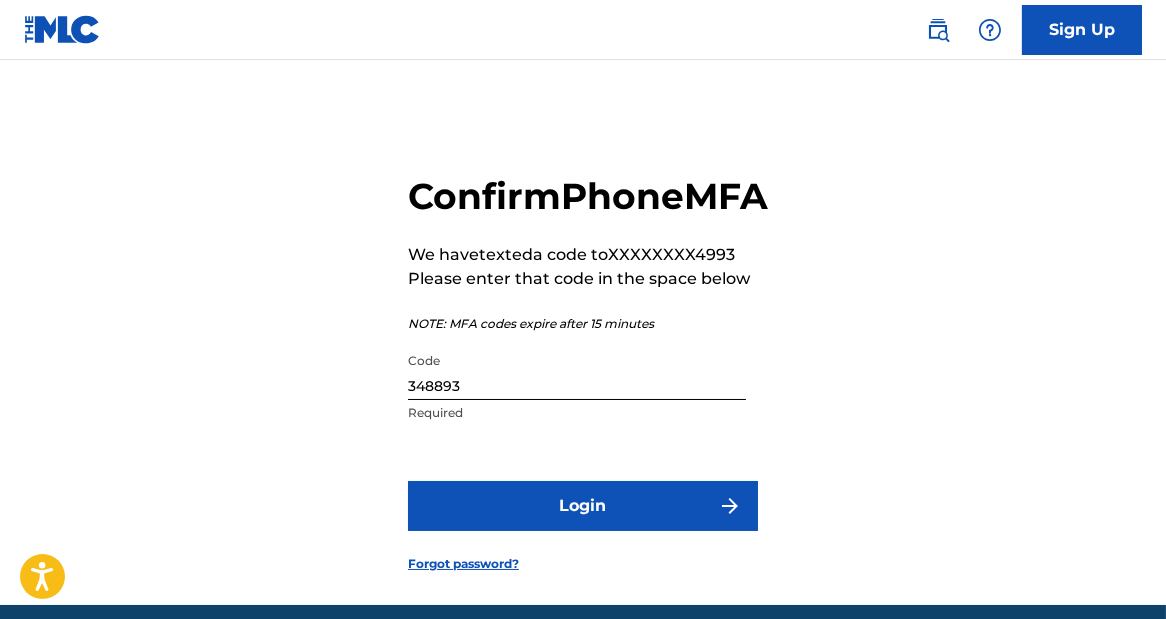 click on "Login" at bounding box center [583, 506] 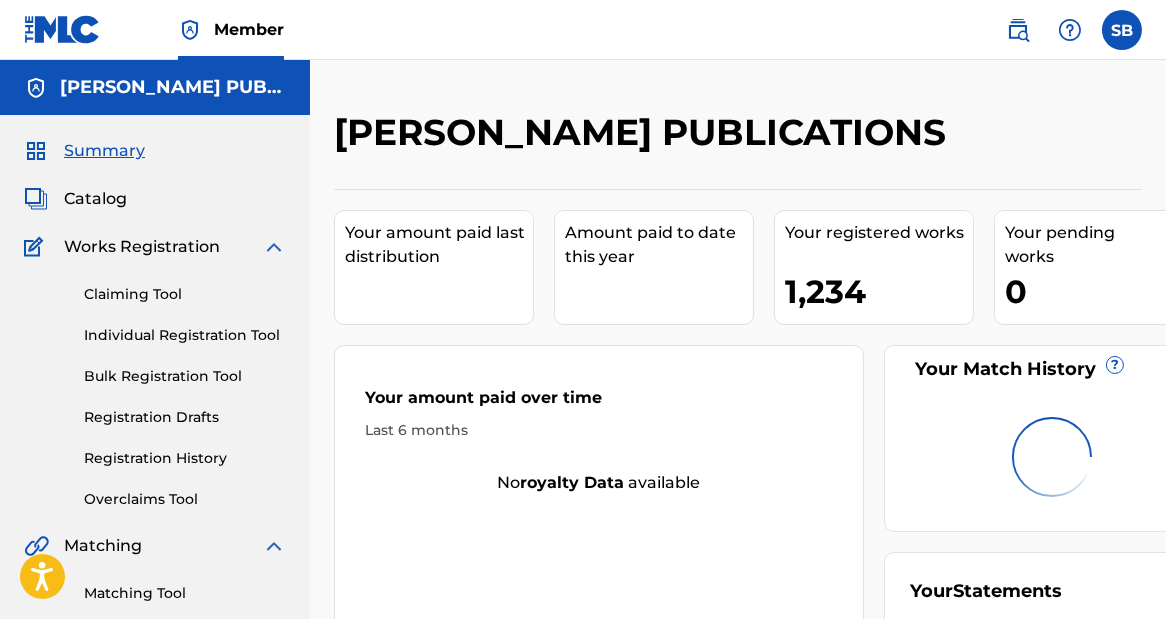 scroll, scrollTop: 0, scrollLeft: 0, axis: both 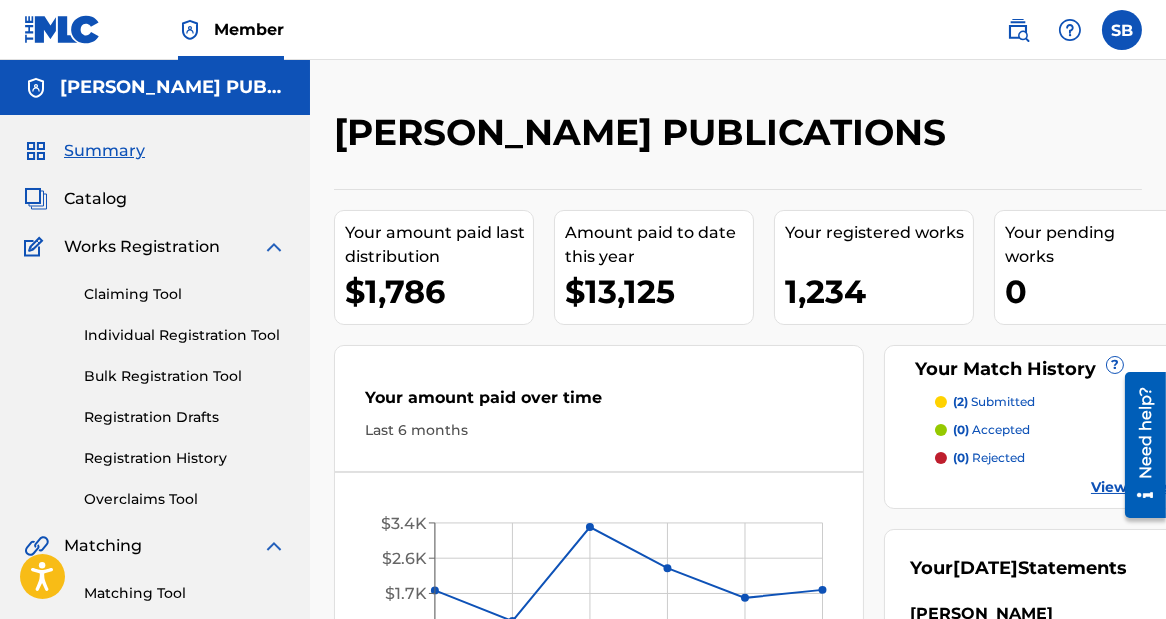 click on "Catalog" at bounding box center [95, 199] 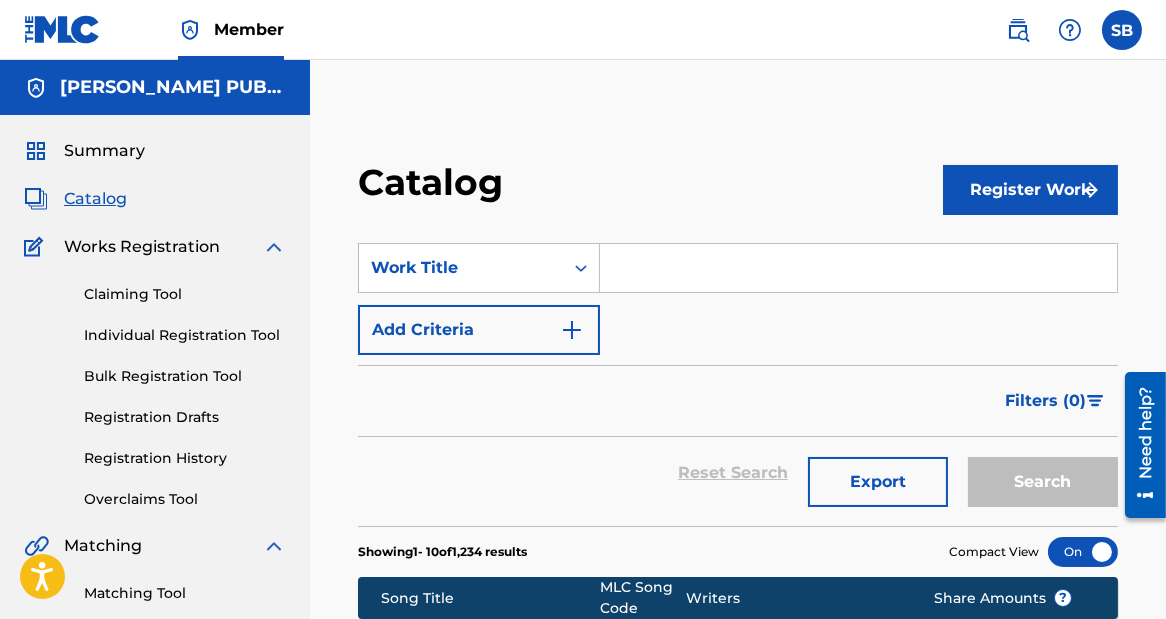 click at bounding box center (858, 268) 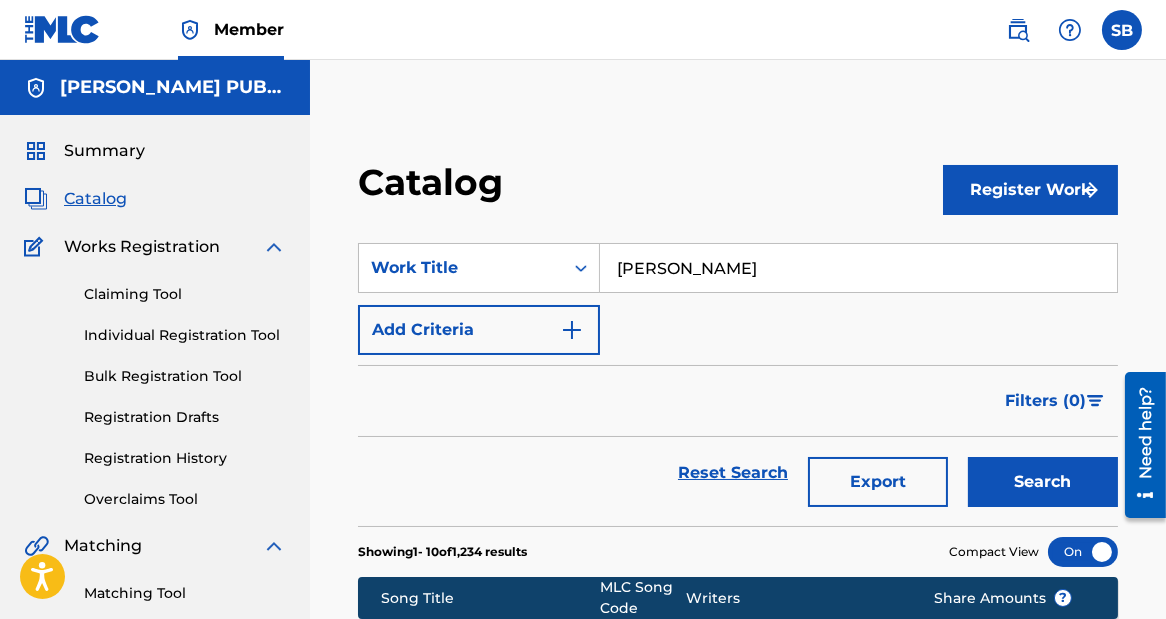 scroll, scrollTop: 0, scrollLeft: 0, axis: both 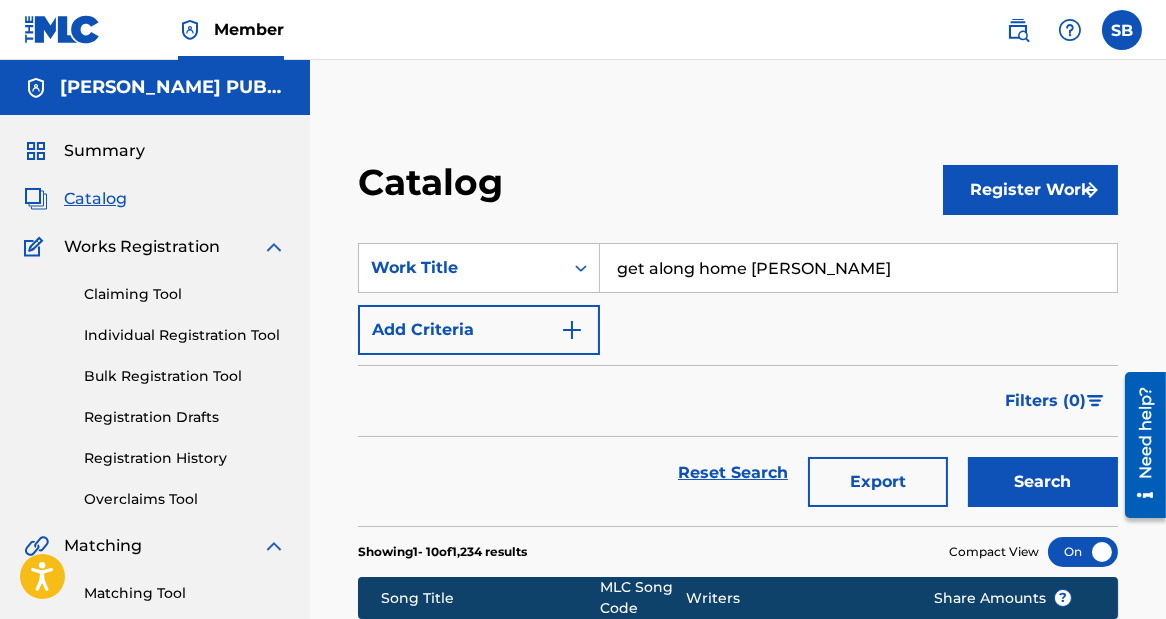 type on "get along home [PERSON_NAME]" 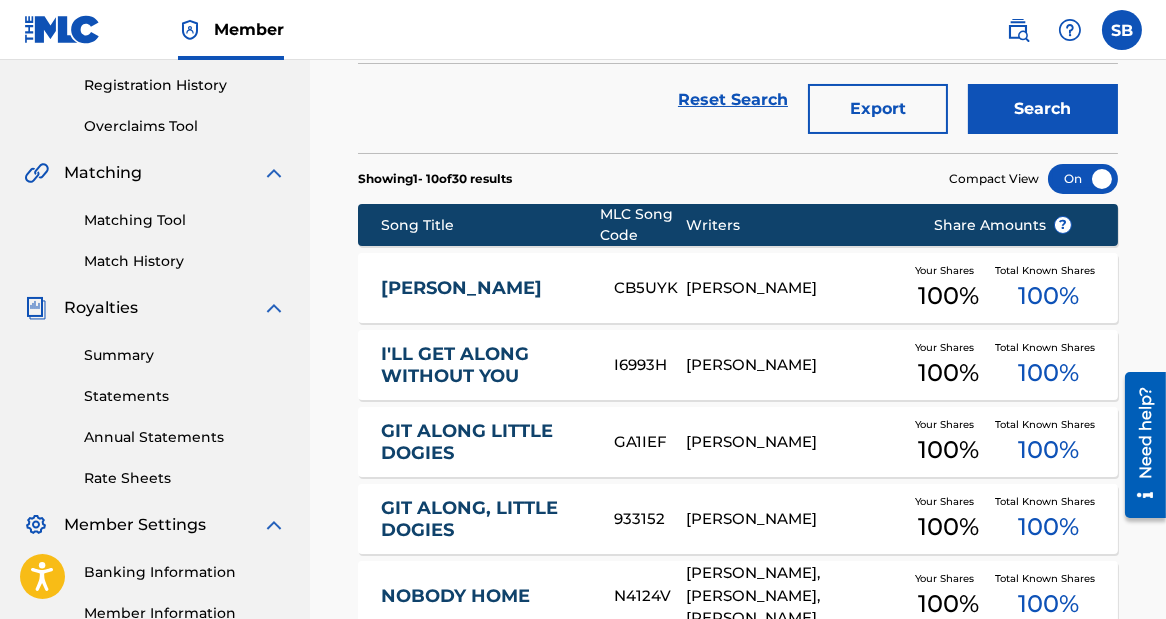 scroll, scrollTop: 380, scrollLeft: 0, axis: vertical 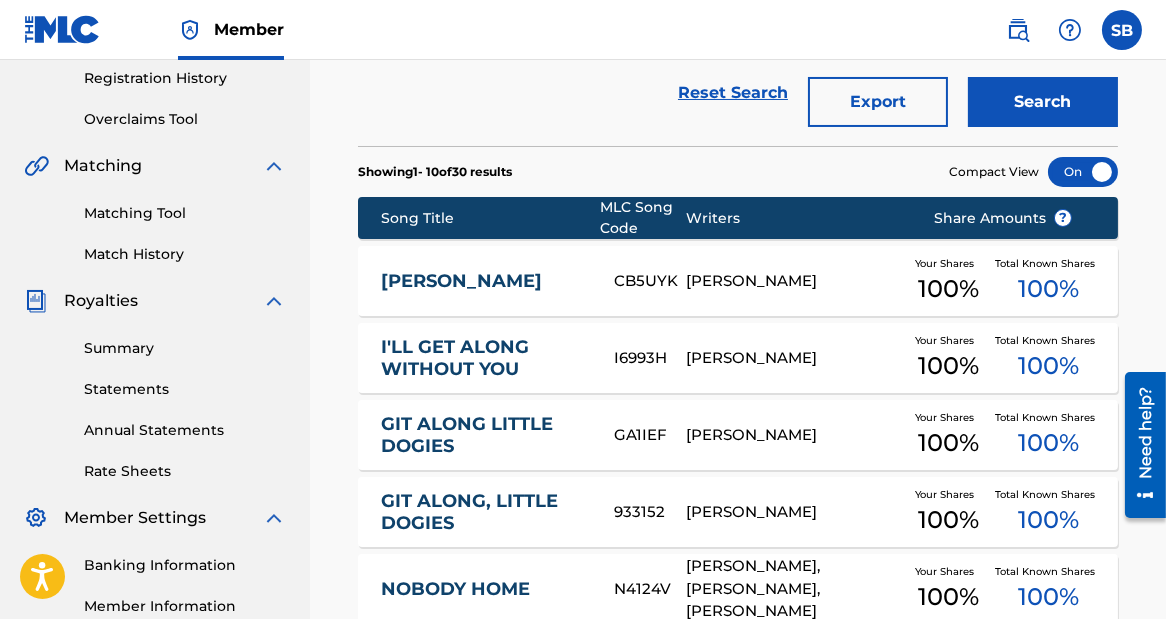 click on "[PERSON_NAME]" at bounding box center [484, 281] 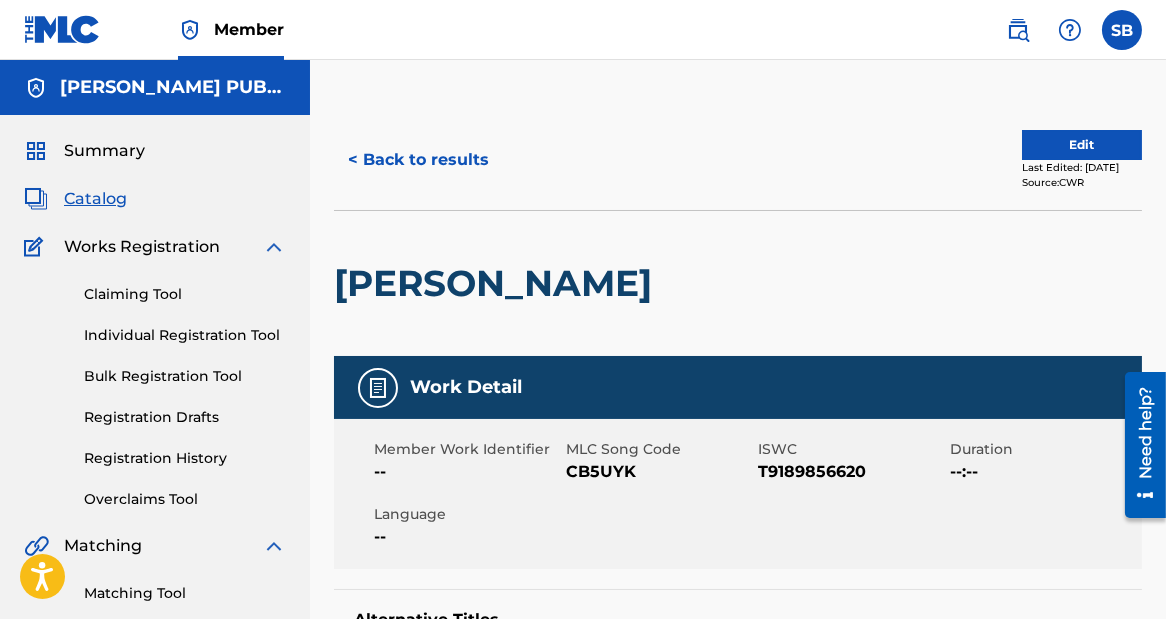 scroll, scrollTop: 0, scrollLeft: 0, axis: both 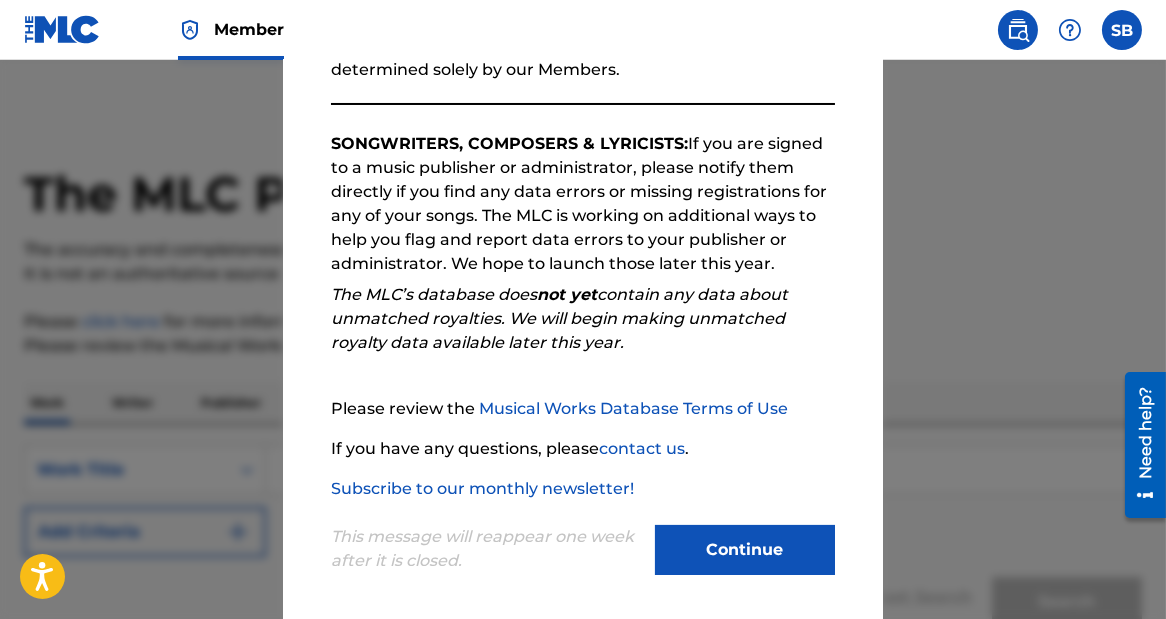 click on "Continue" at bounding box center [745, 550] 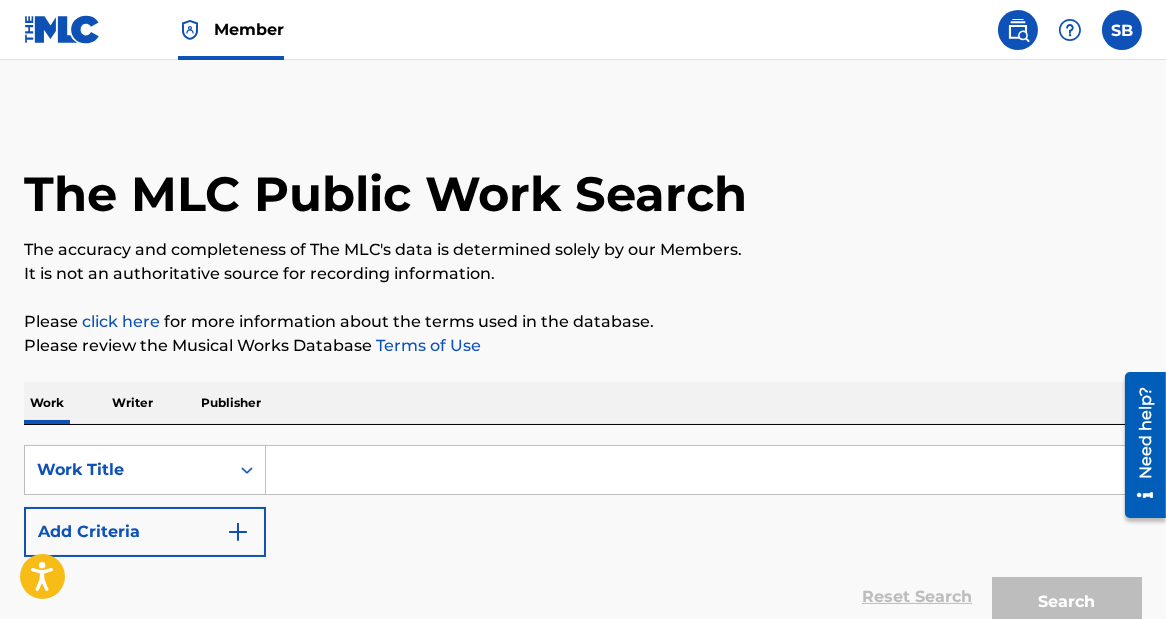 click at bounding box center [703, 470] 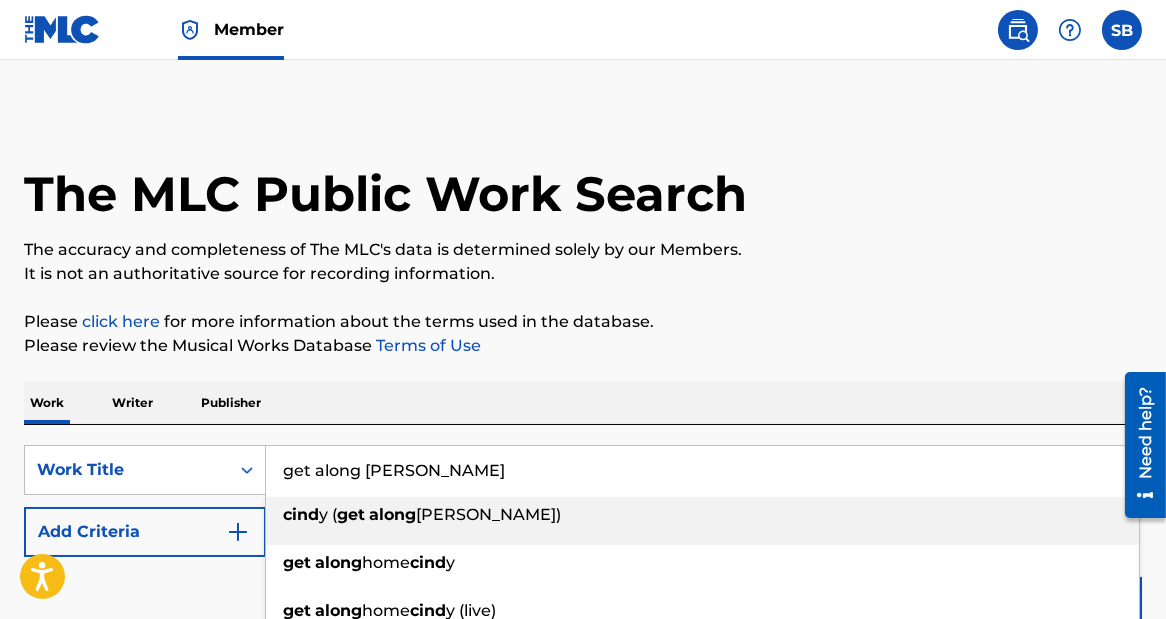 type on "[PERSON_NAME] (get along [PERSON_NAME])" 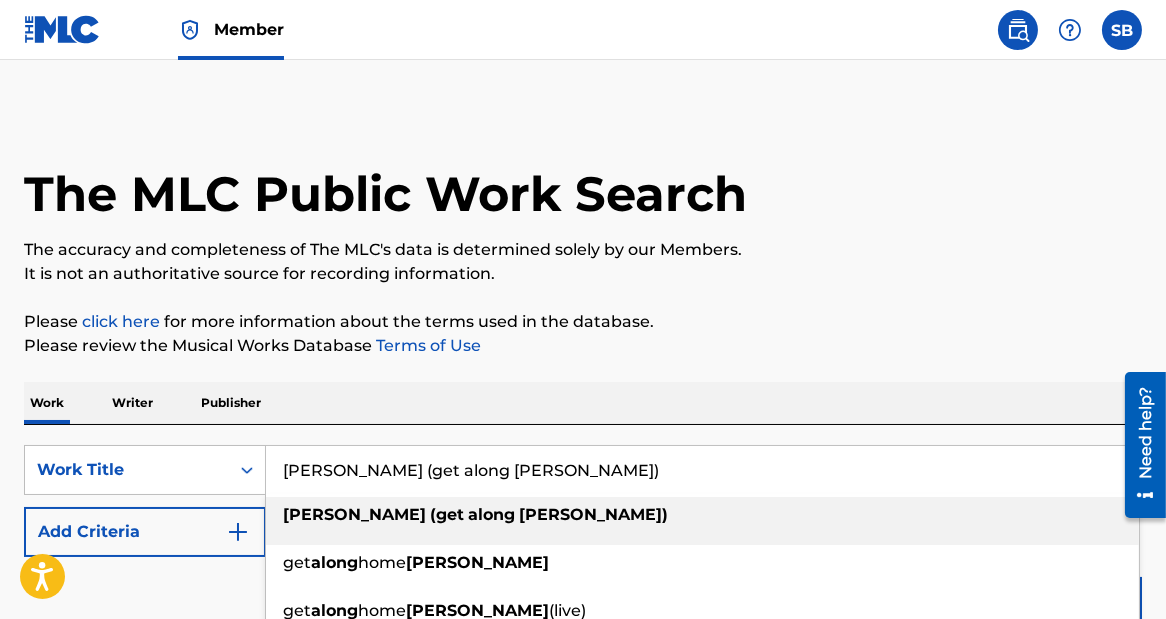 click on "[PERSON_NAME])" at bounding box center [593, 514] 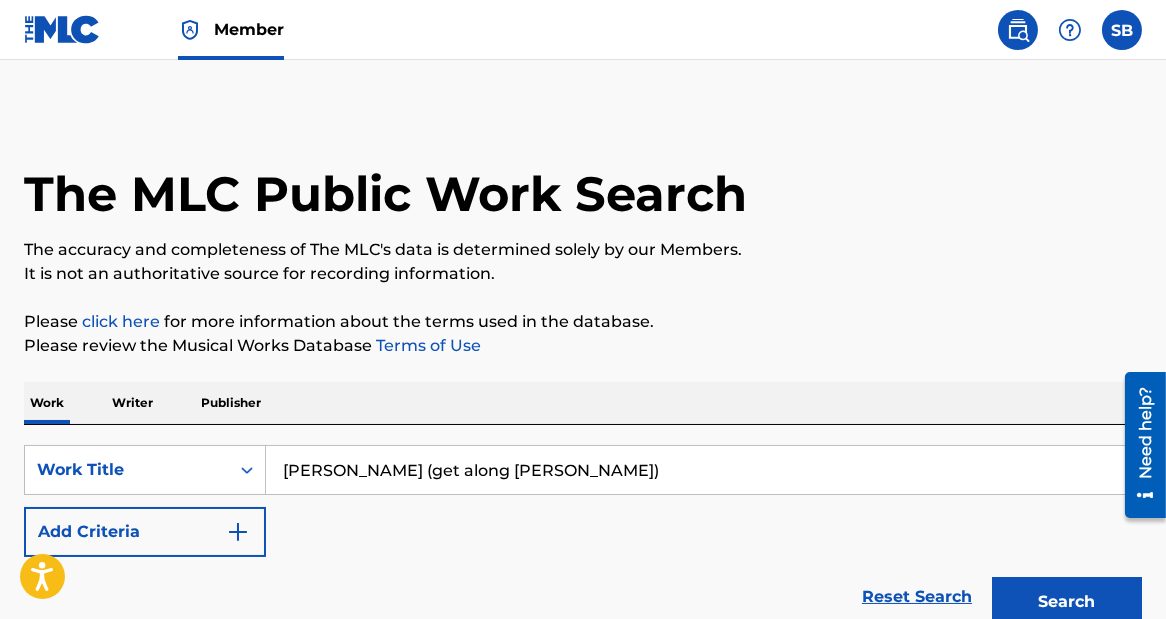 click on "Search" at bounding box center [1067, 602] 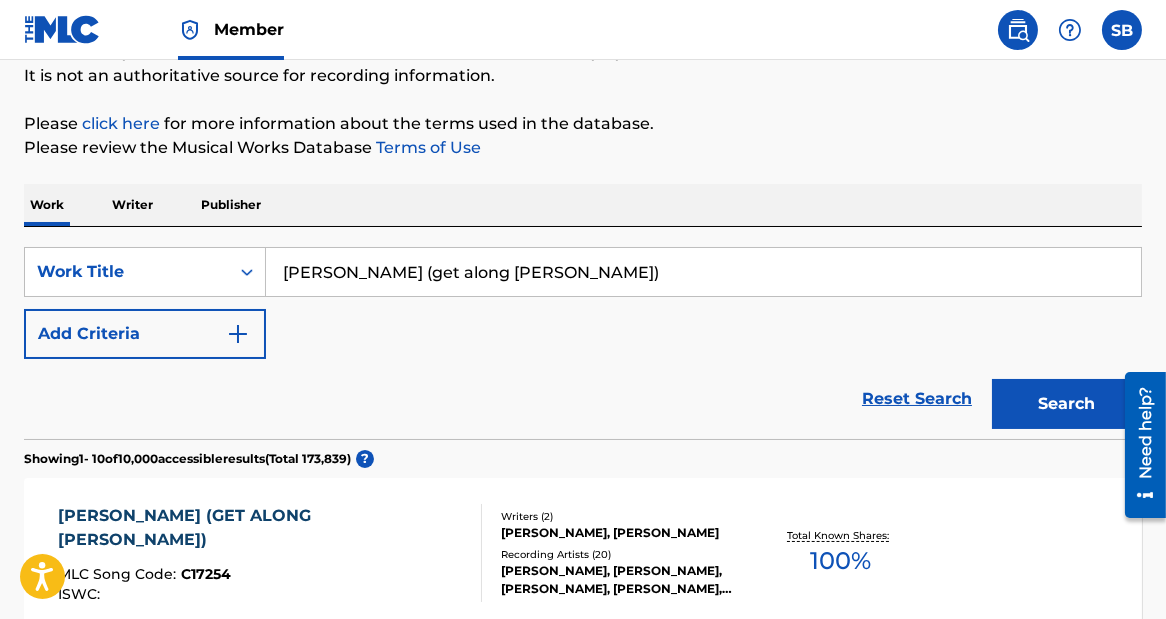scroll, scrollTop: 269, scrollLeft: 0, axis: vertical 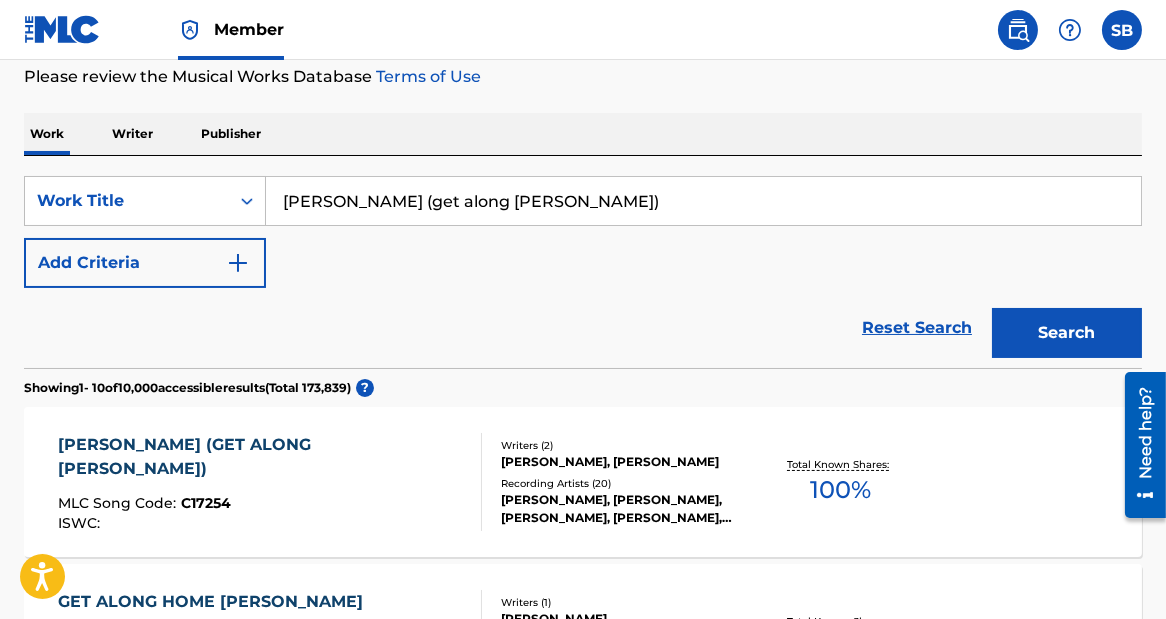 click at bounding box center (238, 263) 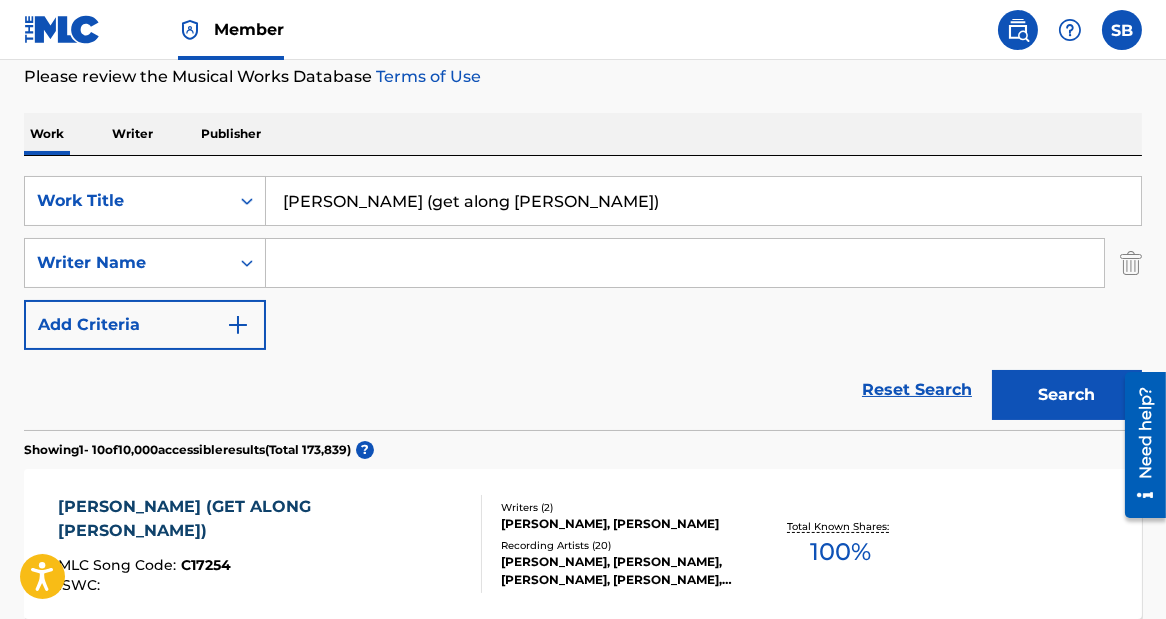click at bounding box center [685, 263] 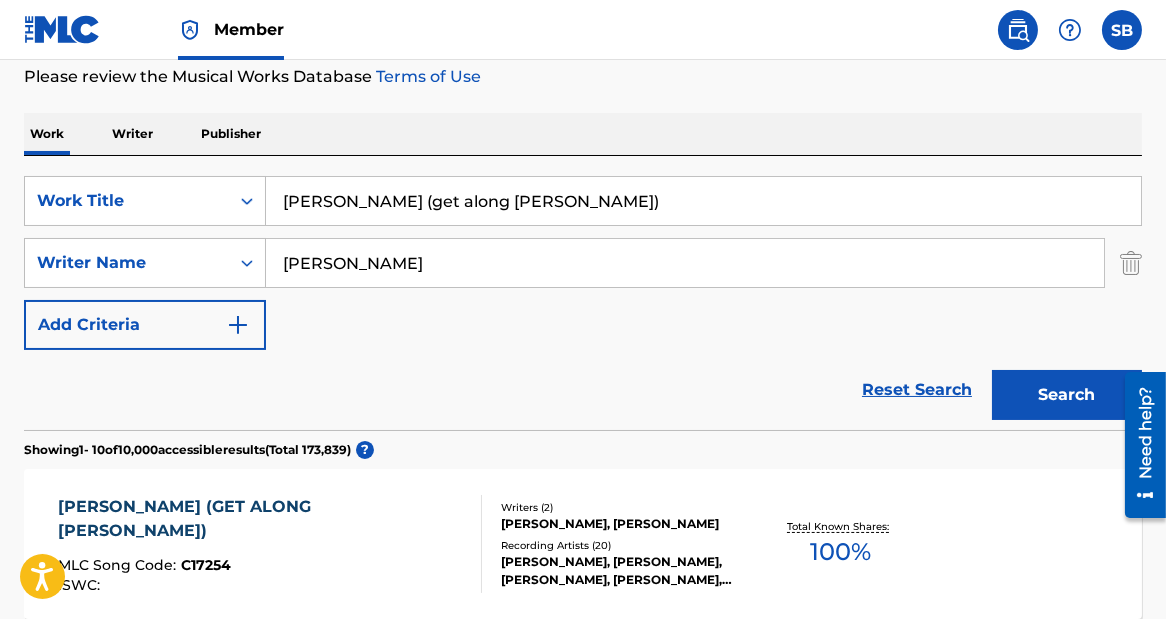 type on "[PERSON_NAME]" 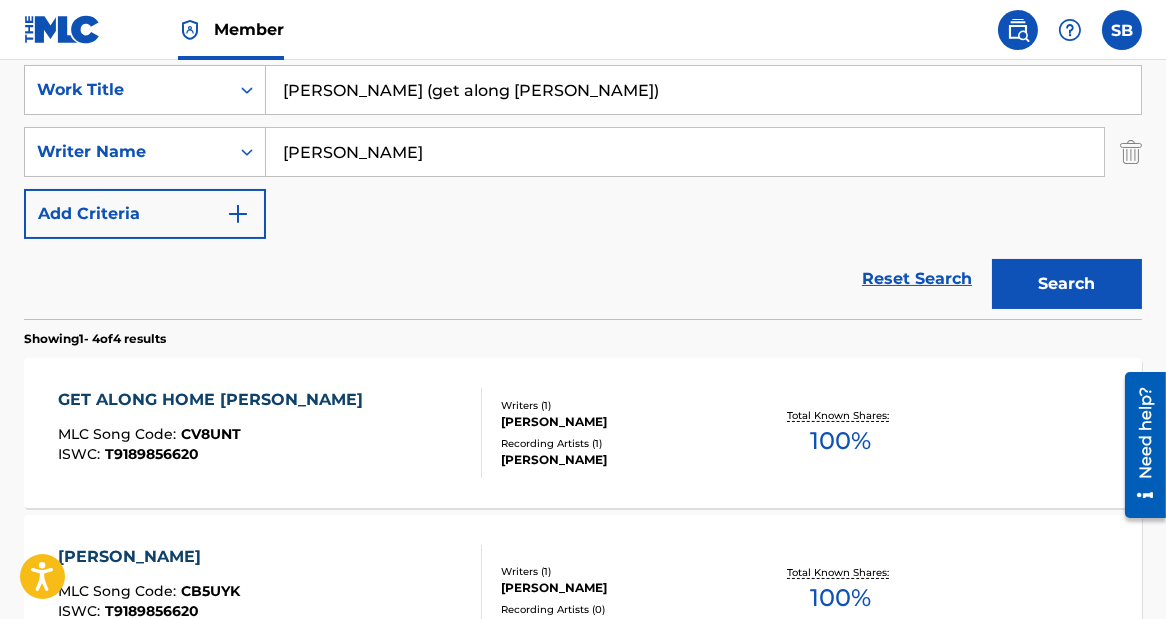 scroll, scrollTop: 387, scrollLeft: 0, axis: vertical 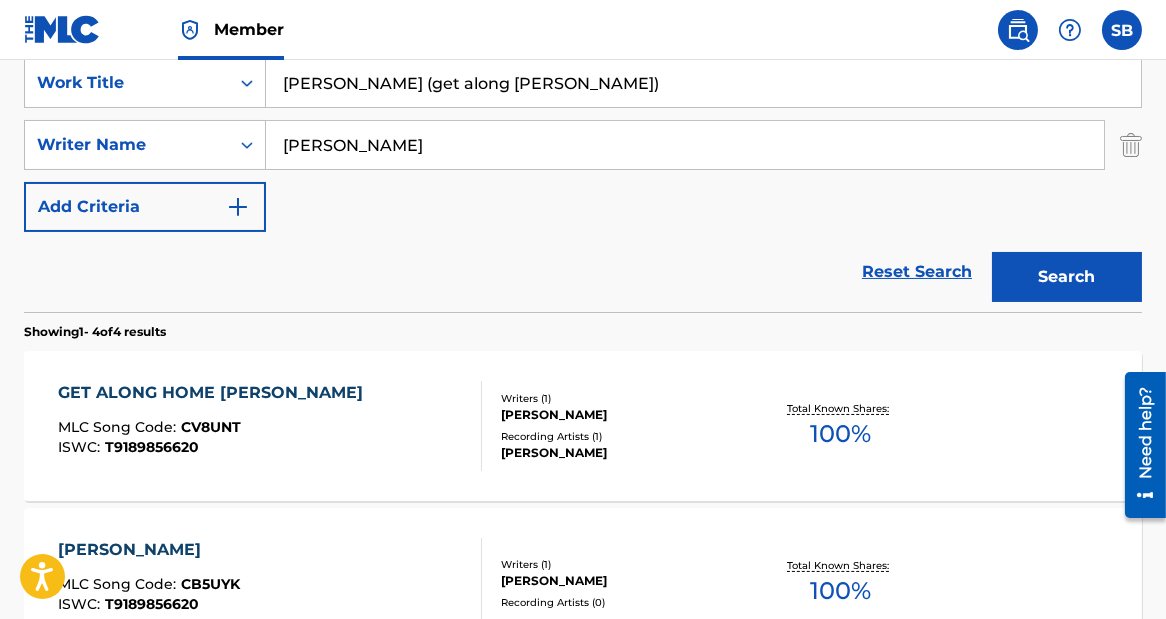 click on "GET ALONG HOME [PERSON_NAME]" at bounding box center (215, 393) 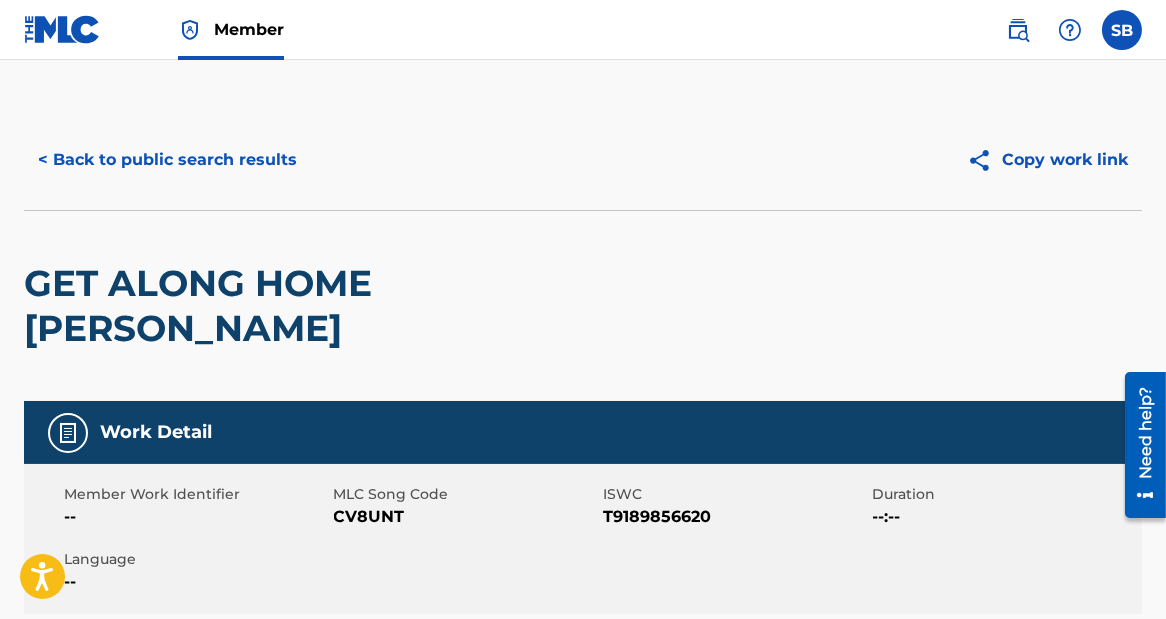 click on "< Back to public search results" at bounding box center [167, 160] 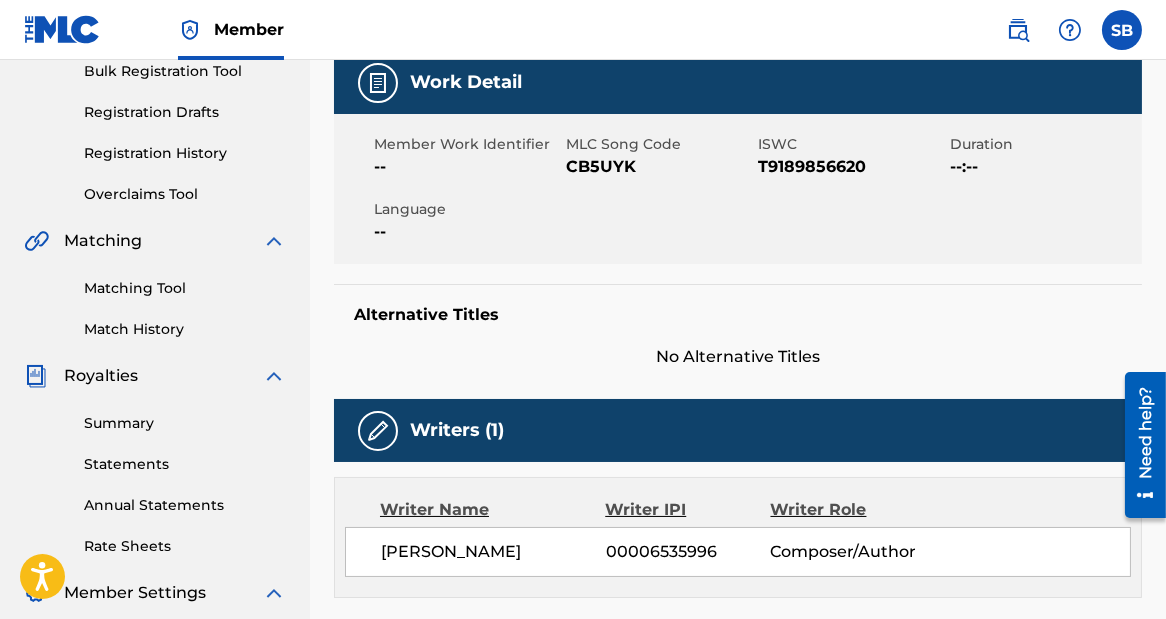 scroll, scrollTop: 308, scrollLeft: 0, axis: vertical 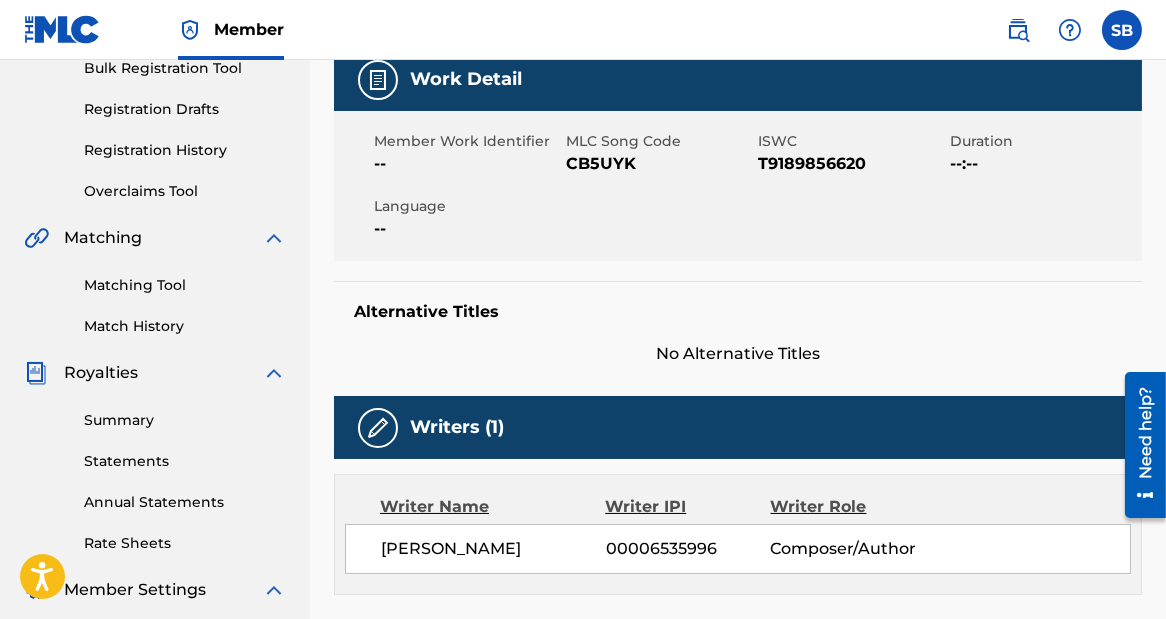 click on "Matching Tool" at bounding box center [185, 285] 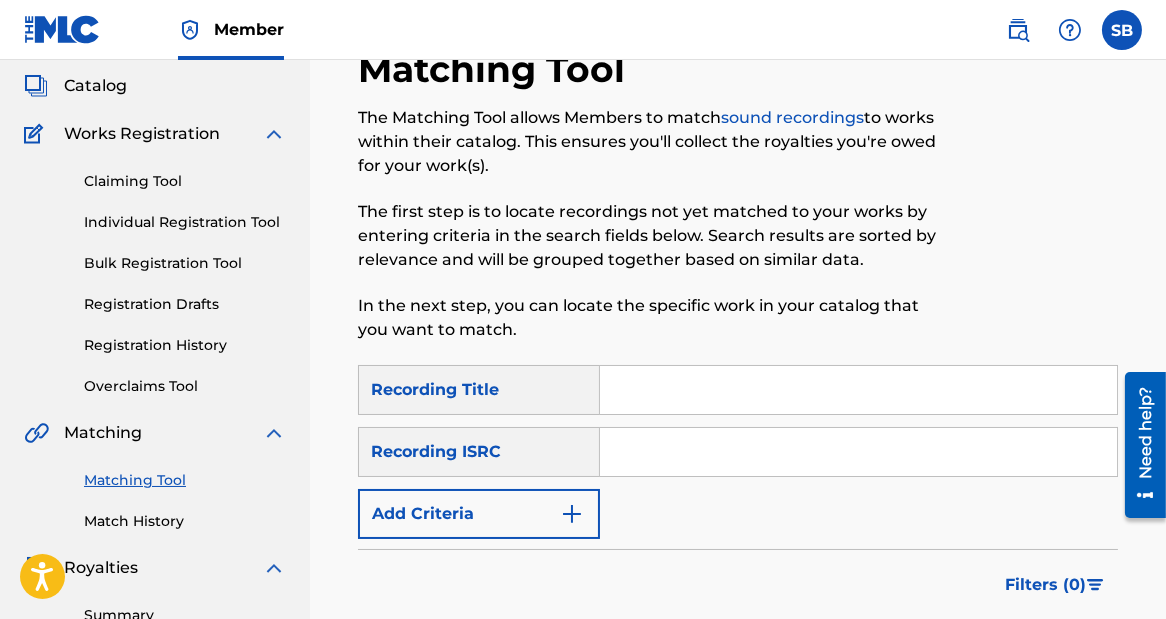 scroll, scrollTop: 198, scrollLeft: 0, axis: vertical 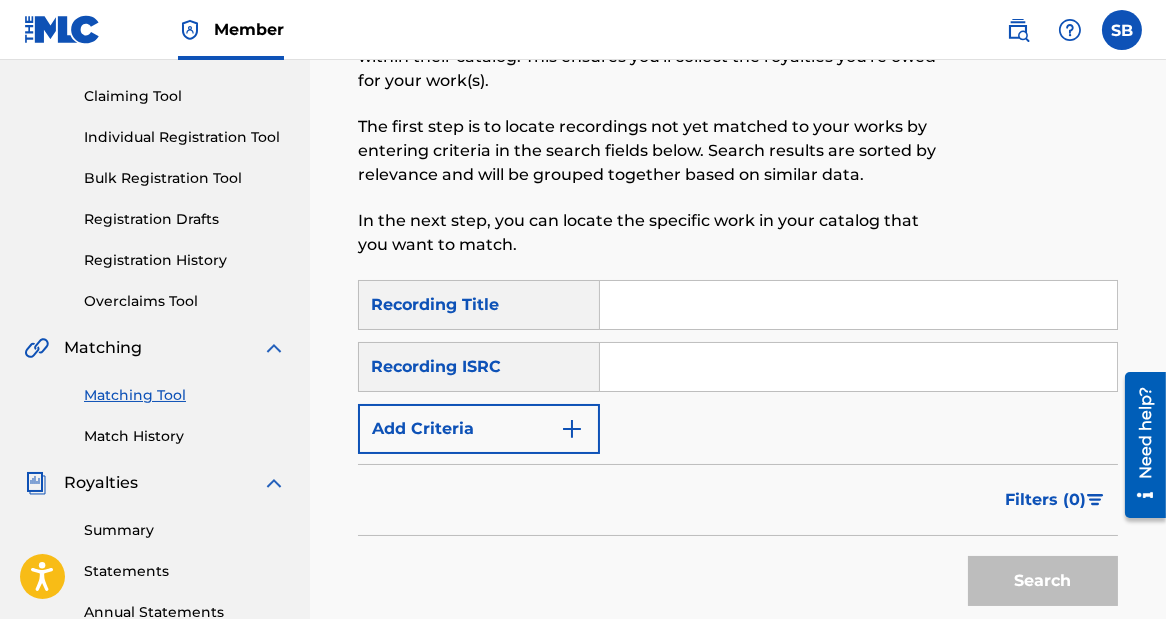 click at bounding box center [858, 305] 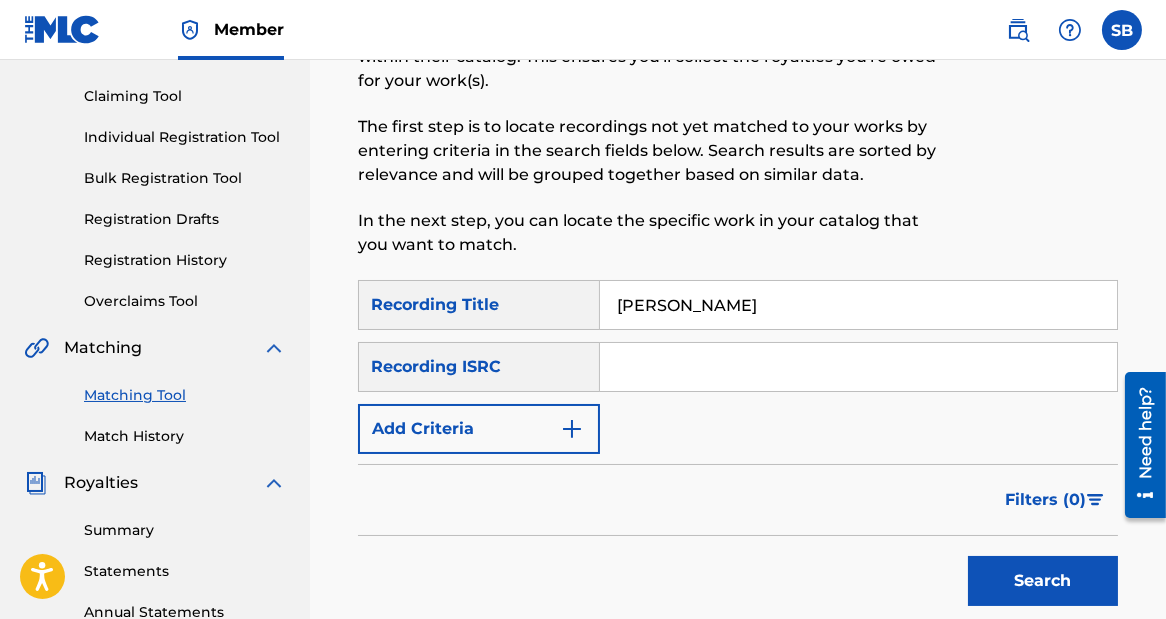 type on "[PERSON_NAME]" 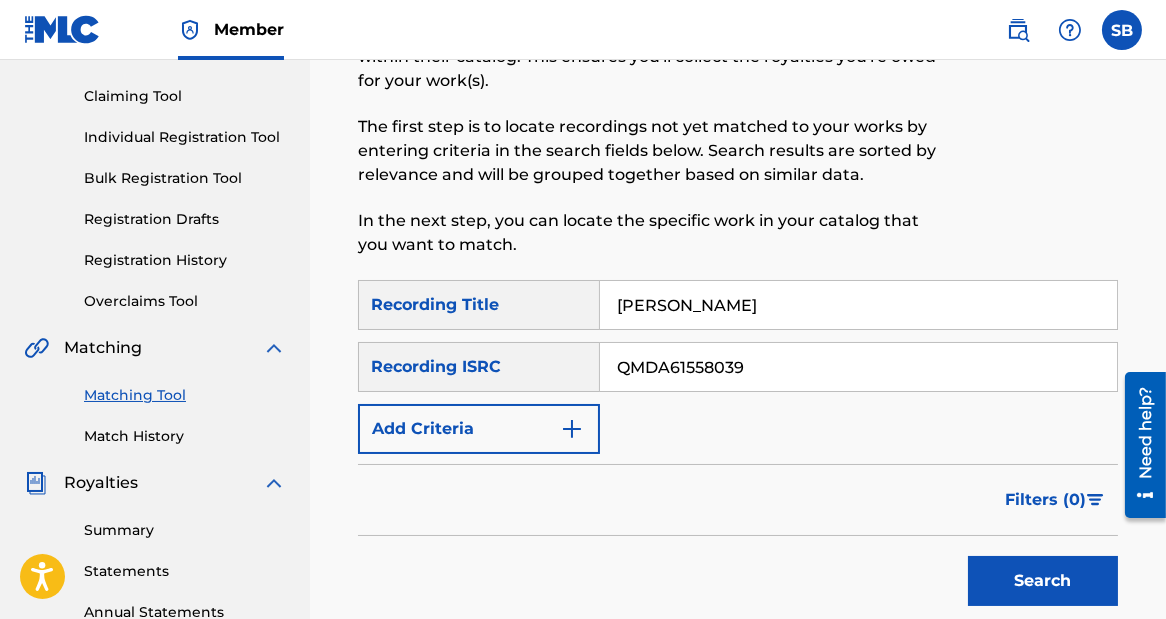 type on "QMDA61558039" 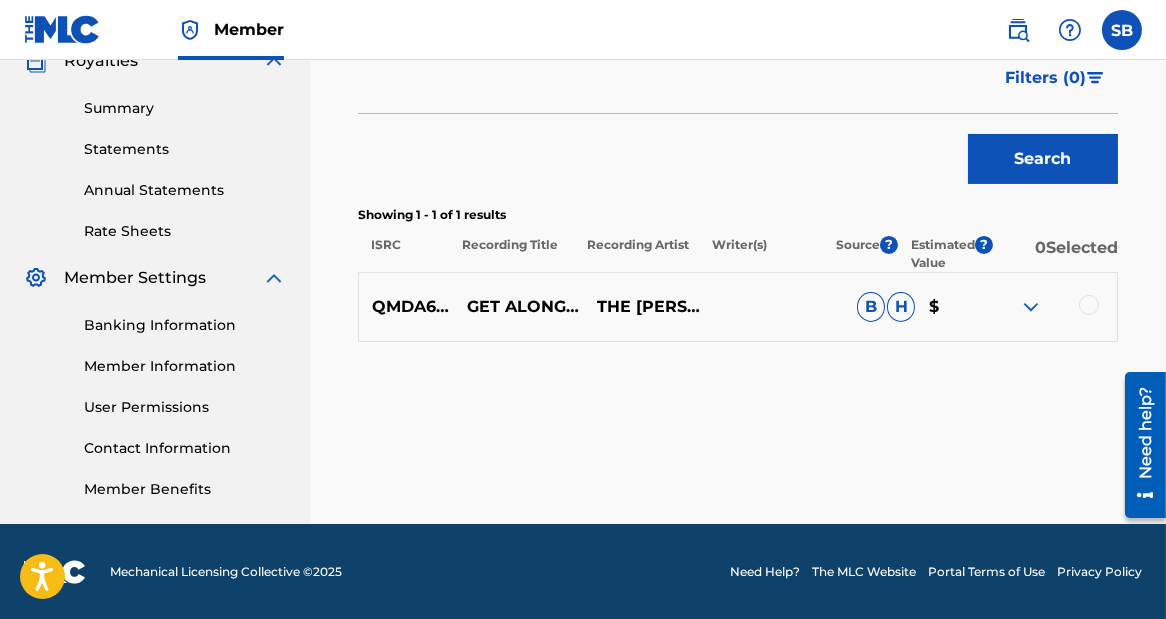 scroll, scrollTop: 619, scrollLeft: 0, axis: vertical 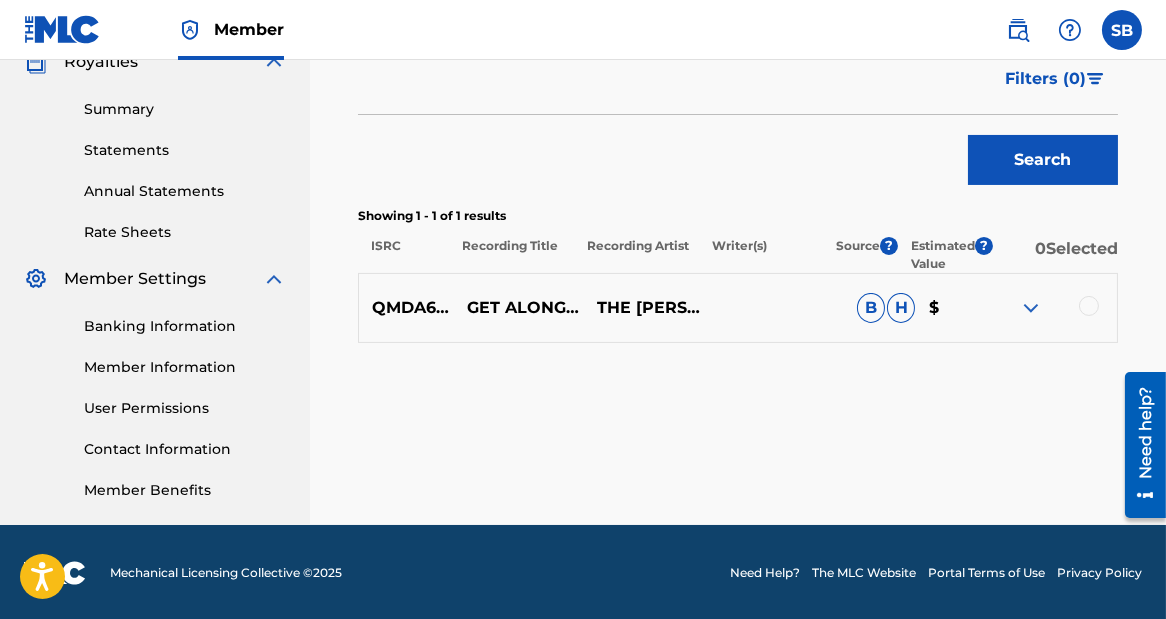 click at bounding box center [1031, 308] 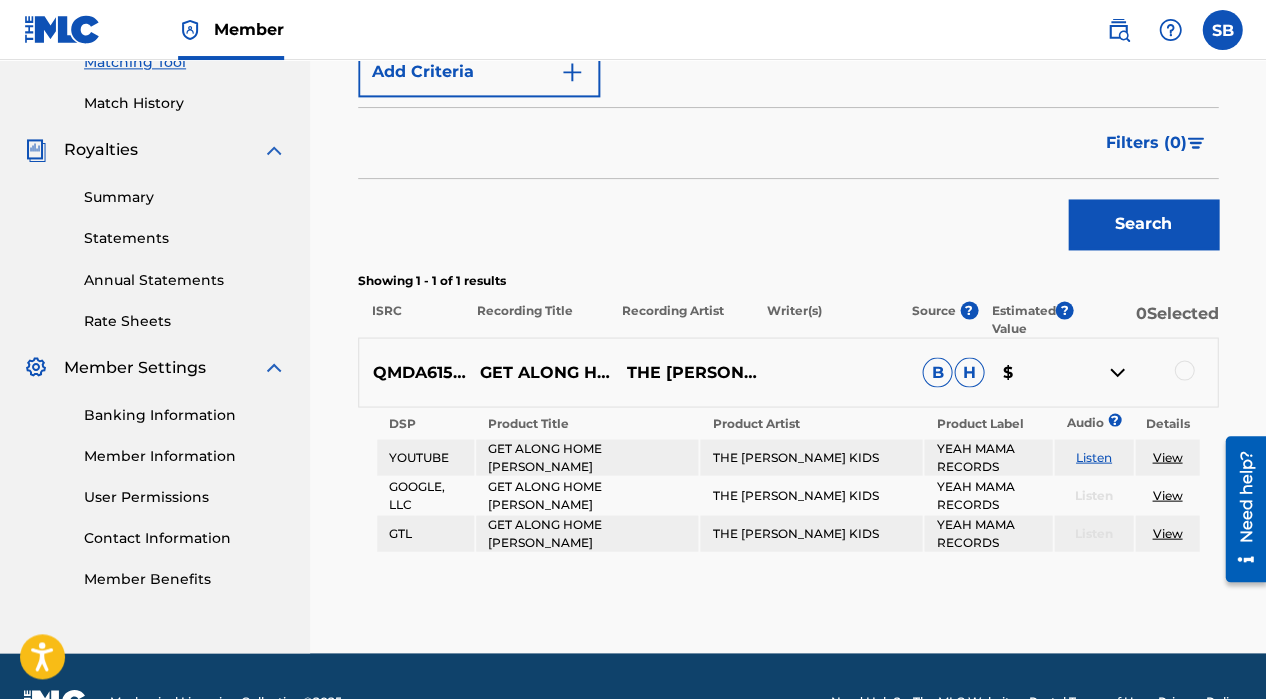 scroll, scrollTop: 571, scrollLeft: 0, axis: vertical 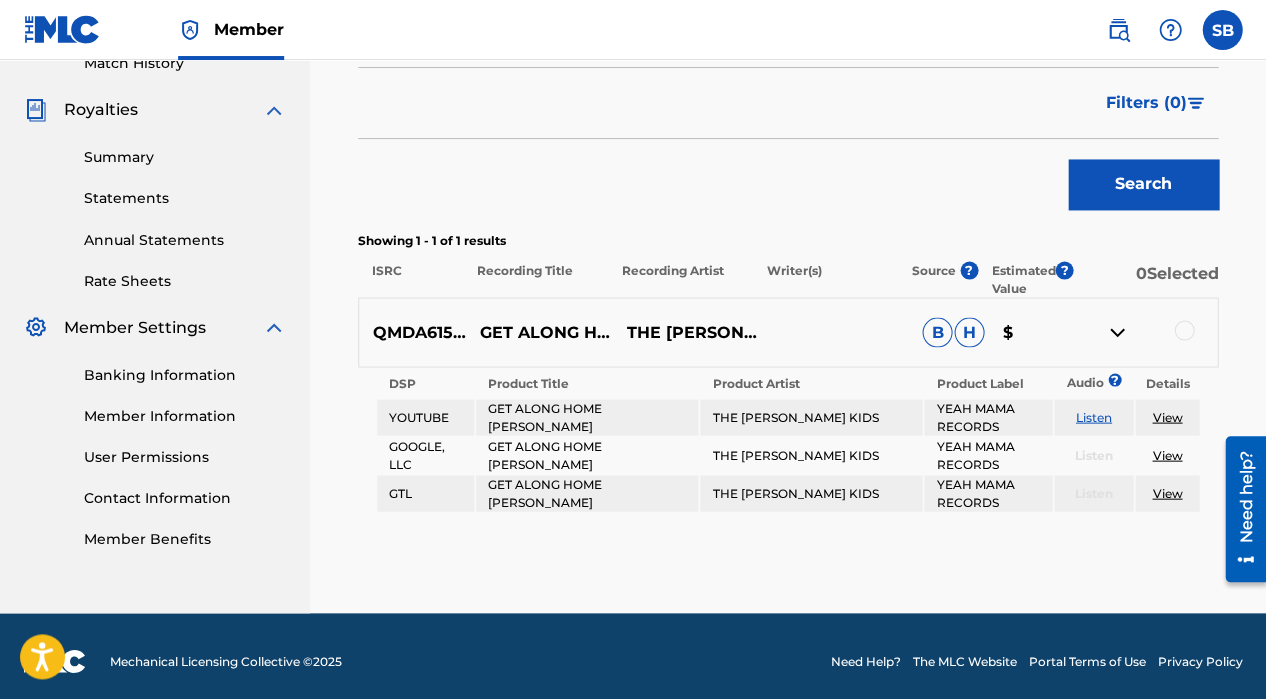 click on "0  Selected" at bounding box center [1145, 279] 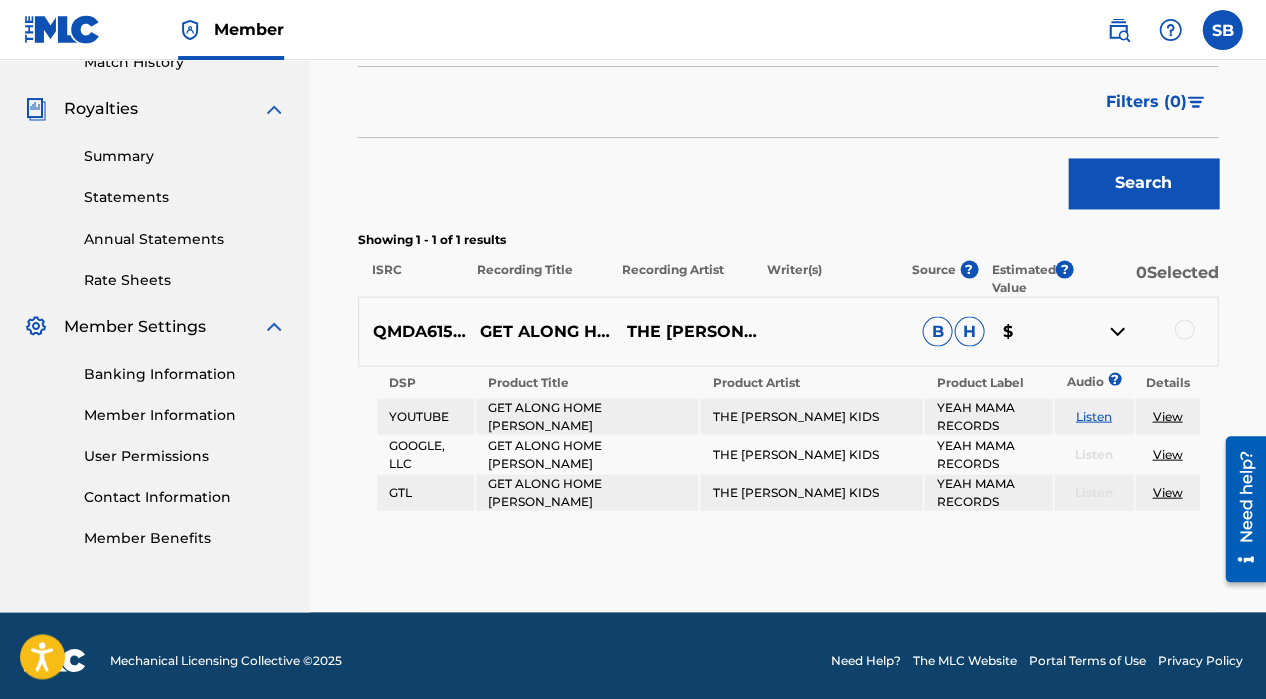 scroll, scrollTop: 571, scrollLeft: 0, axis: vertical 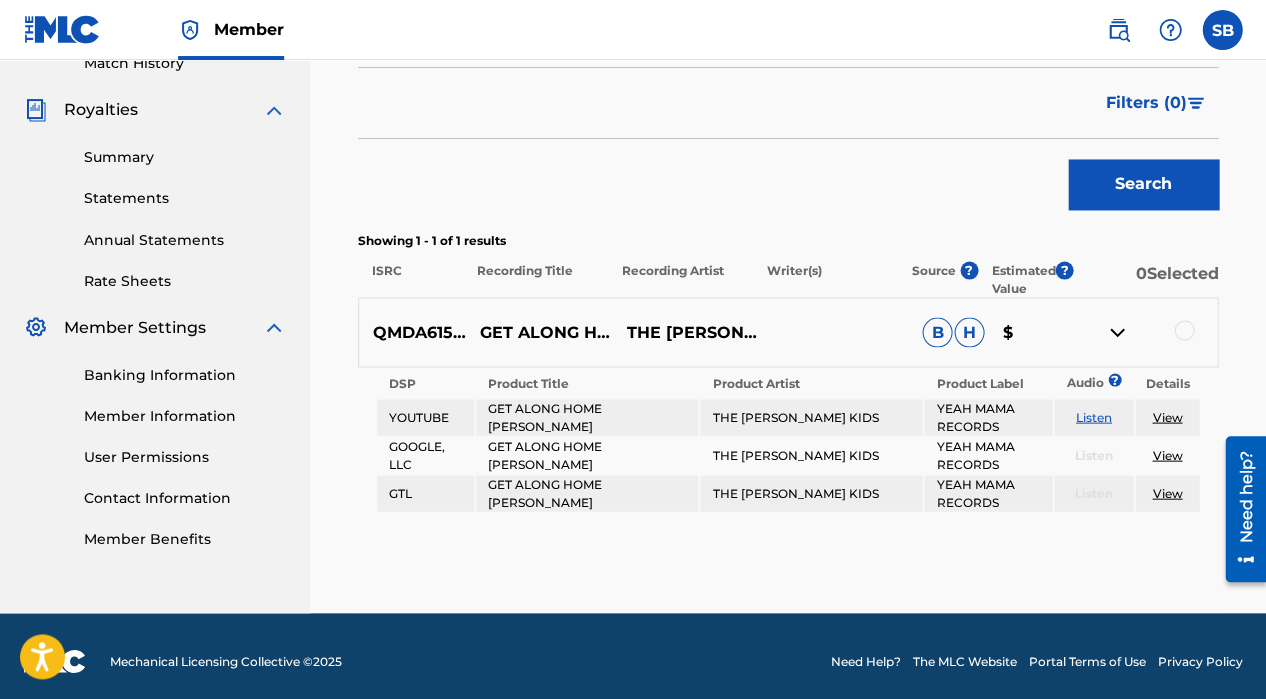click at bounding box center [1117, 332] 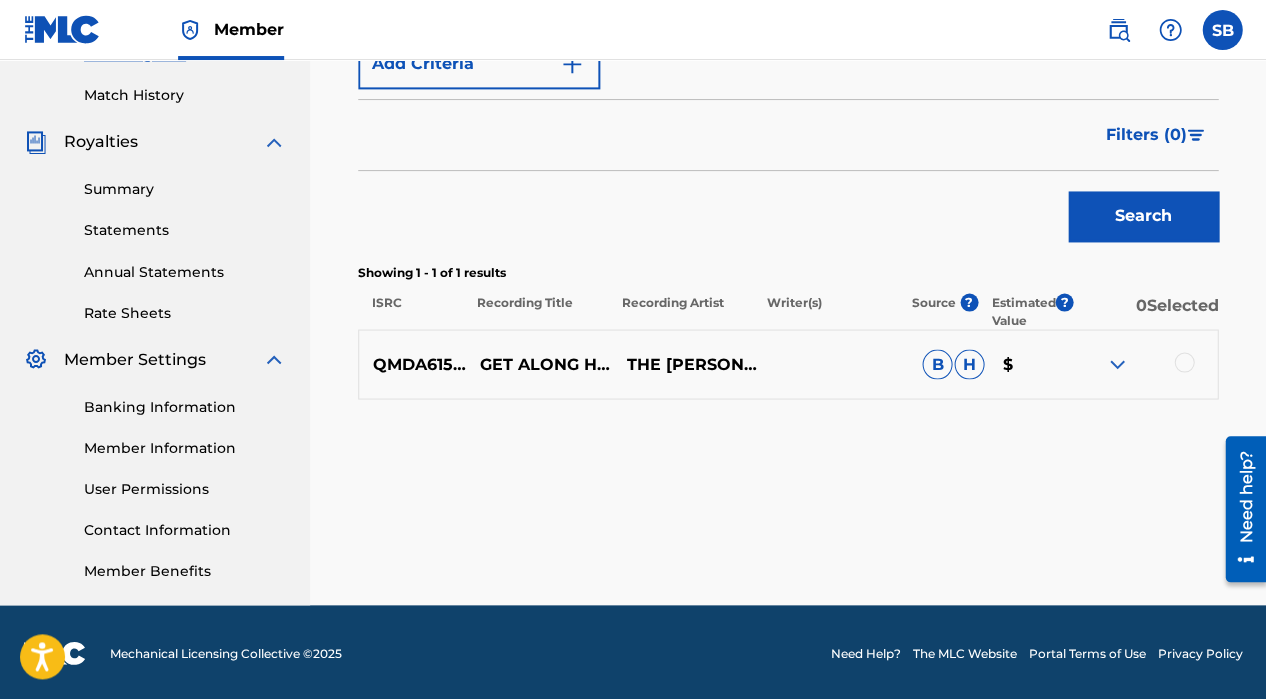 click on "QMDA61558039" at bounding box center (412, 364) 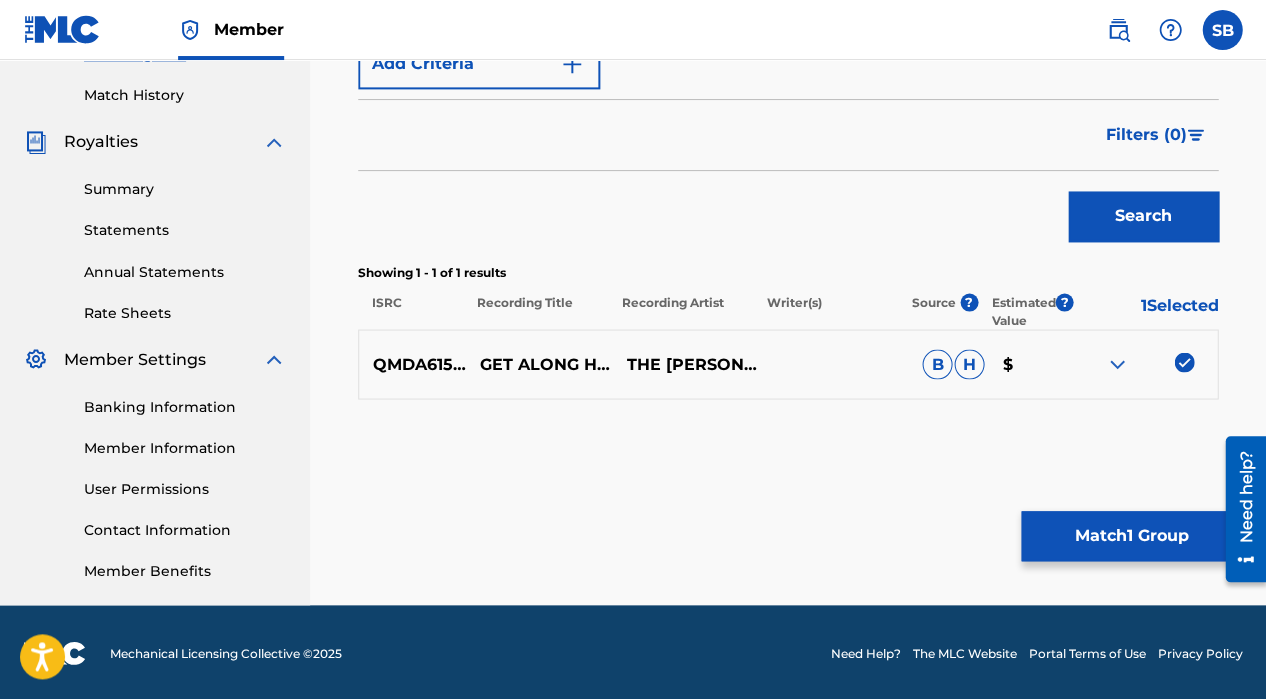 click on "Match  1 Group" at bounding box center [1131, 536] 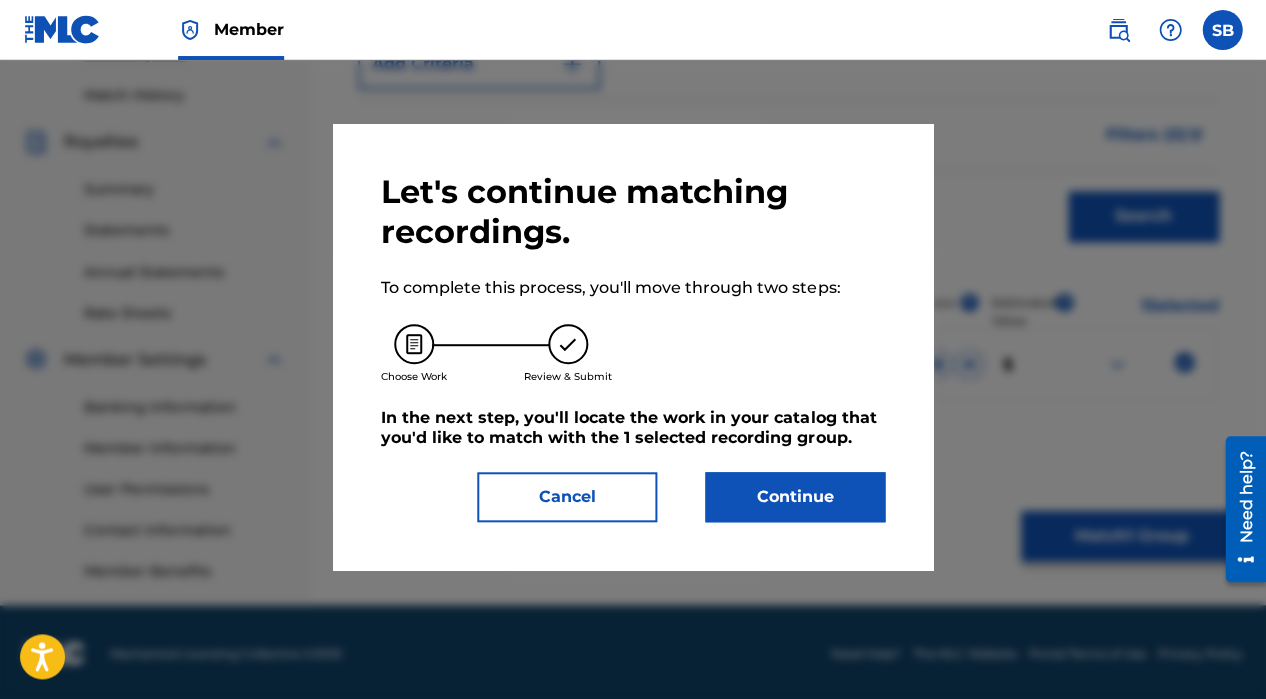 click on "Continue" at bounding box center [795, 497] 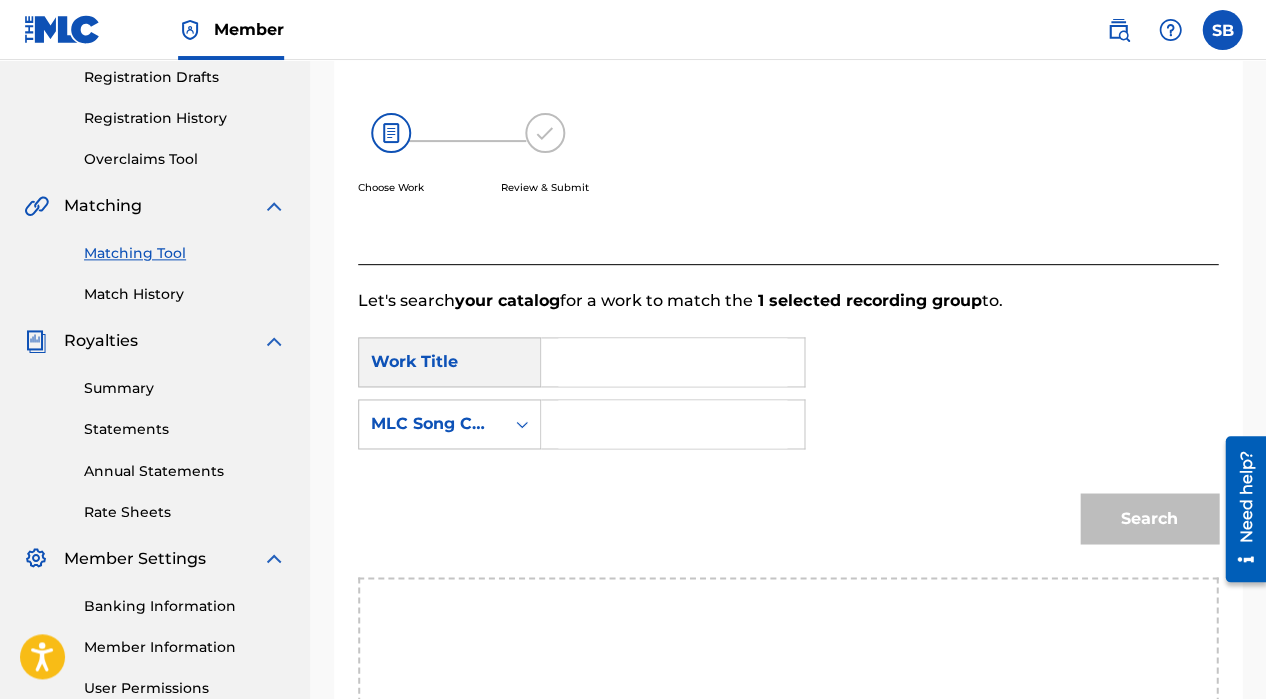 scroll, scrollTop: 388, scrollLeft: 0, axis: vertical 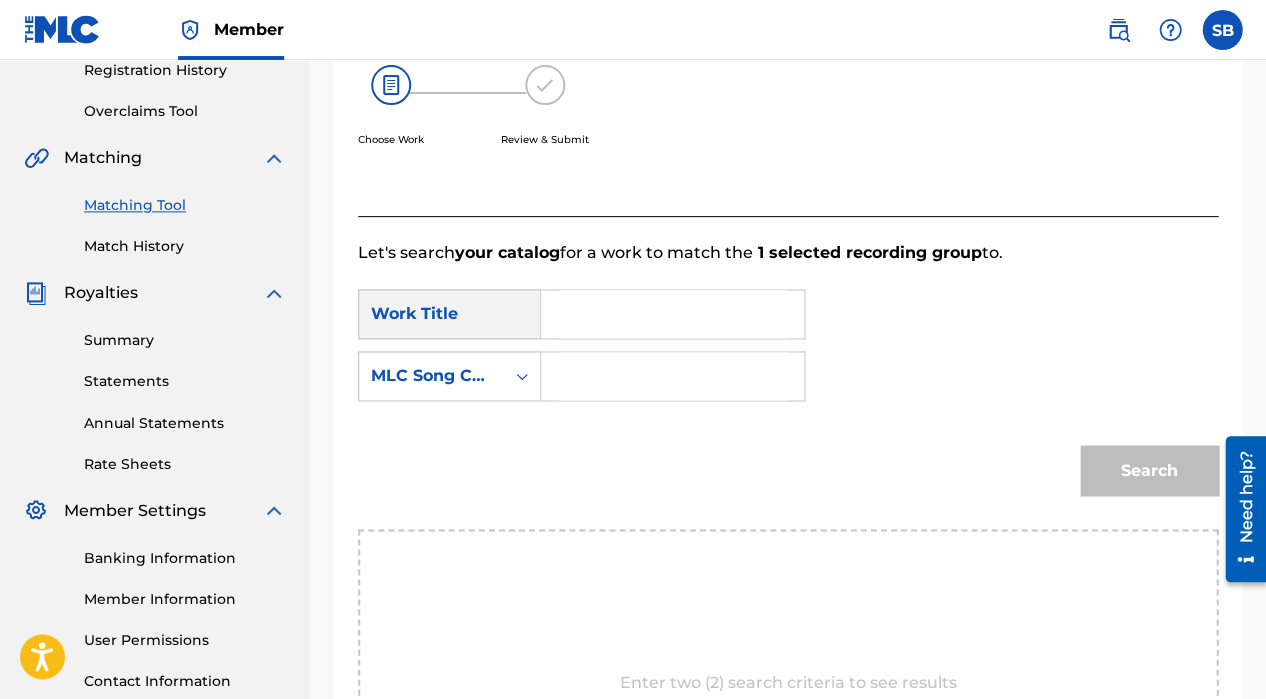click at bounding box center [672, 314] 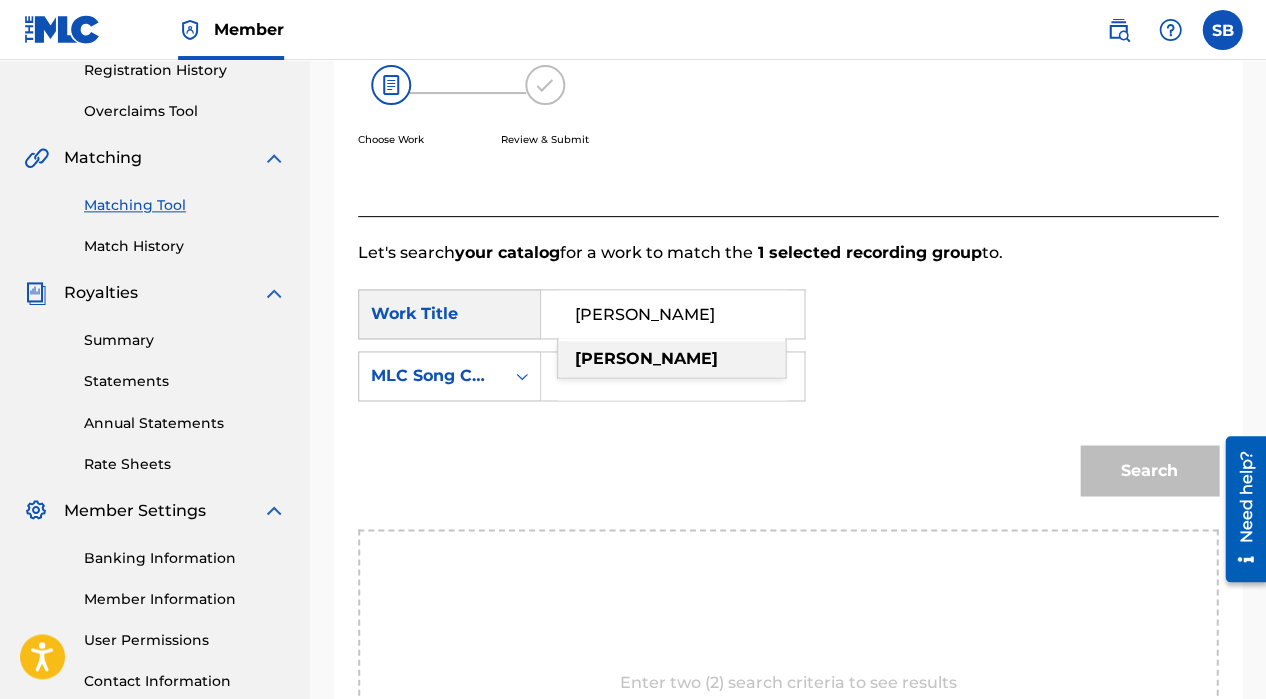 type on "[PERSON_NAME]" 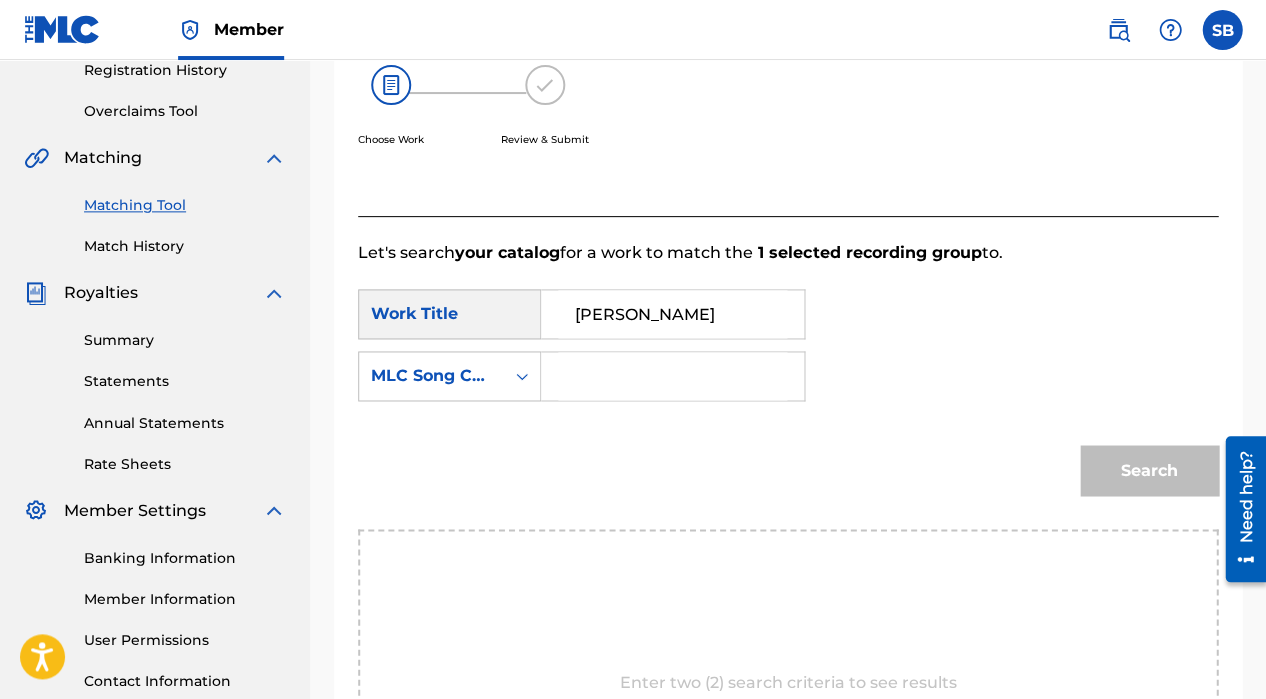 click at bounding box center (672, 376) 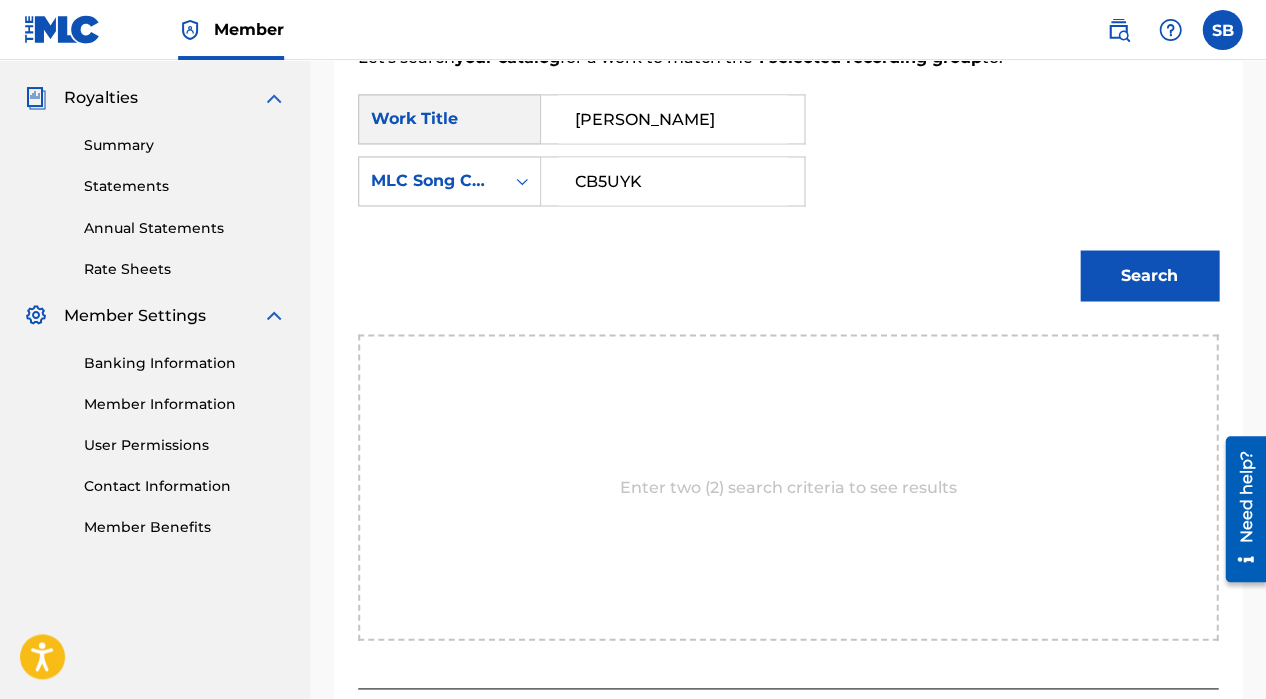scroll, scrollTop: 542, scrollLeft: 0, axis: vertical 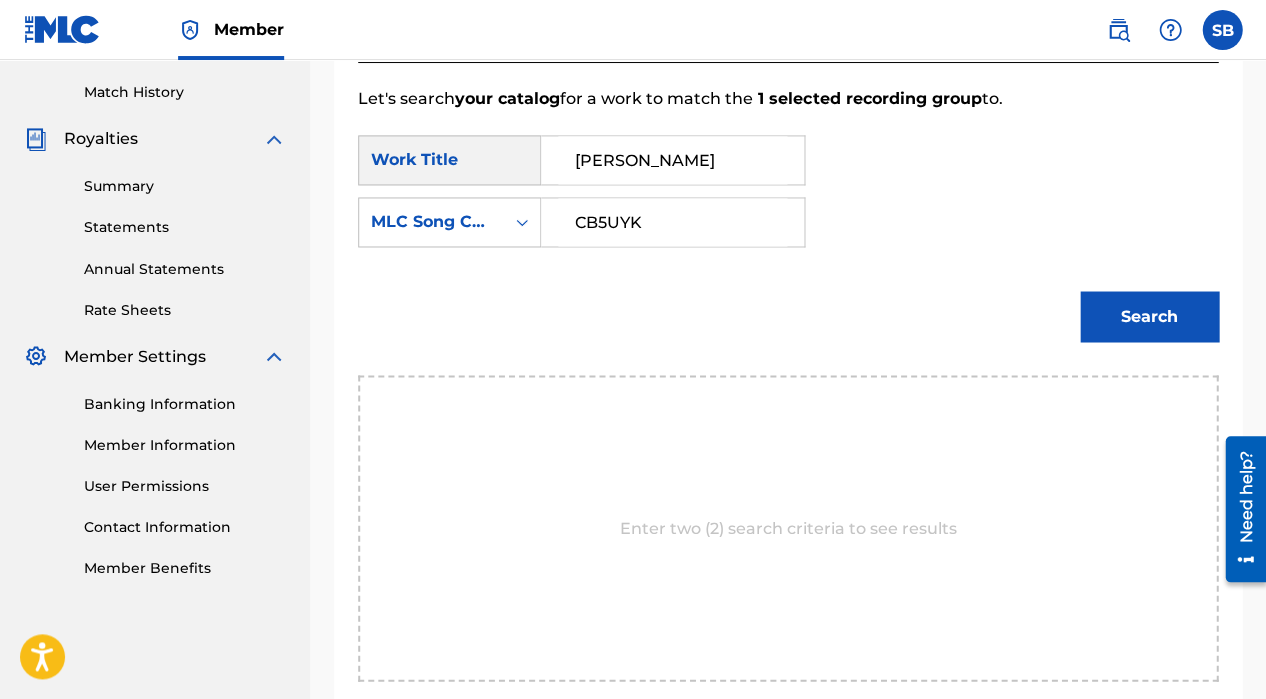 type on "CB5UYK" 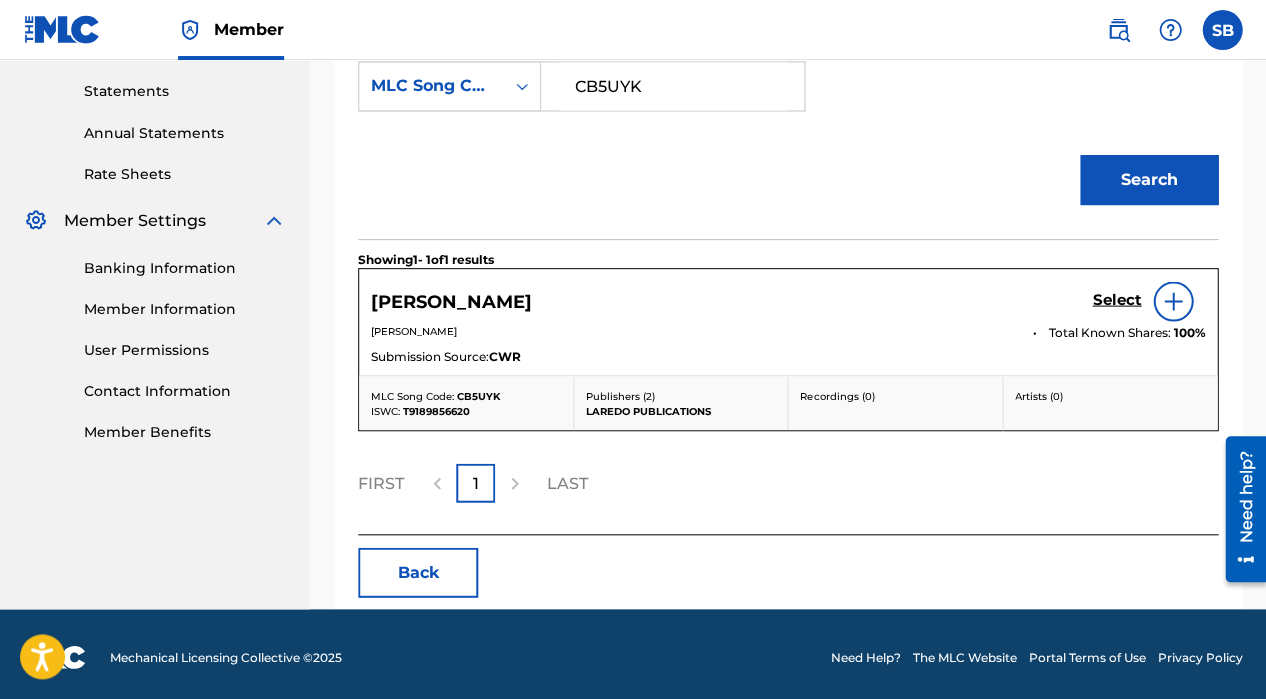 scroll, scrollTop: 677, scrollLeft: 0, axis: vertical 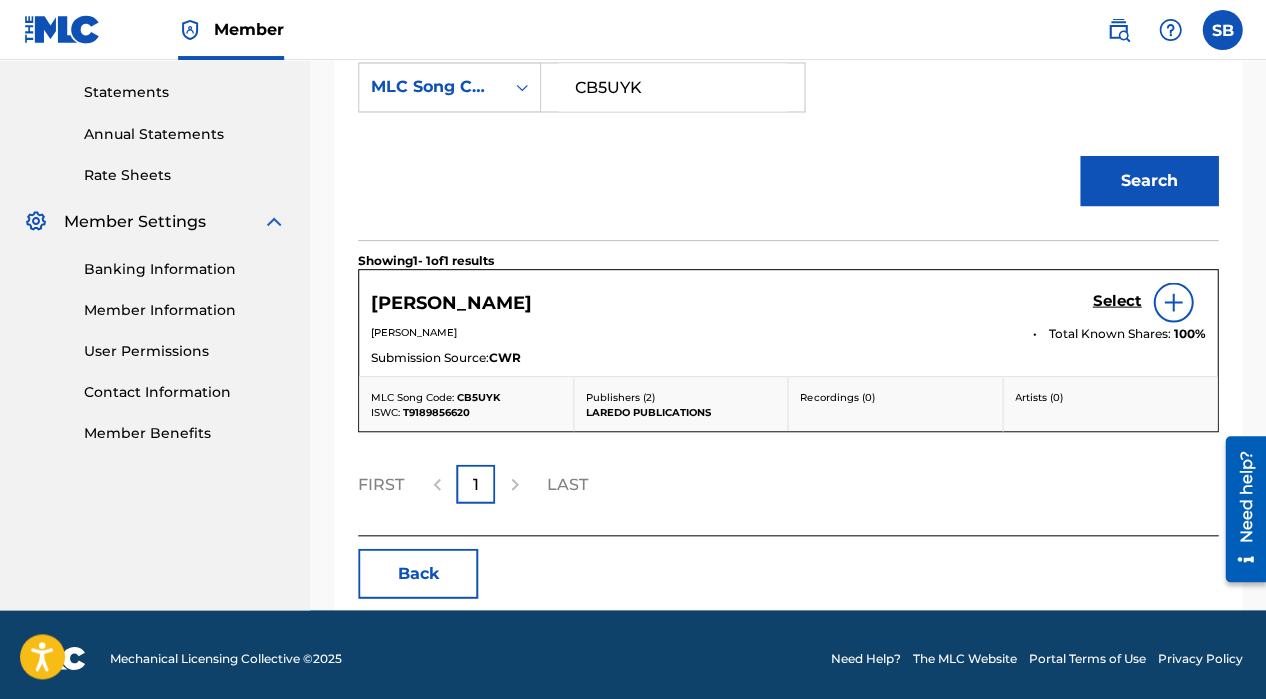 click at bounding box center (1173, 302) 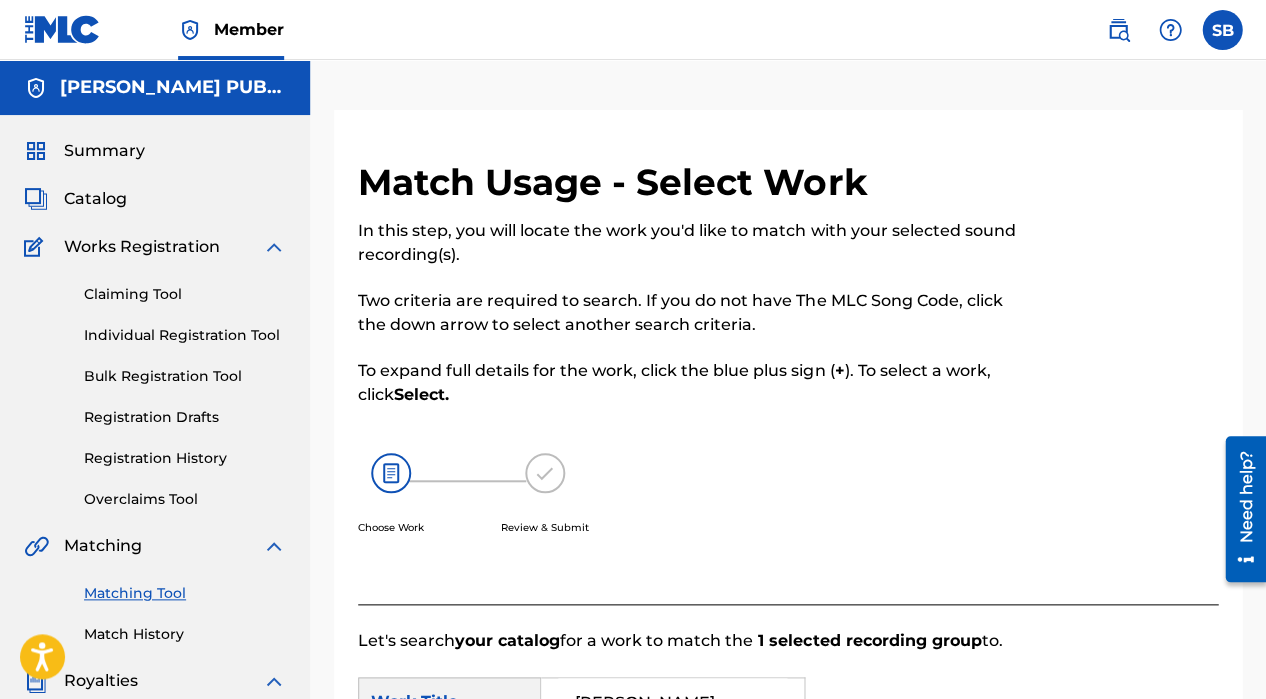 scroll, scrollTop: 0, scrollLeft: 0, axis: both 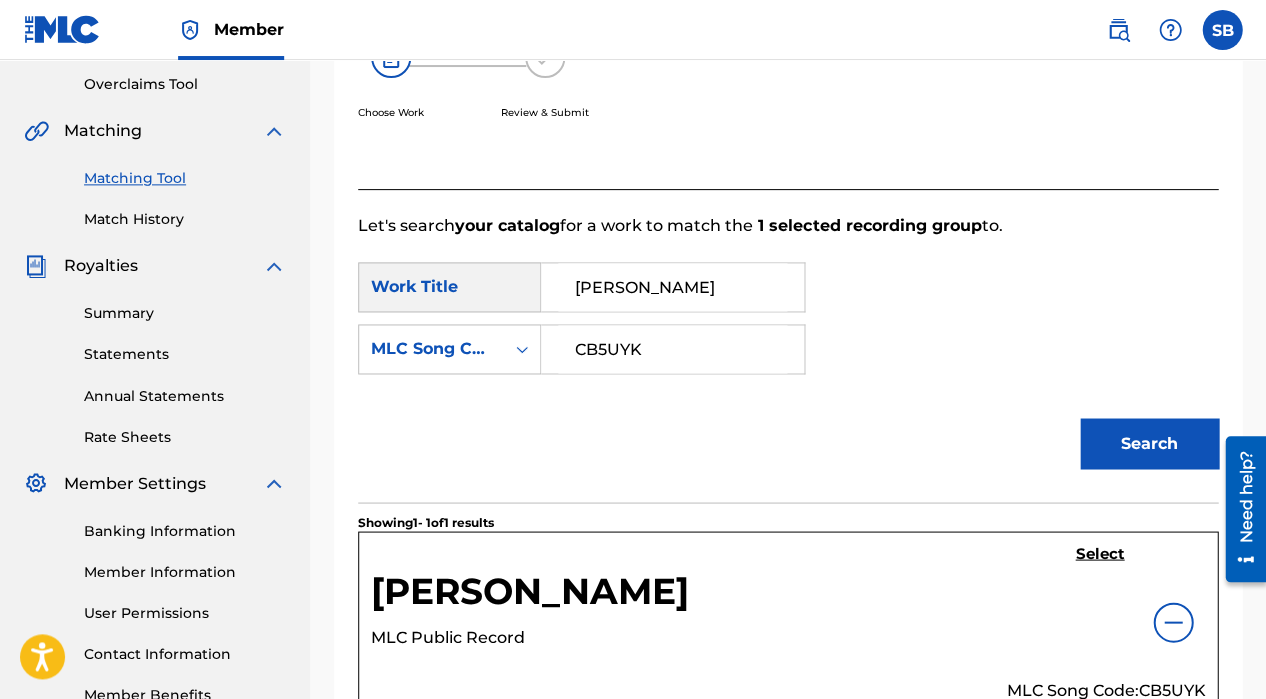click on "Select" at bounding box center (1099, 553) 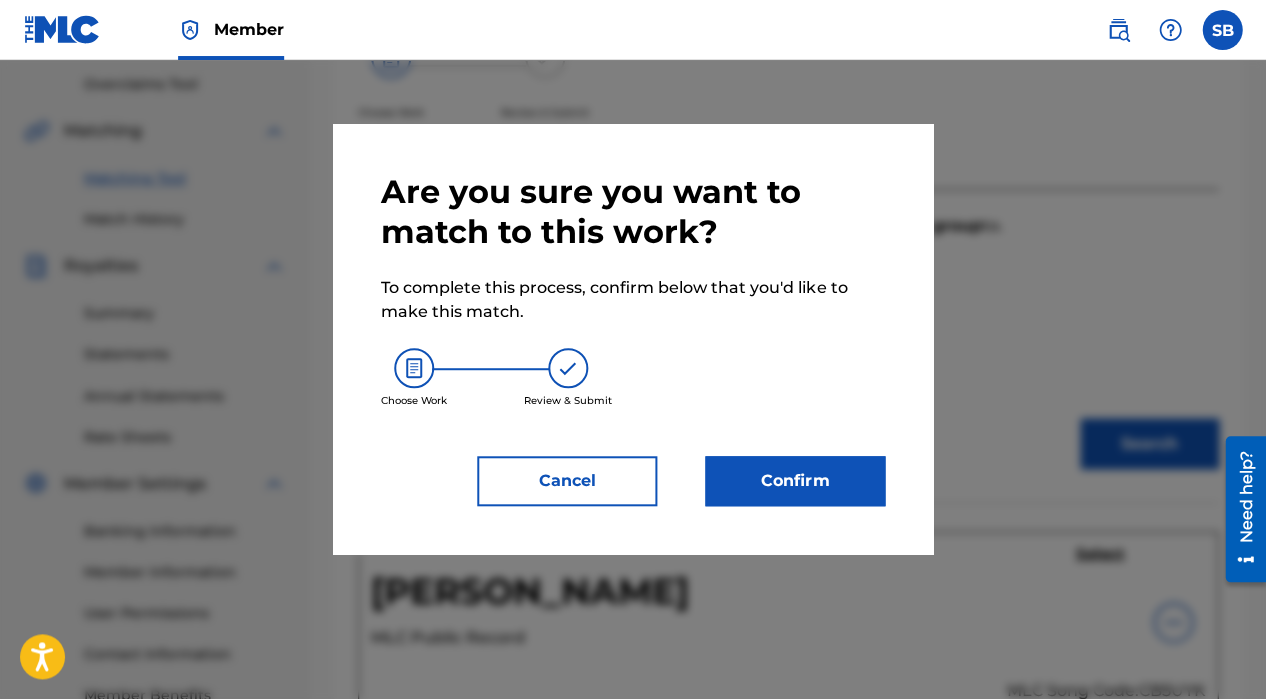click on "Confirm" at bounding box center (795, 481) 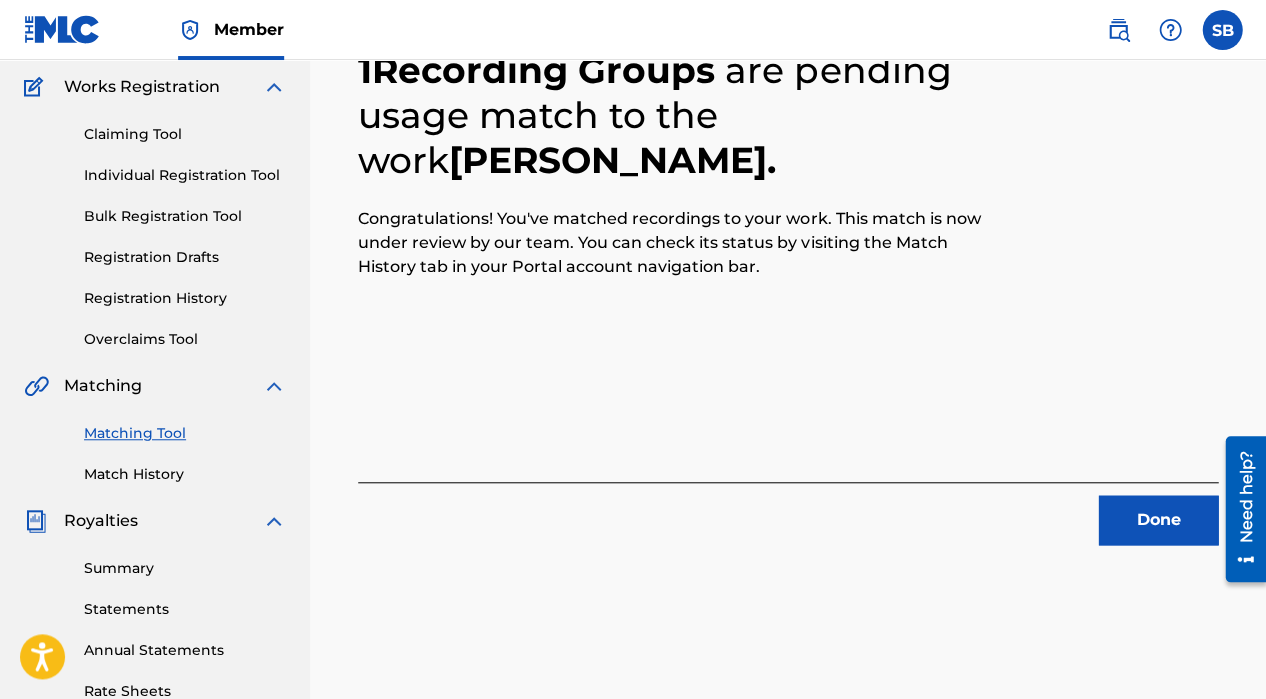 scroll, scrollTop: 162, scrollLeft: 0, axis: vertical 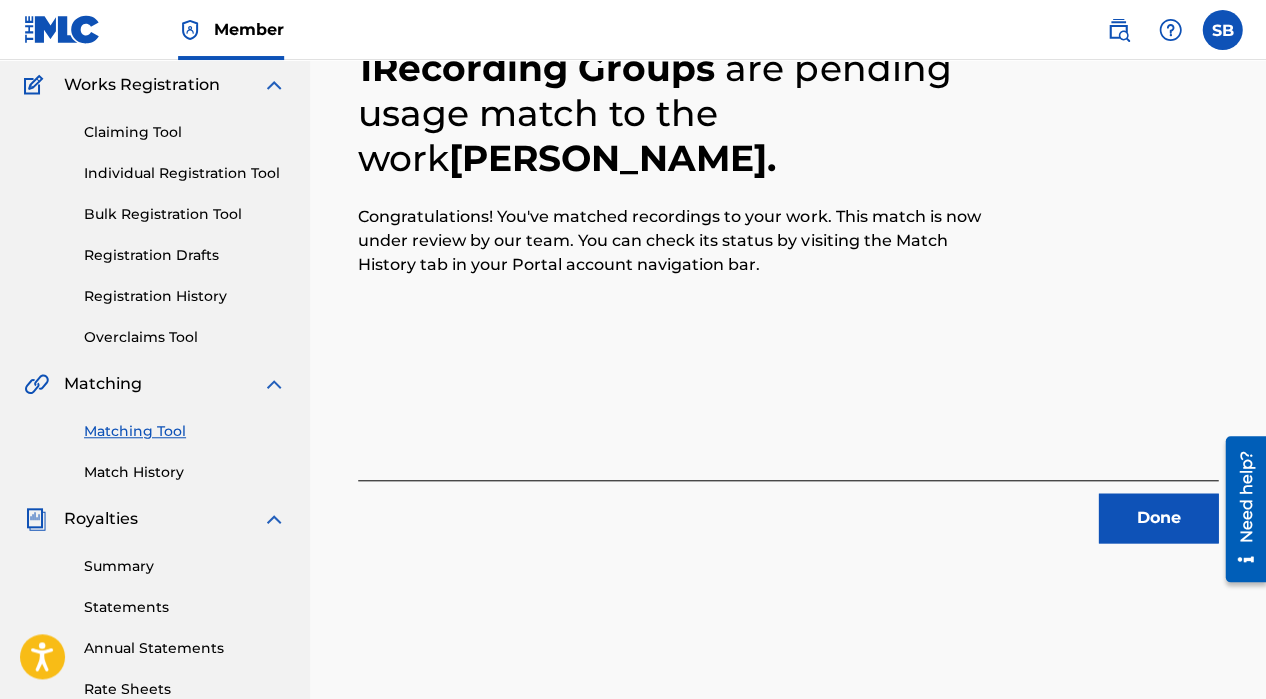 click on "Done" at bounding box center (1158, 518) 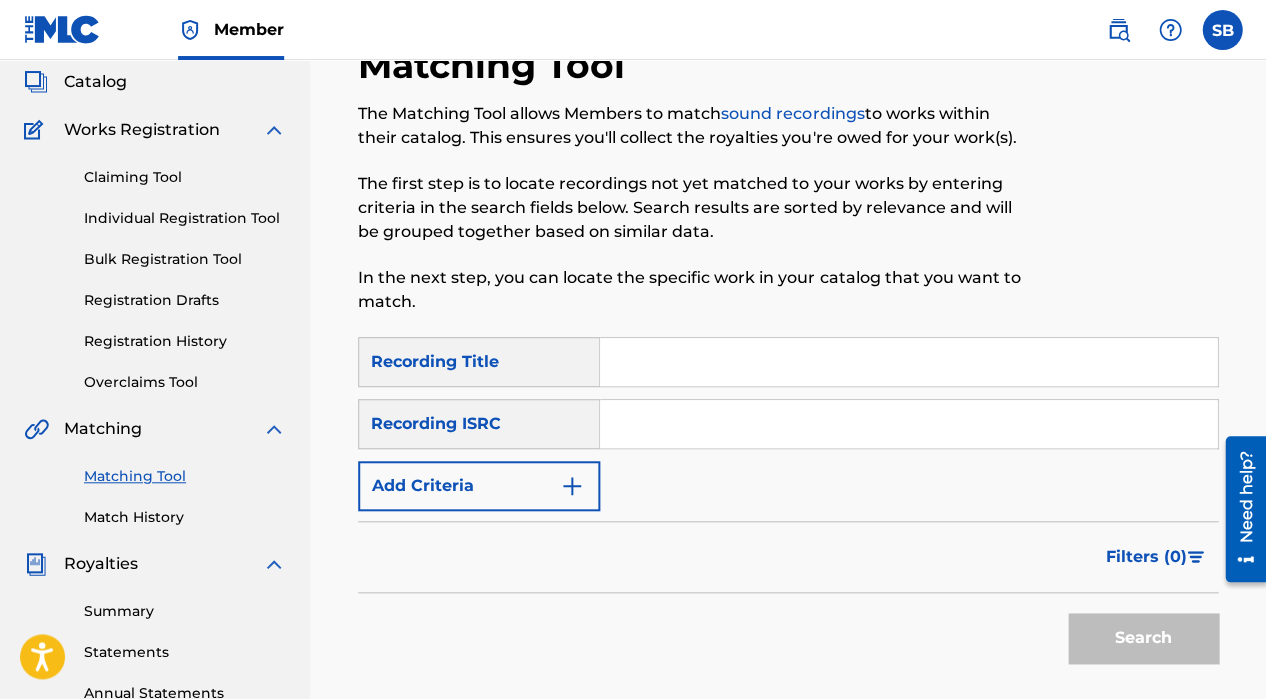 scroll, scrollTop: 103, scrollLeft: 0, axis: vertical 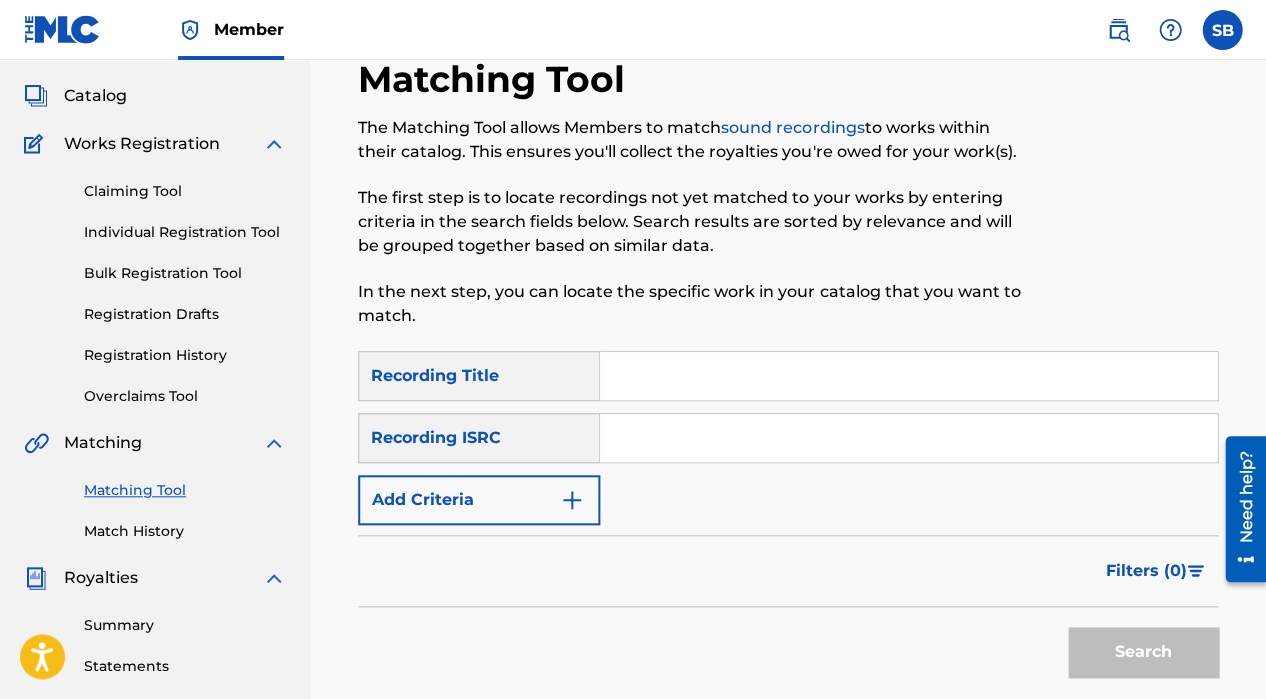 click at bounding box center (908, 376) 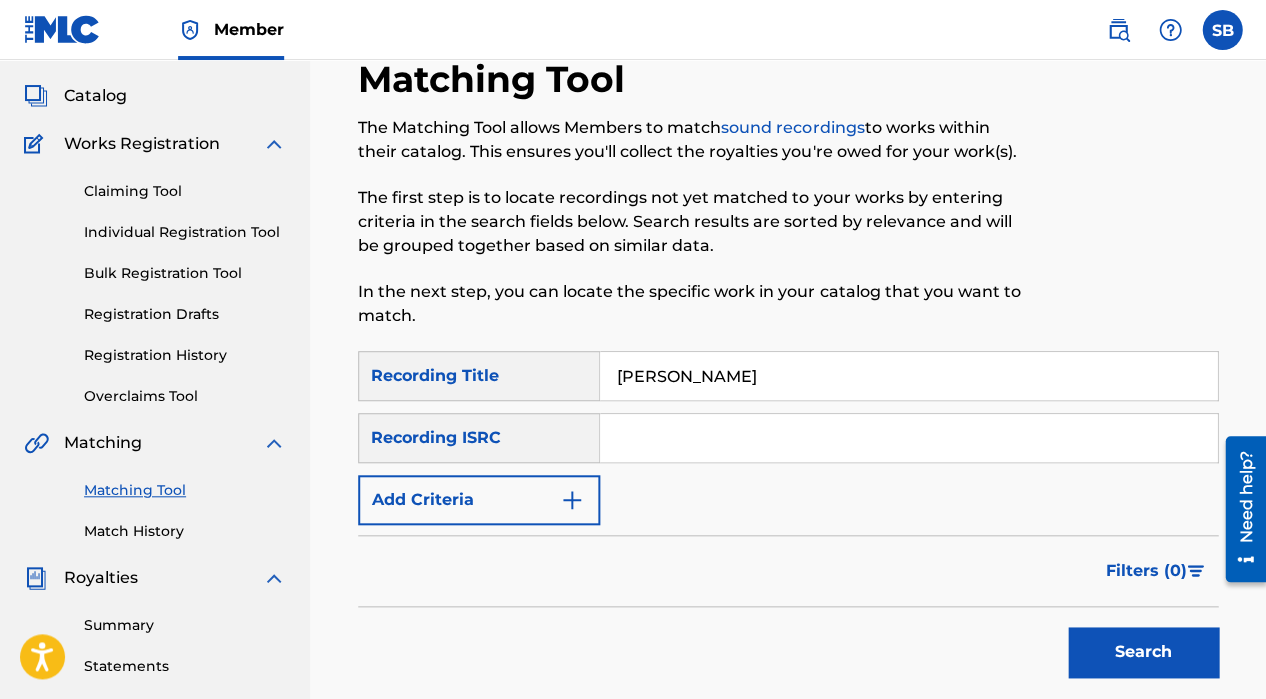 type on "[PERSON_NAME]" 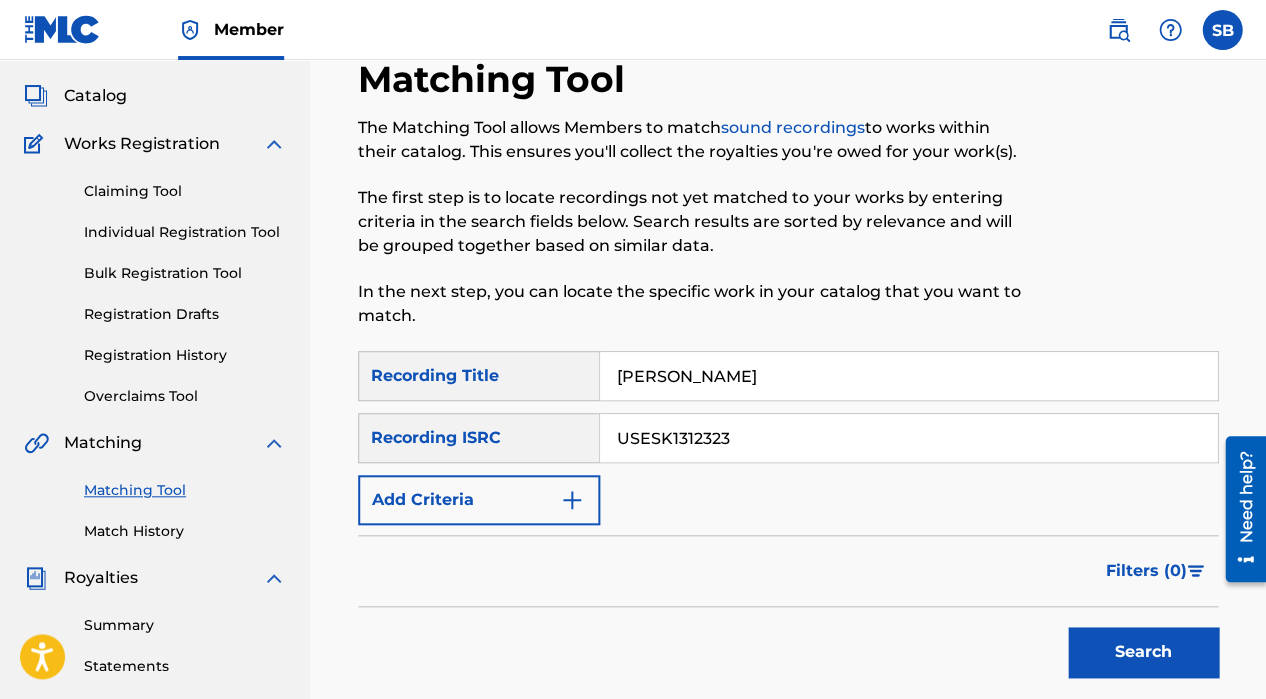 type on "USESK1312323" 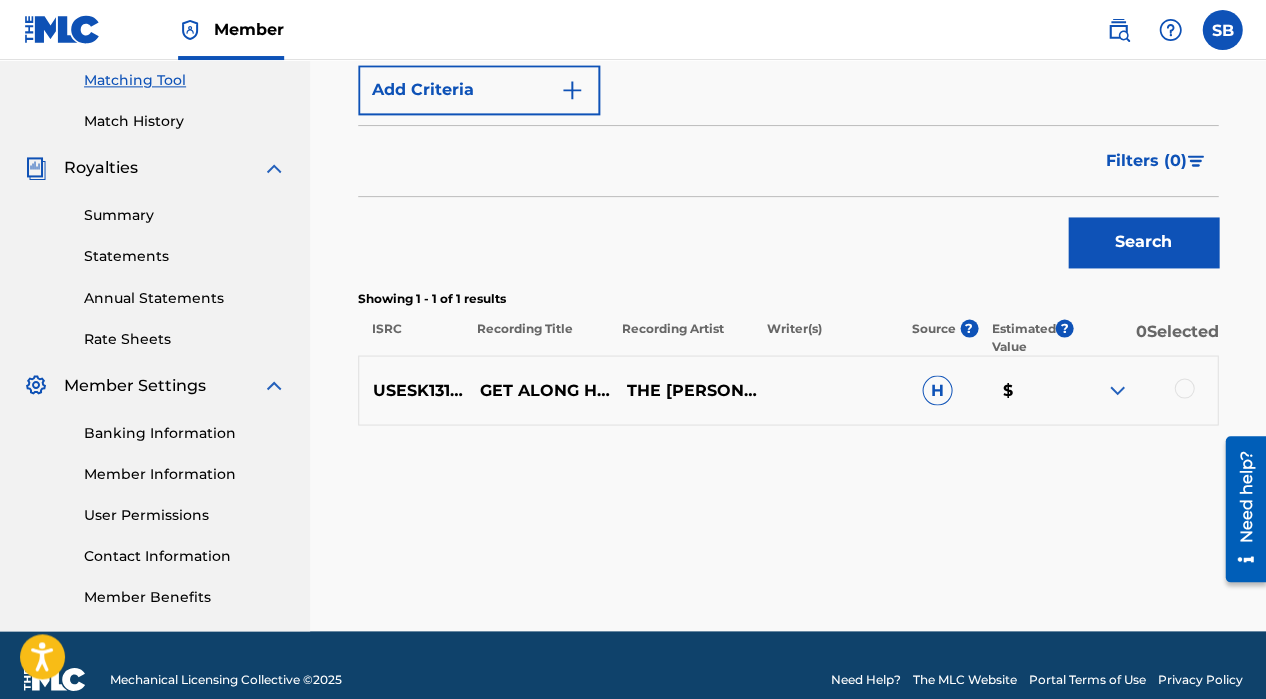scroll, scrollTop: 522, scrollLeft: 0, axis: vertical 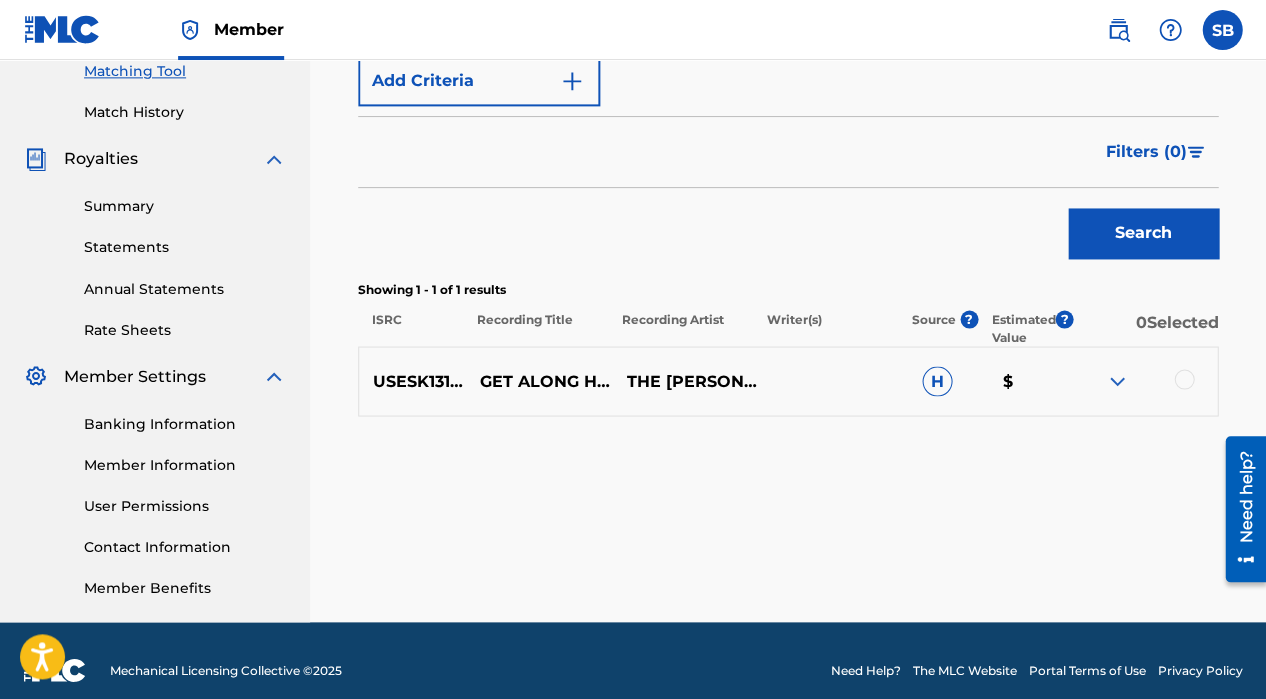 click at bounding box center (1117, 381) 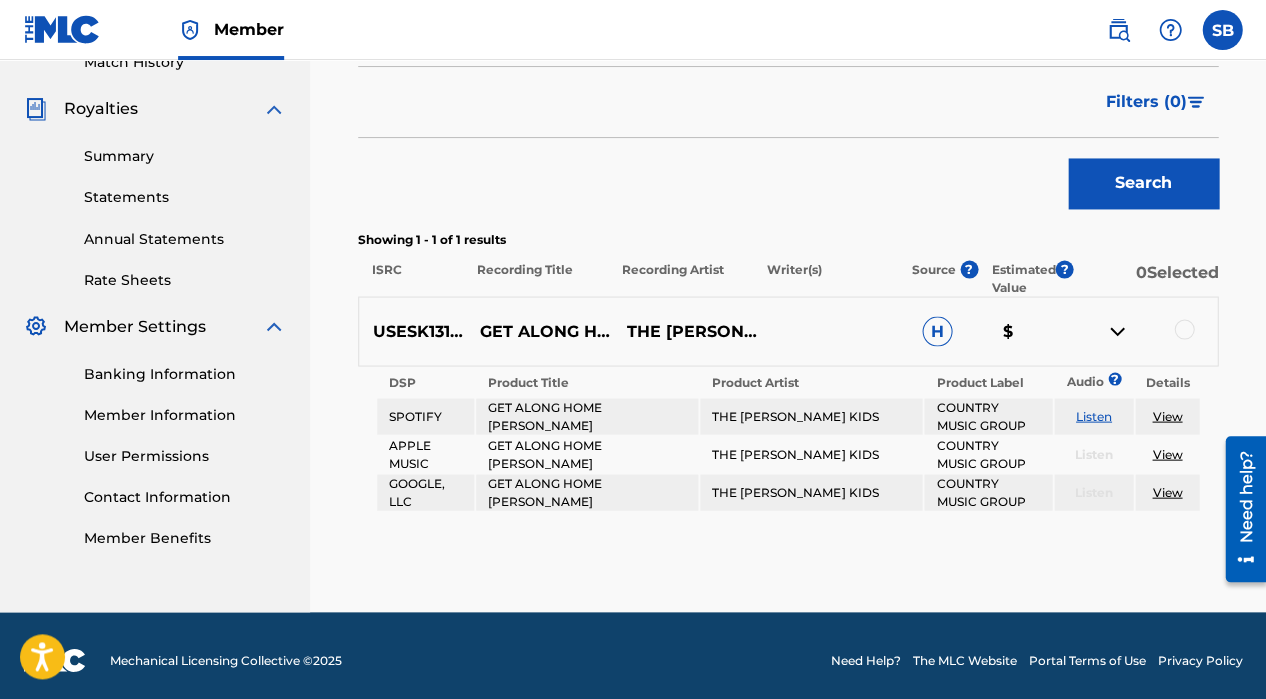 scroll, scrollTop: 571, scrollLeft: 0, axis: vertical 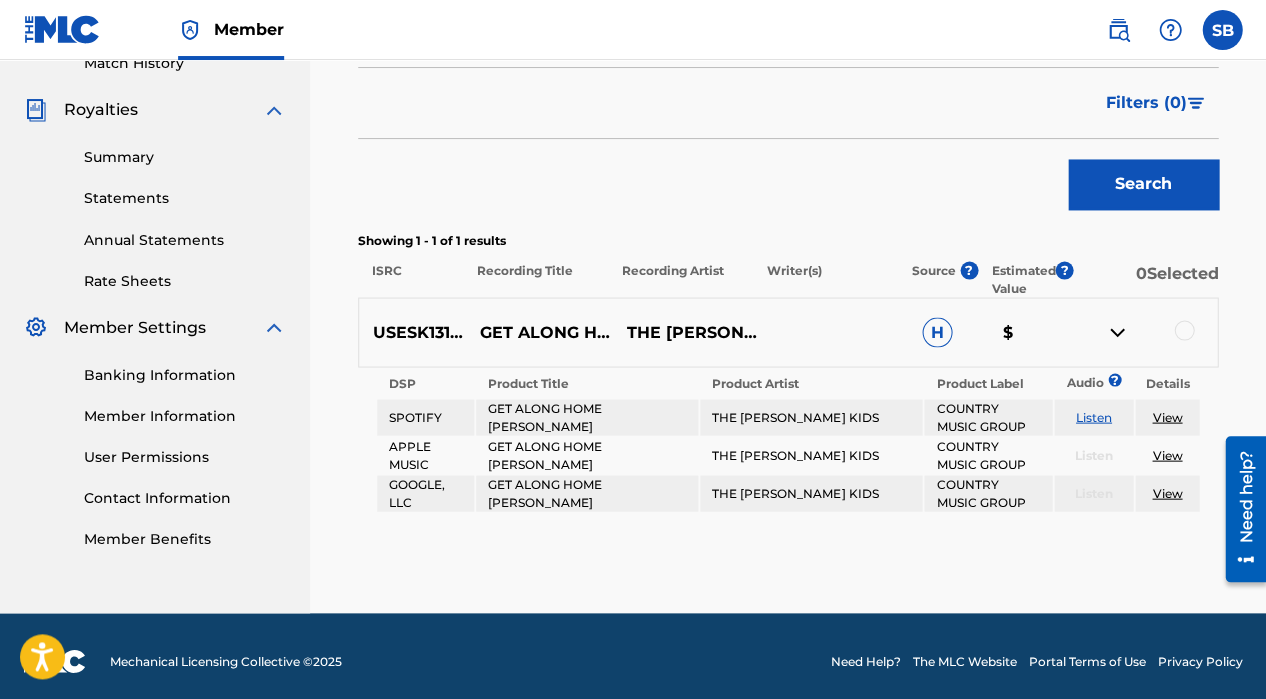 click at bounding box center (1184, 330) 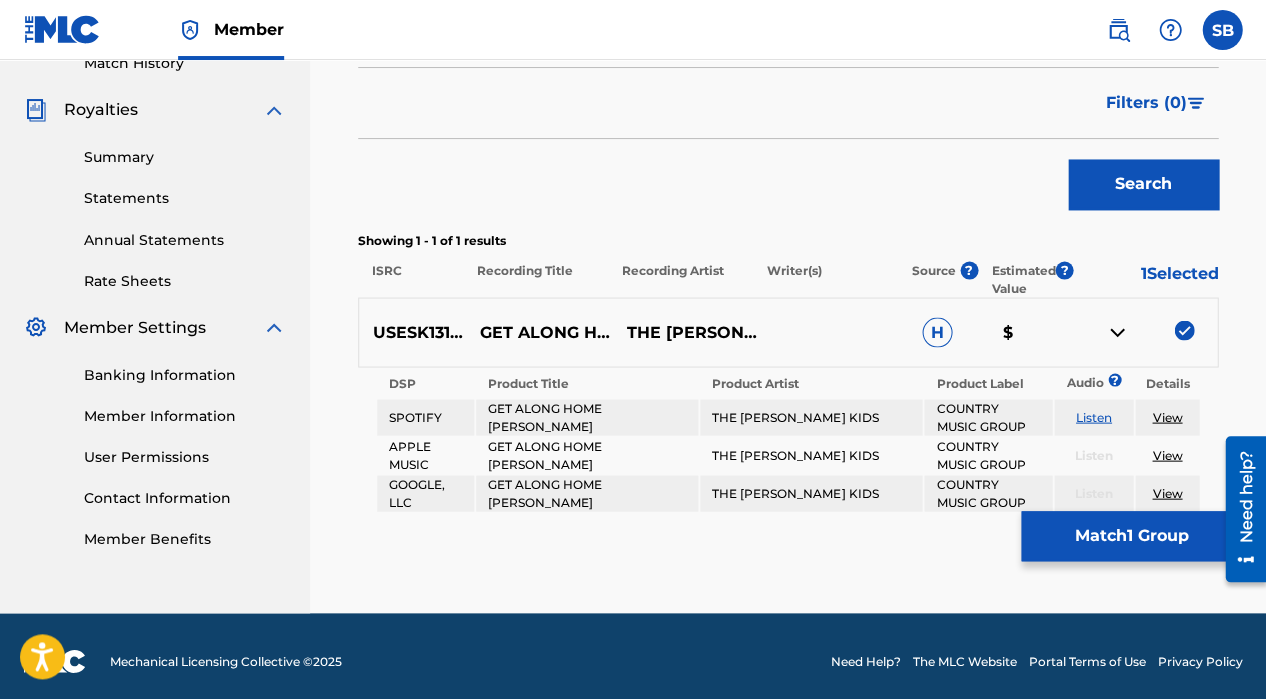 click on "Match  1 Group" at bounding box center [1131, 536] 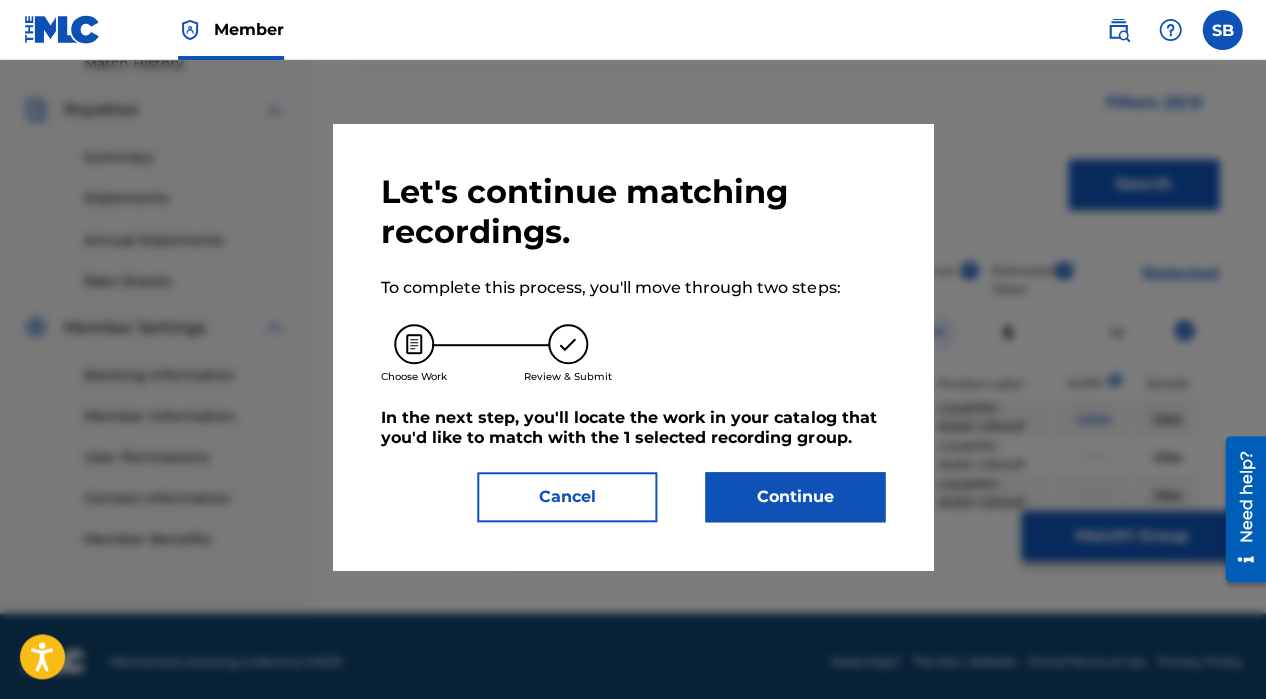 click on "Continue" at bounding box center (795, 497) 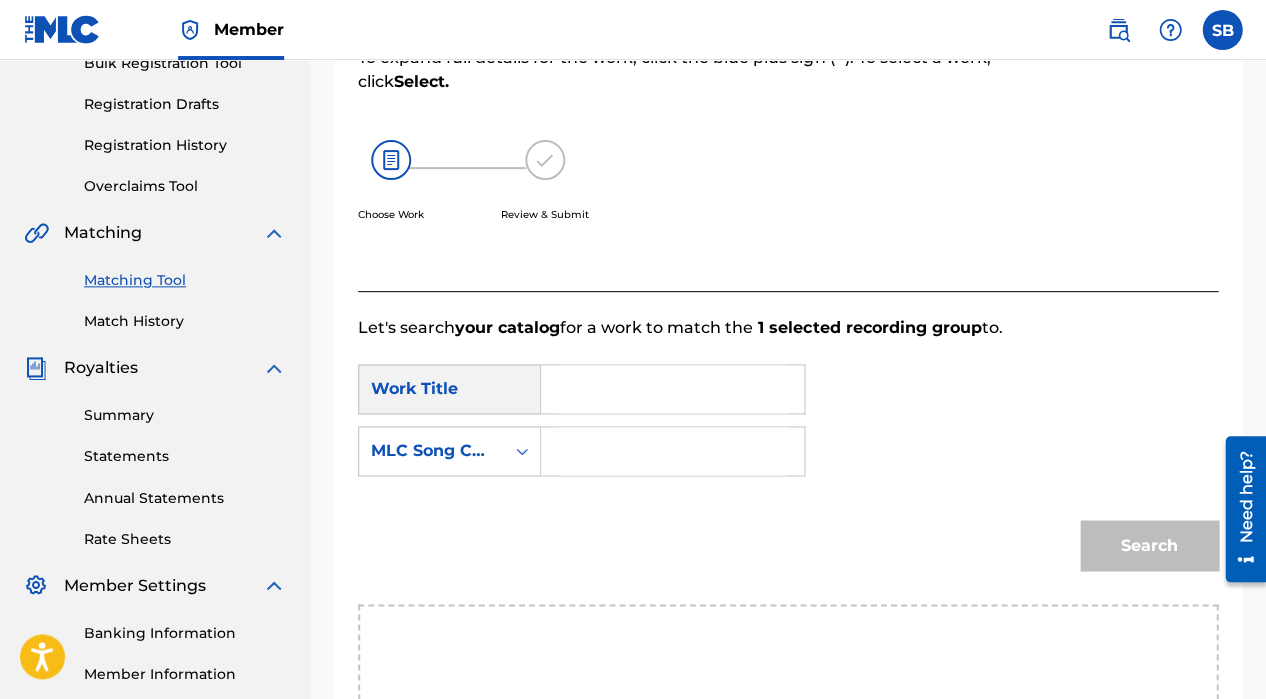 scroll, scrollTop: 255, scrollLeft: 0, axis: vertical 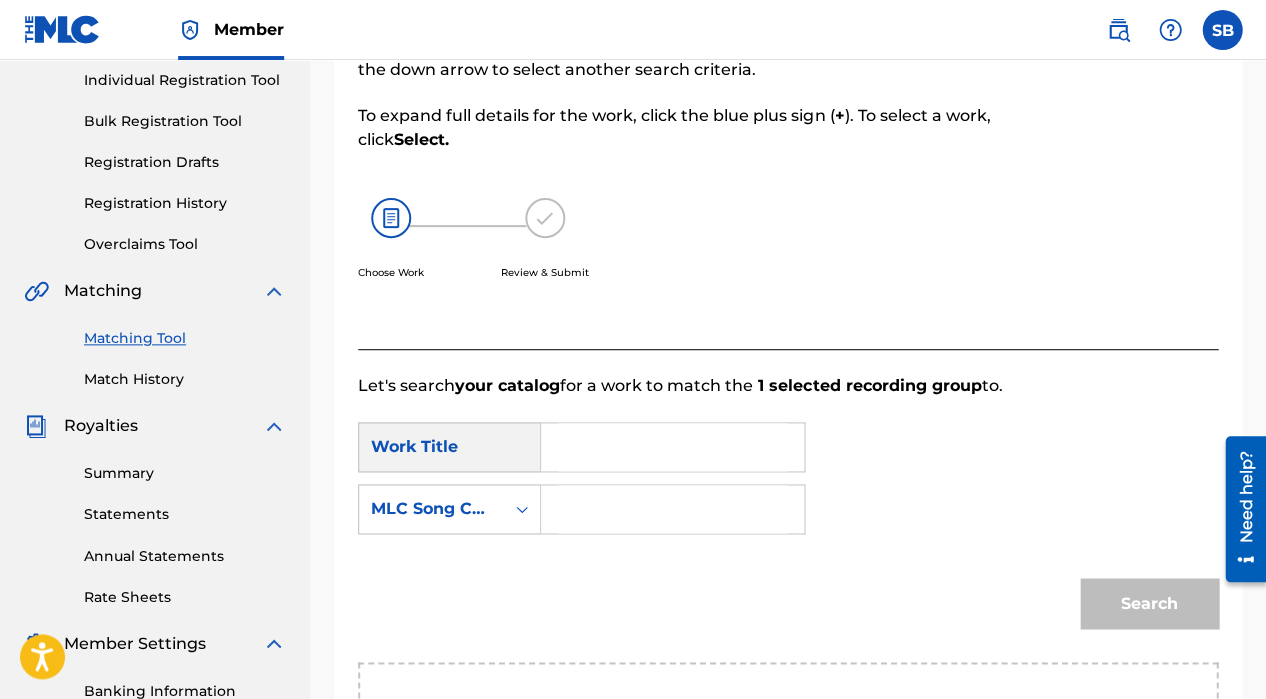 click at bounding box center (672, 447) 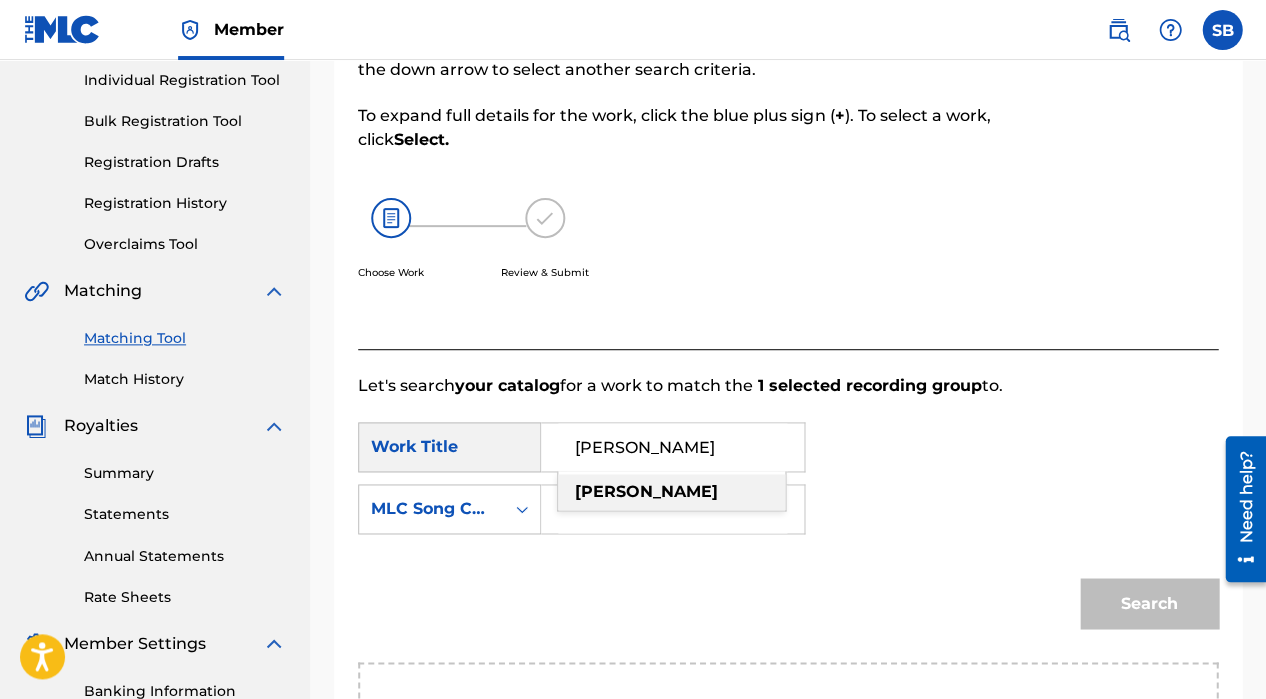 type on "[PERSON_NAME]" 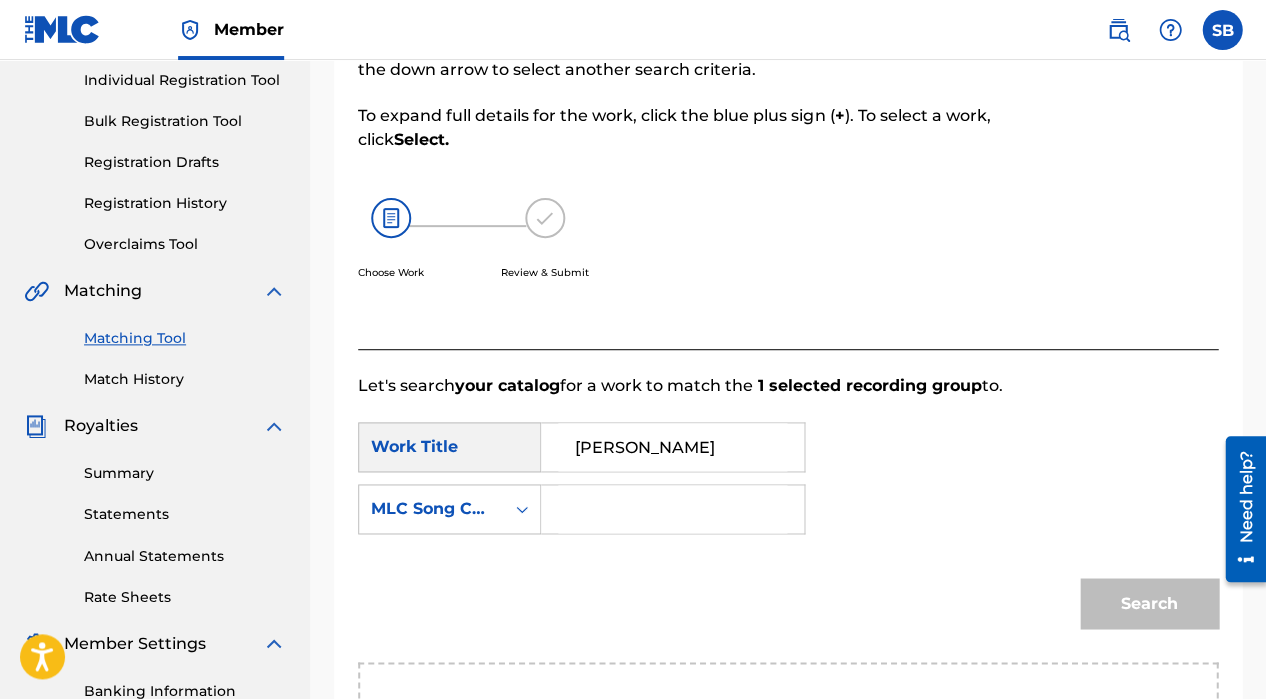 click on "SearchWithCriteria668caaf3-0b79-4815-9758-a752389b4aee Work Title [PERSON_NAME] SearchWithCriteria7594e43e-043c-4a24-9097-19215a00ab01 MLC Song Code" at bounding box center [788, 484] 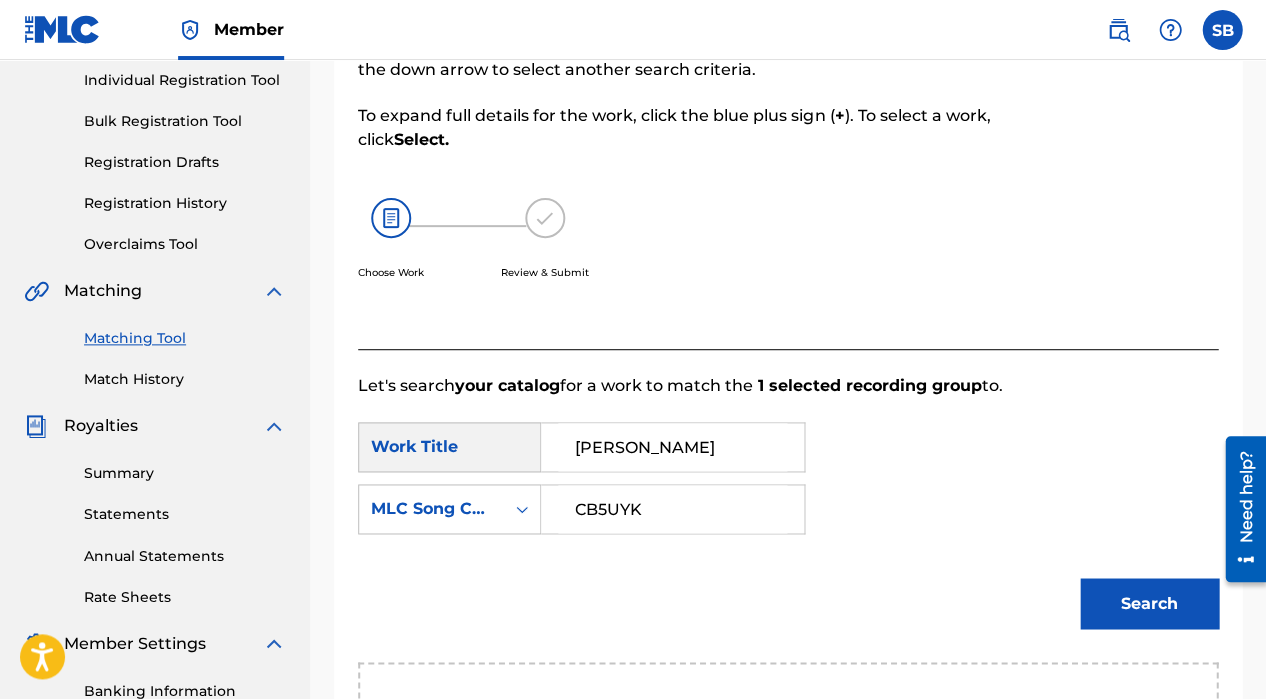 type on "CB5UYK" 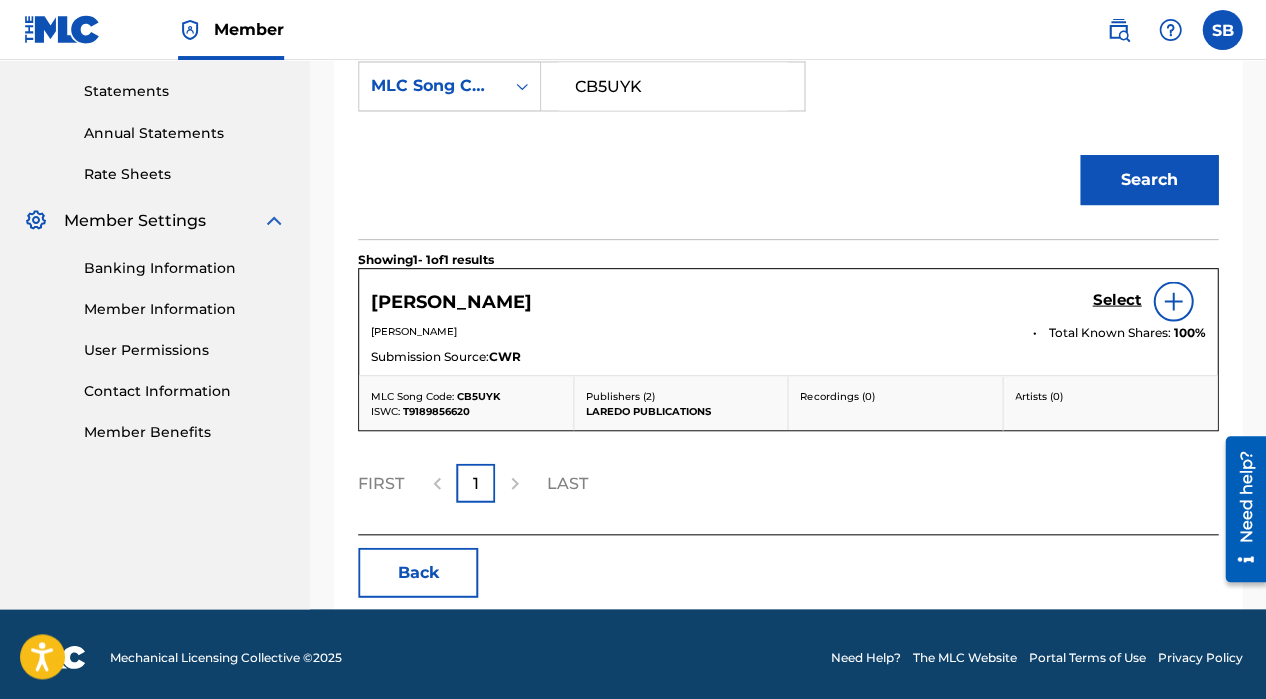 scroll, scrollTop: 677, scrollLeft: 0, axis: vertical 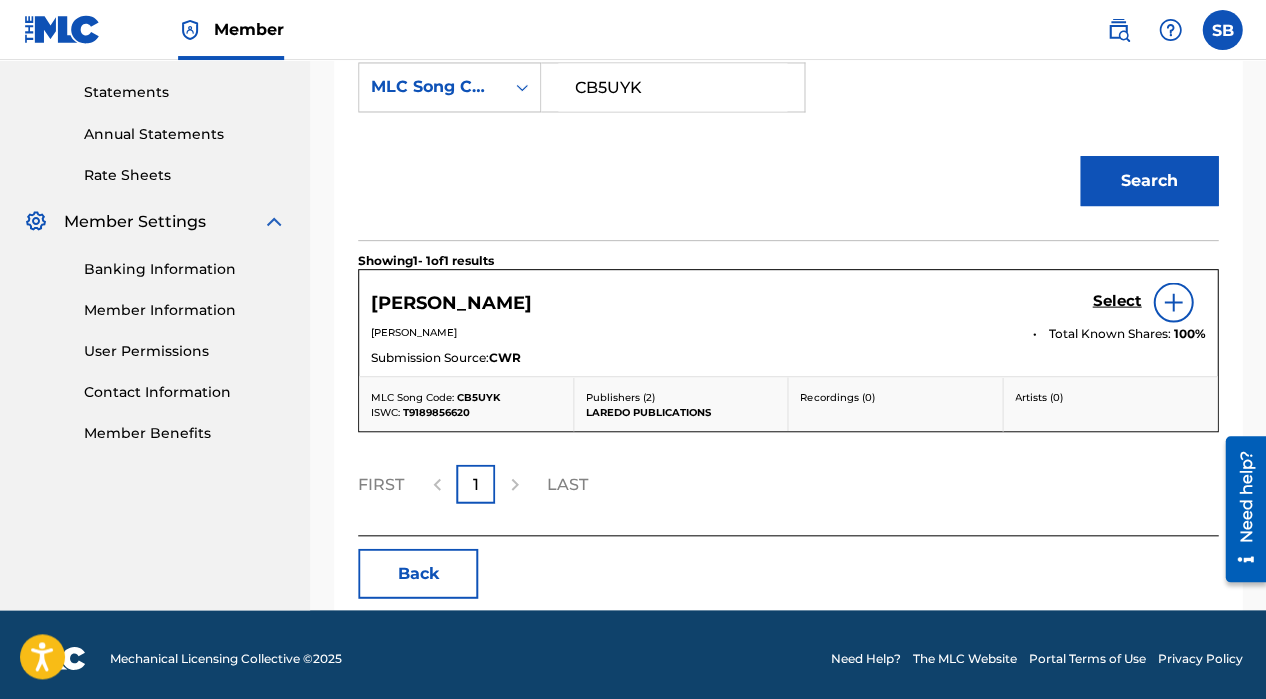 click on "Select" at bounding box center (1116, 300) 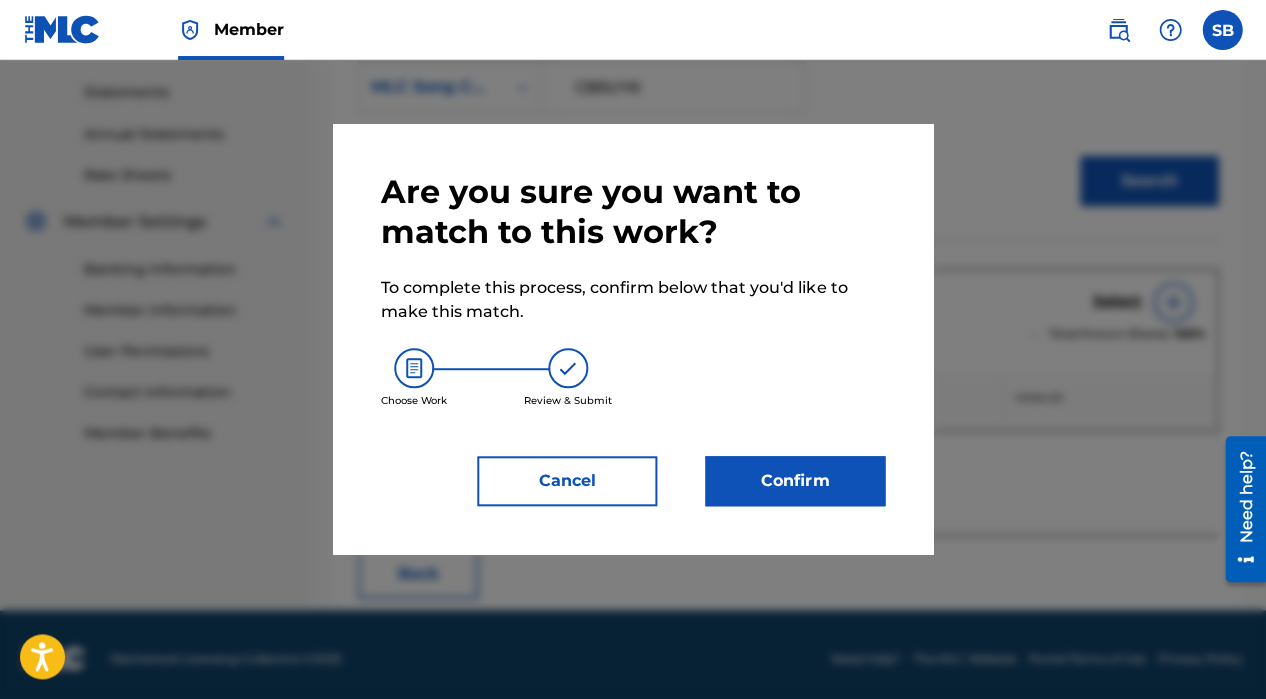 click on "Confirm" at bounding box center (795, 481) 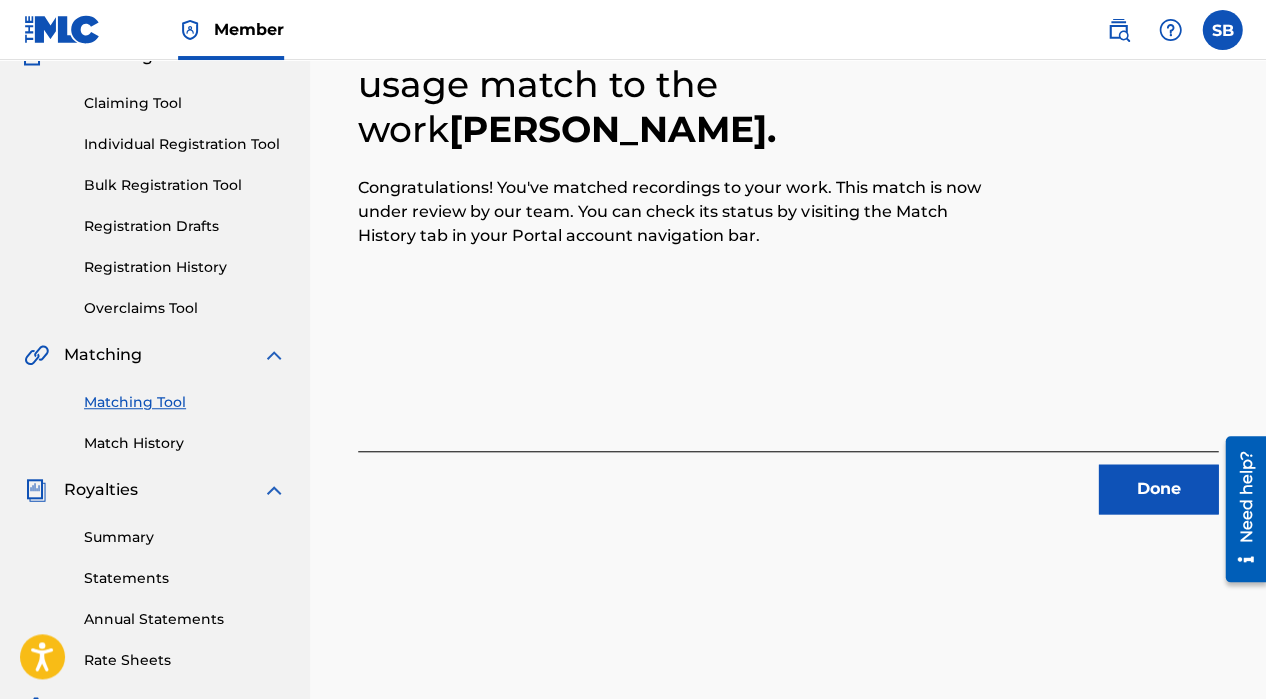 scroll, scrollTop: 193, scrollLeft: 0, axis: vertical 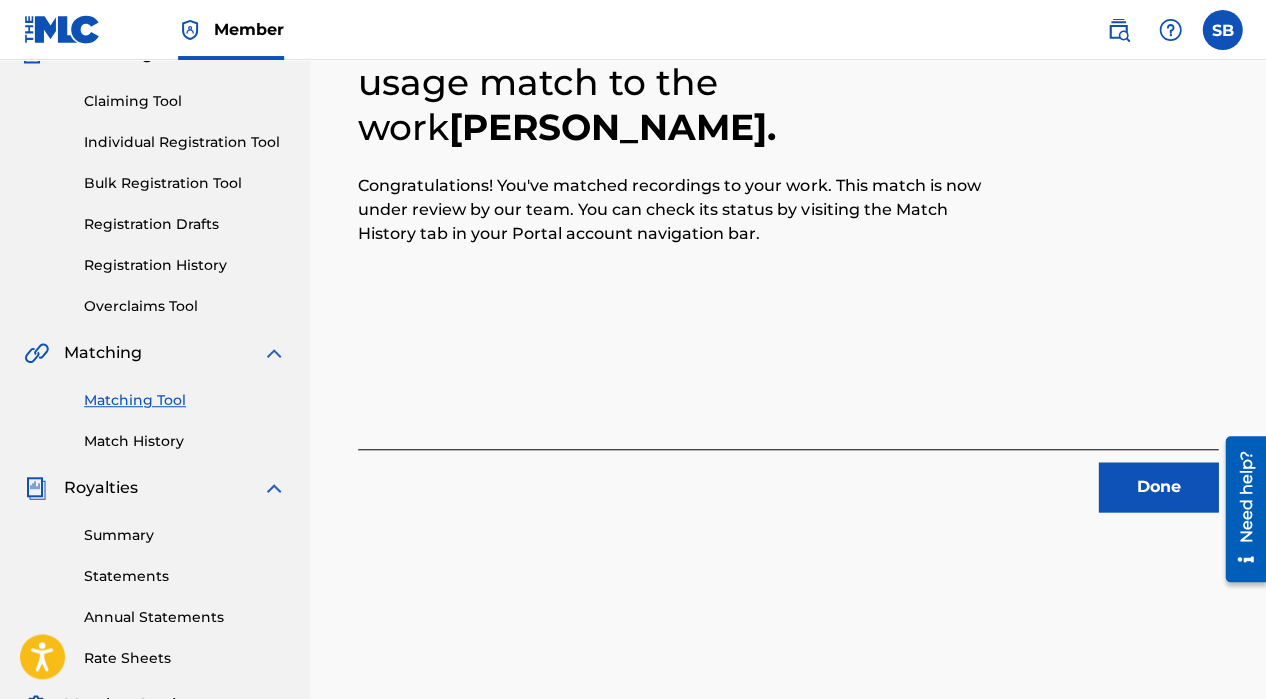 click on "Done" at bounding box center (1158, 487) 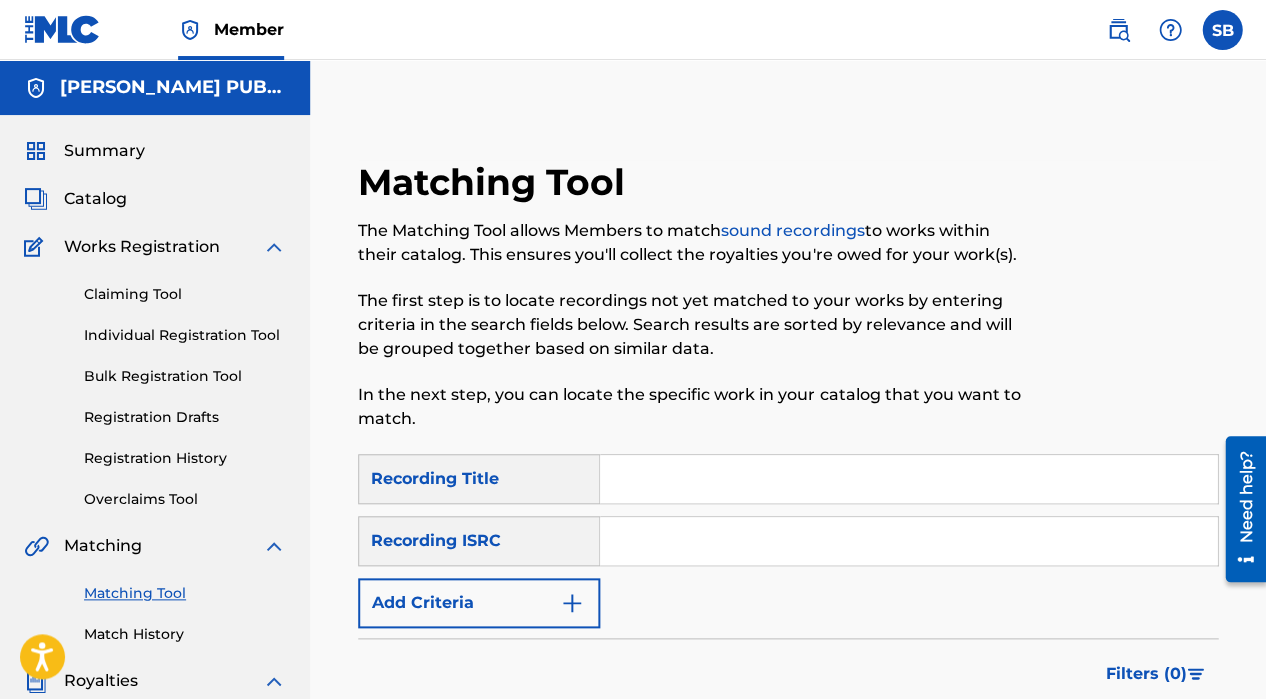 scroll, scrollTop: 0, scrollLeft: 0, axis: both 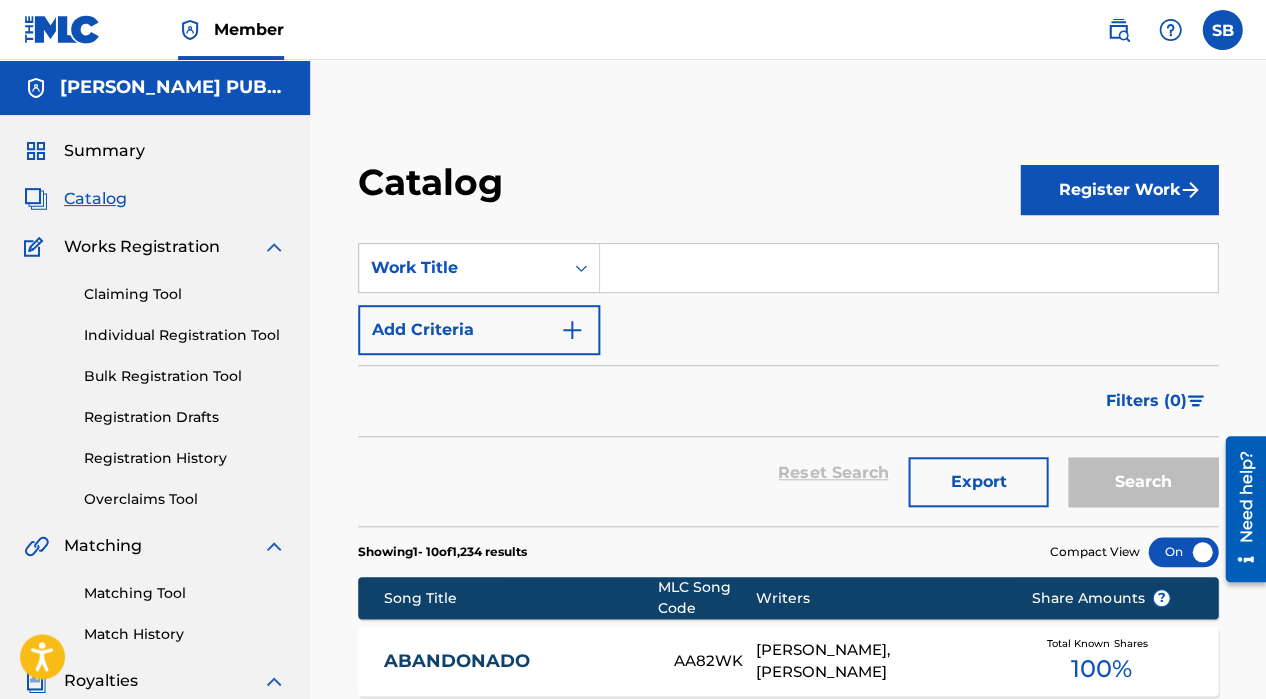 click at bounding box center [908, 268] 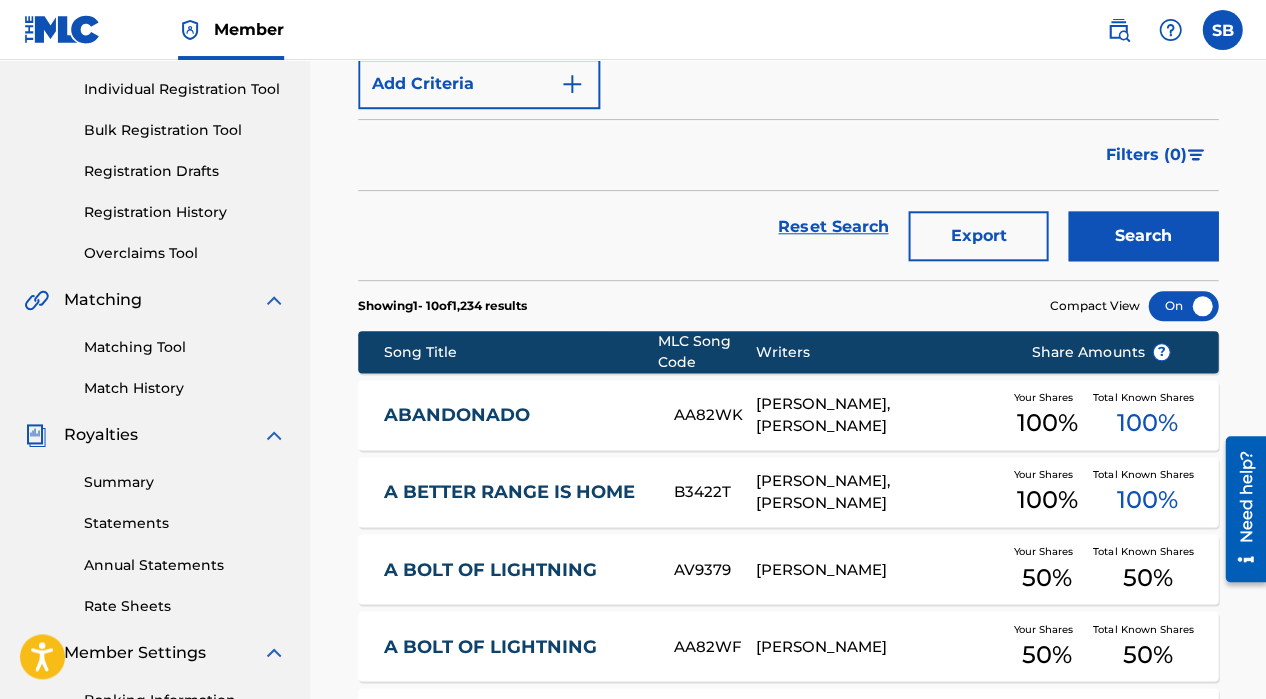scroll, scrollTop: 265, scrollLeft: 0, axis: vertical 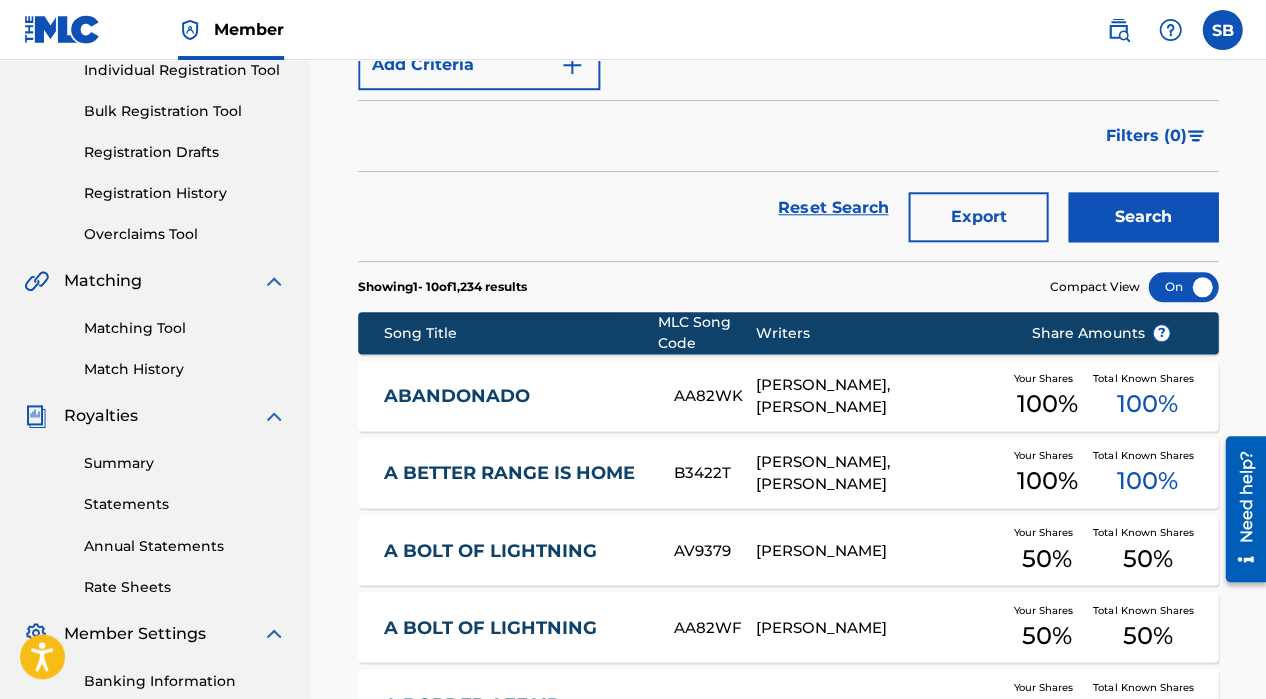 type on "city of sin" 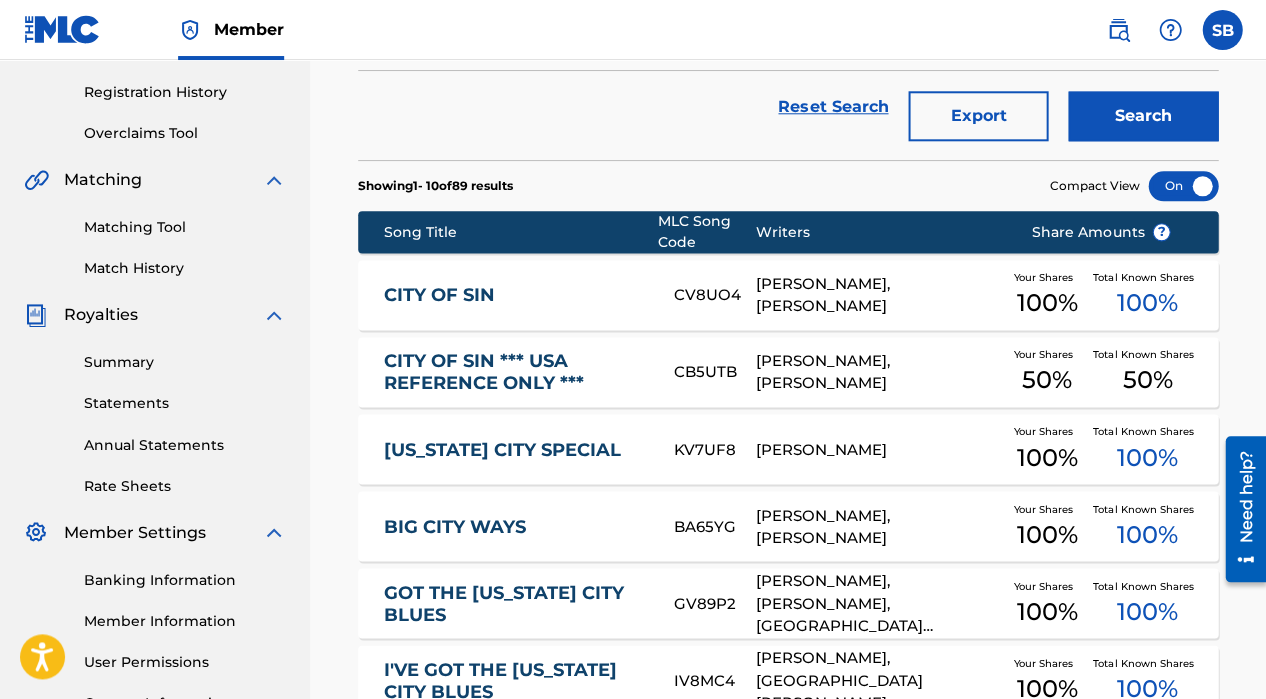 scroll, scrollTop: 368, scrollLeft: 0, axis: vertical 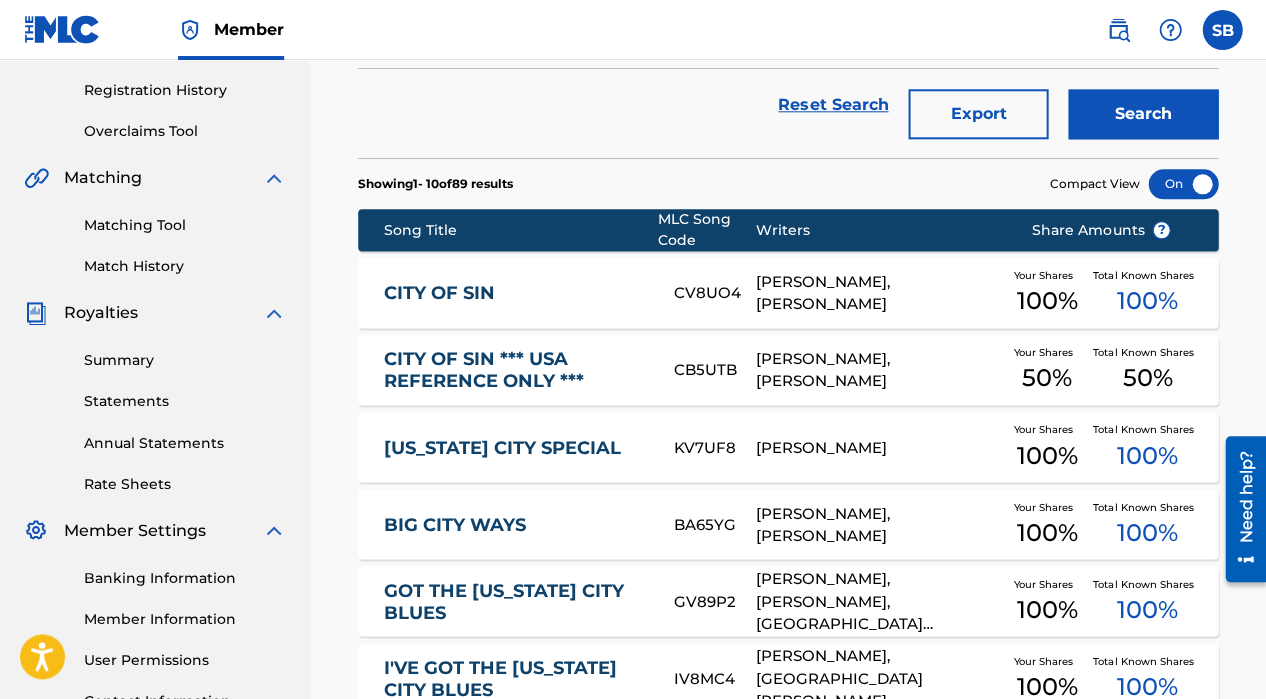 click on "CITY OF SIN" at bounding box center (515, 293) 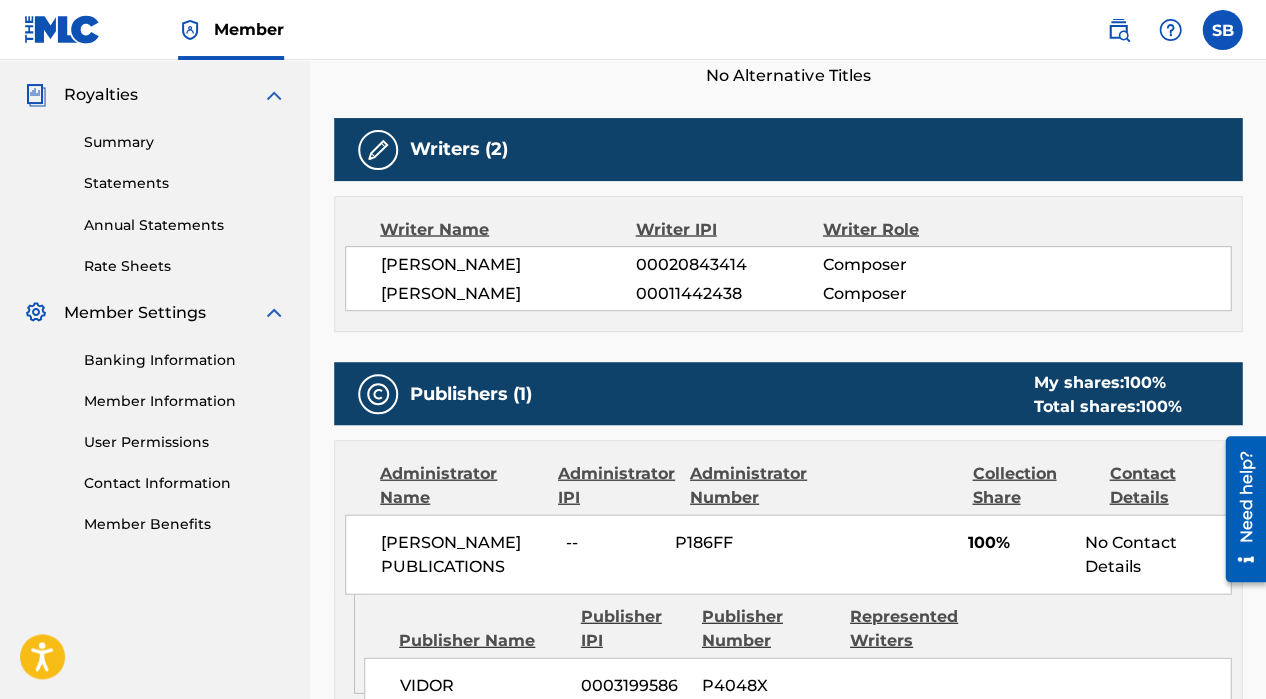 scroll, scrollTop: 587, scrollLeft: 0, axis: vertical 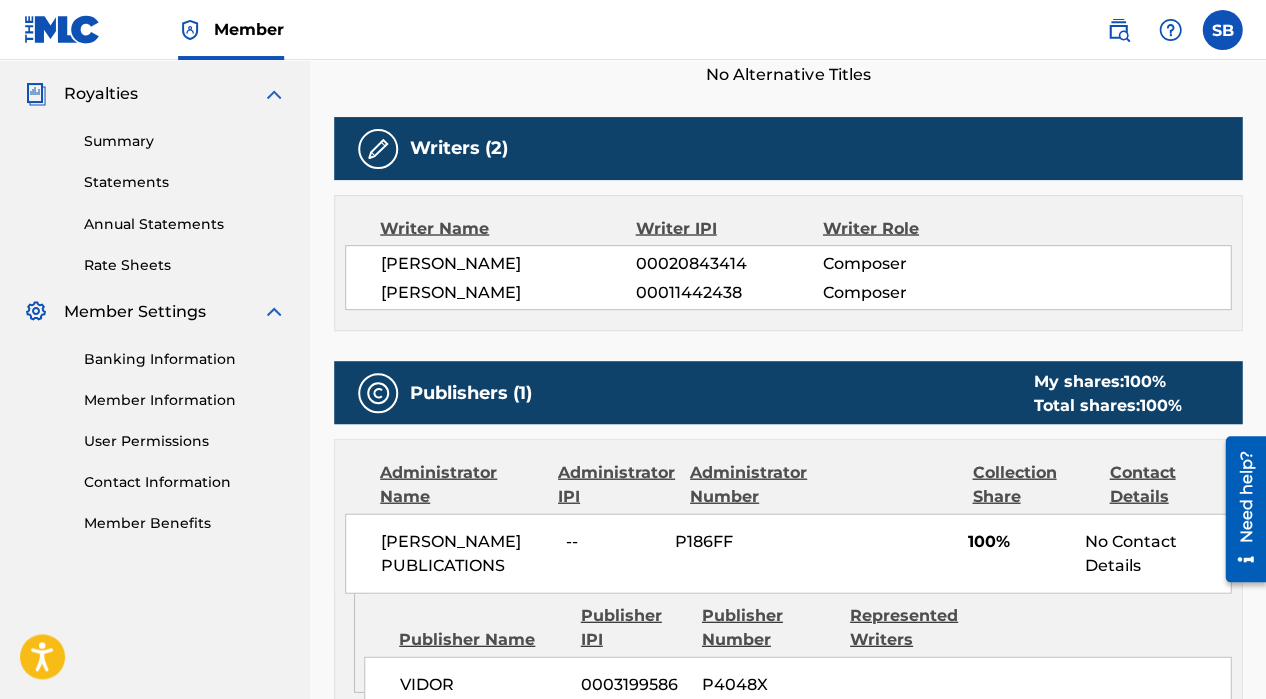 click on "Accessibility Screen-Reader Guide, Feedback, and Issue Reporting | New window Consent Details [#IABV2SETTINGS#] About This website uses cookies We use cookies to personalise content and ads, to provide social media features and to analyse our traffic. We also share information about your use of our site with our social media, advertising and analytics partners who may combine it with other information that you’ve provided to them or that they’ve collected from your use of their services. You consent to our cookies if you continue to use our website. Consent Selection Necessary   Preferences   Statistics   Marketing   Show details Details Necessary    41   Necessary cookies help make a website usable by enabling basic functions like page navigation and access to secure areas of the website. The website cannot function properly without these cookies.  Meta Platforms, Inc. 3 Learn more about this provider lastExternalReferrer Detects how the user reached the website by registering their last URL-address. 4 3" at bounding box center (633, -238) 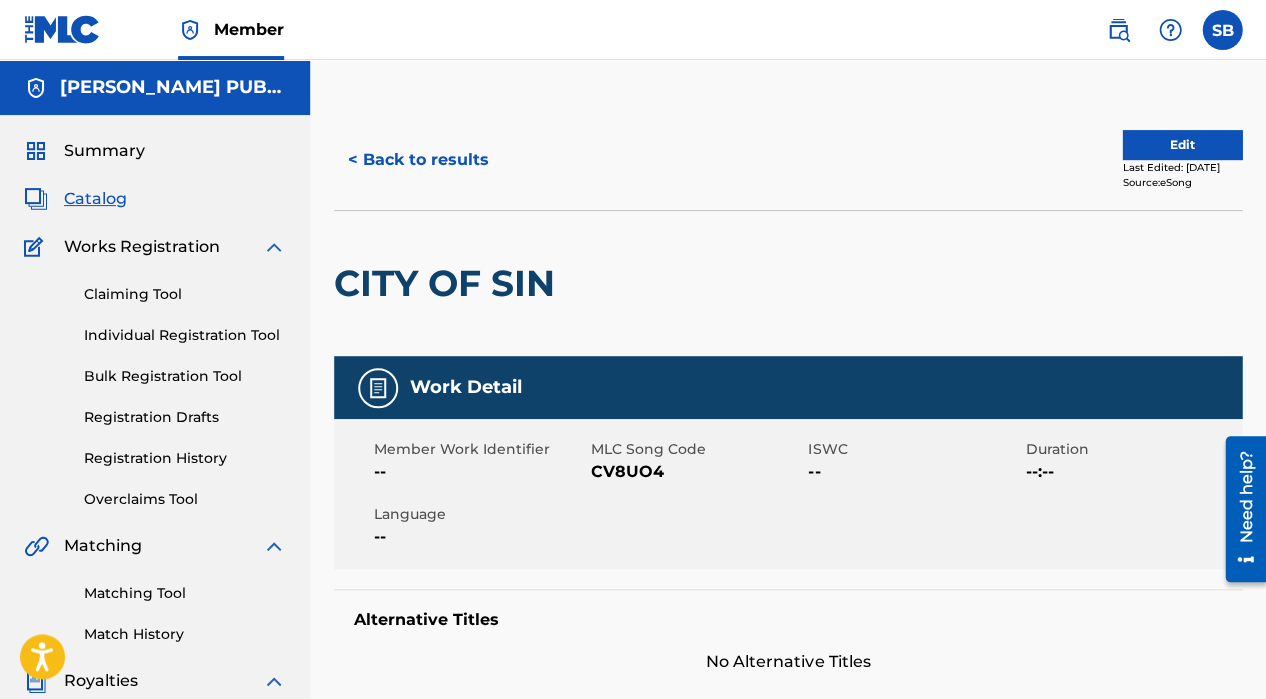 scroll, scrollTop: 0, scrollLeft: 0, axis: both 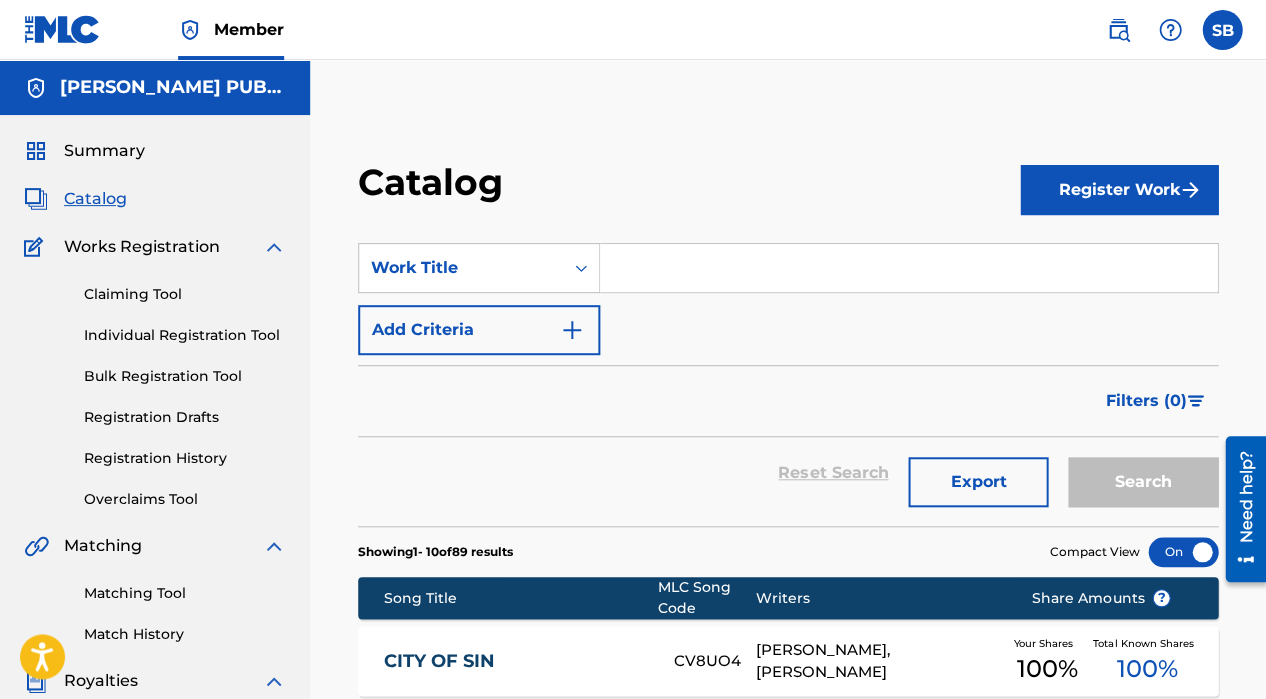 click at bounding box center [908, 268] 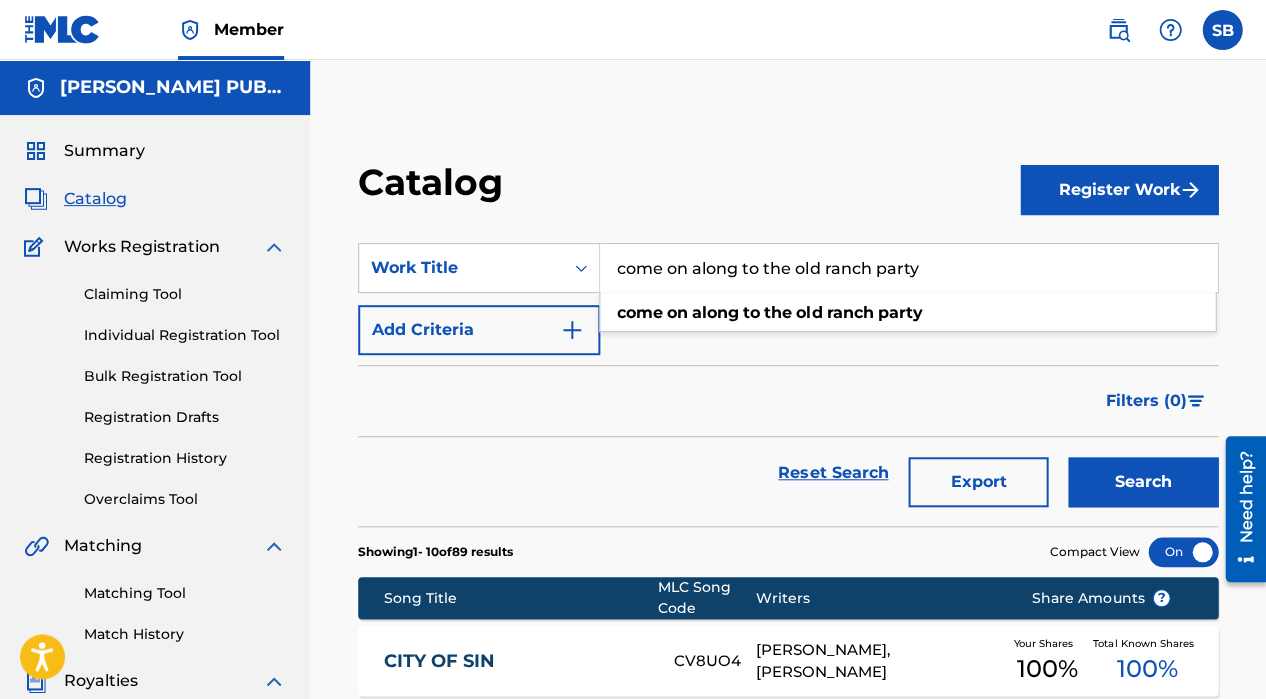 type on "come on along to the old ranch party" 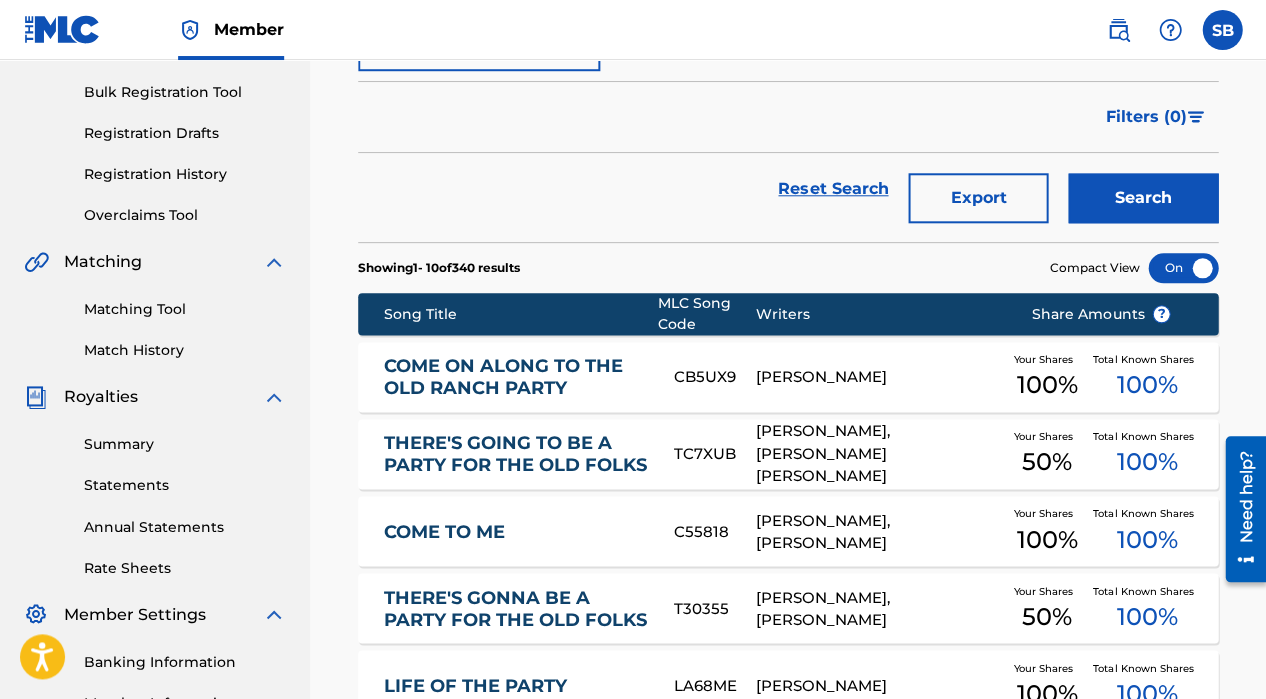 scroll, scrollTop: 286, scrollLeft: 0, axis: vertical 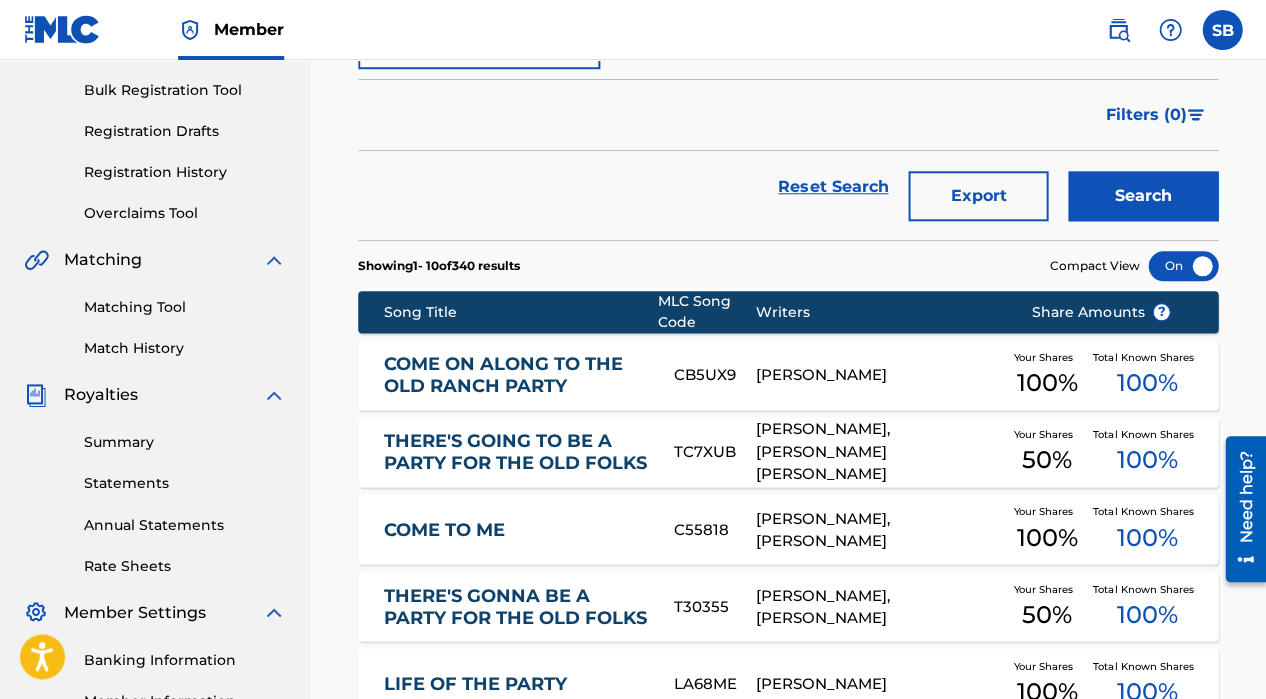 click on "COME ON ALONG TO THE OLD RANCH PARTY" at bounding box center (515, 375) 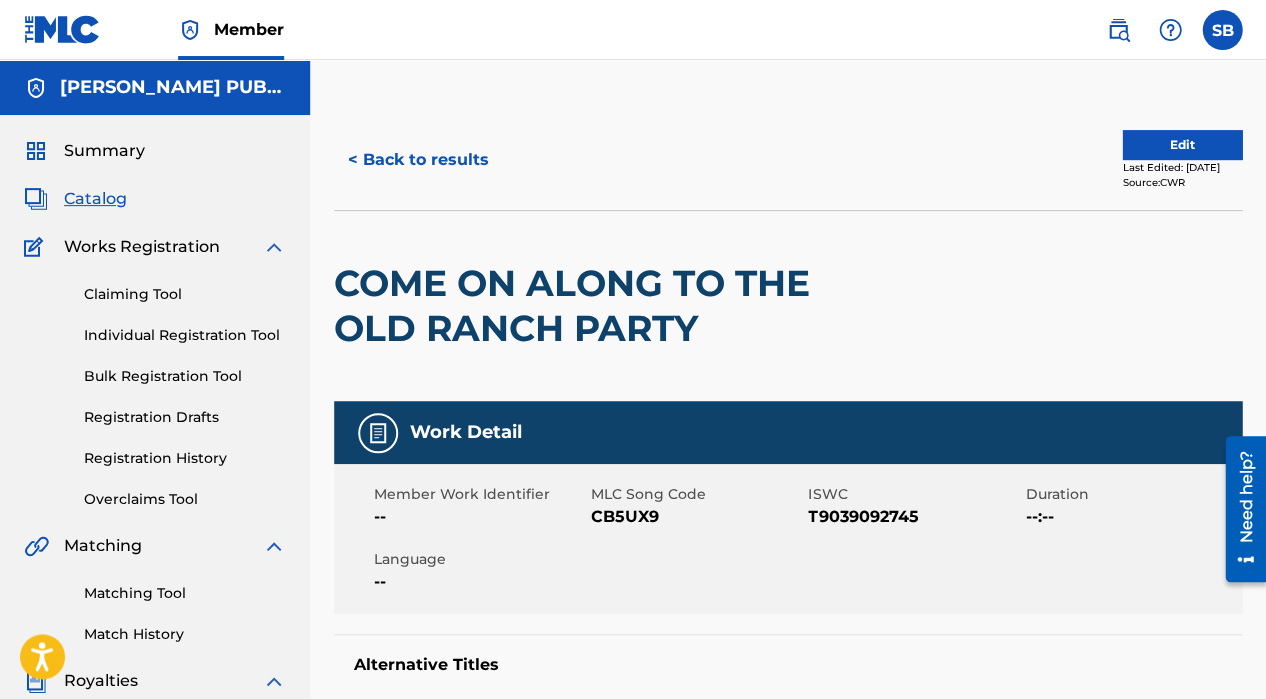 scroll, scrollTop: 0, scrollLeft: 0, axis: both 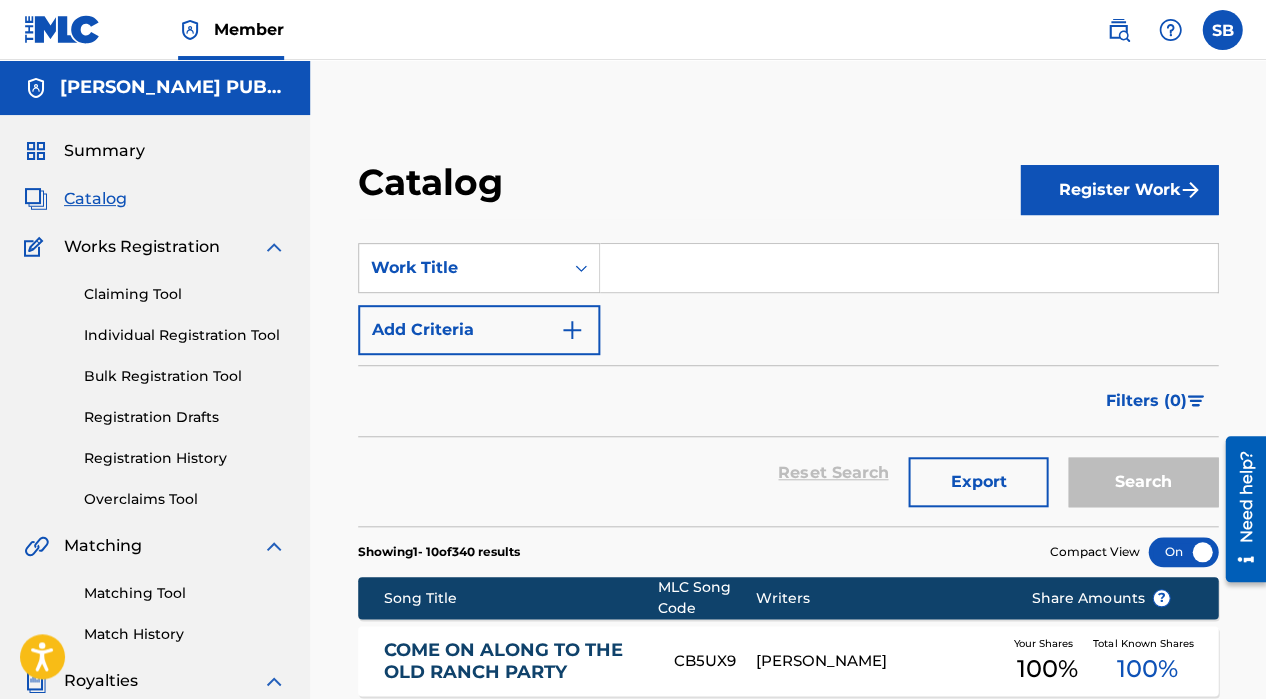 click at bounding box center (908, 268) 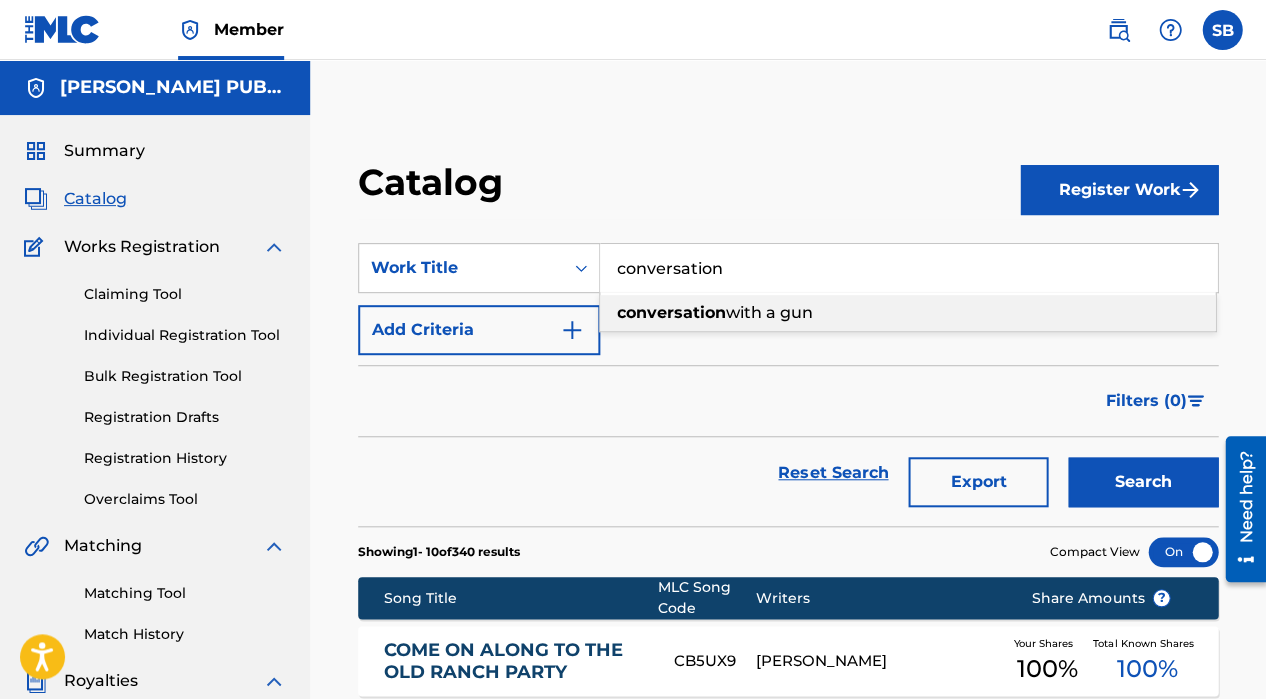 click on "with a gun" at bounding box center (769, 312) 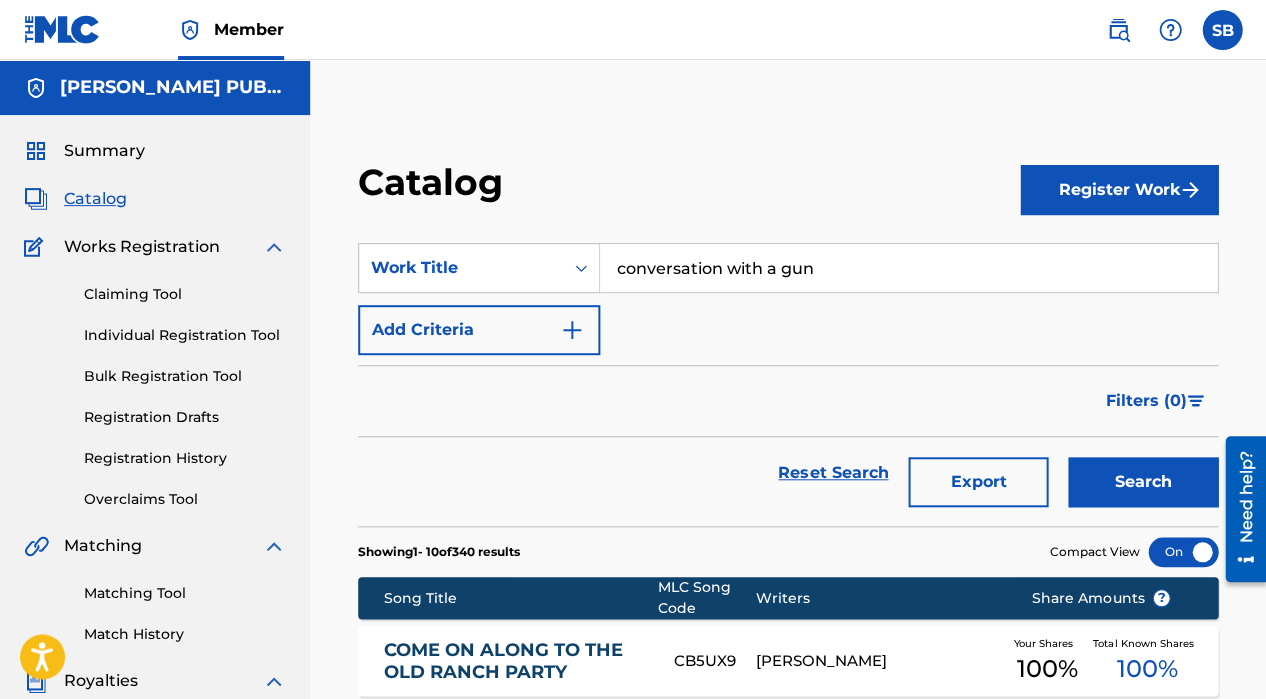 click on "Search" at bounding box center (1143, 482) 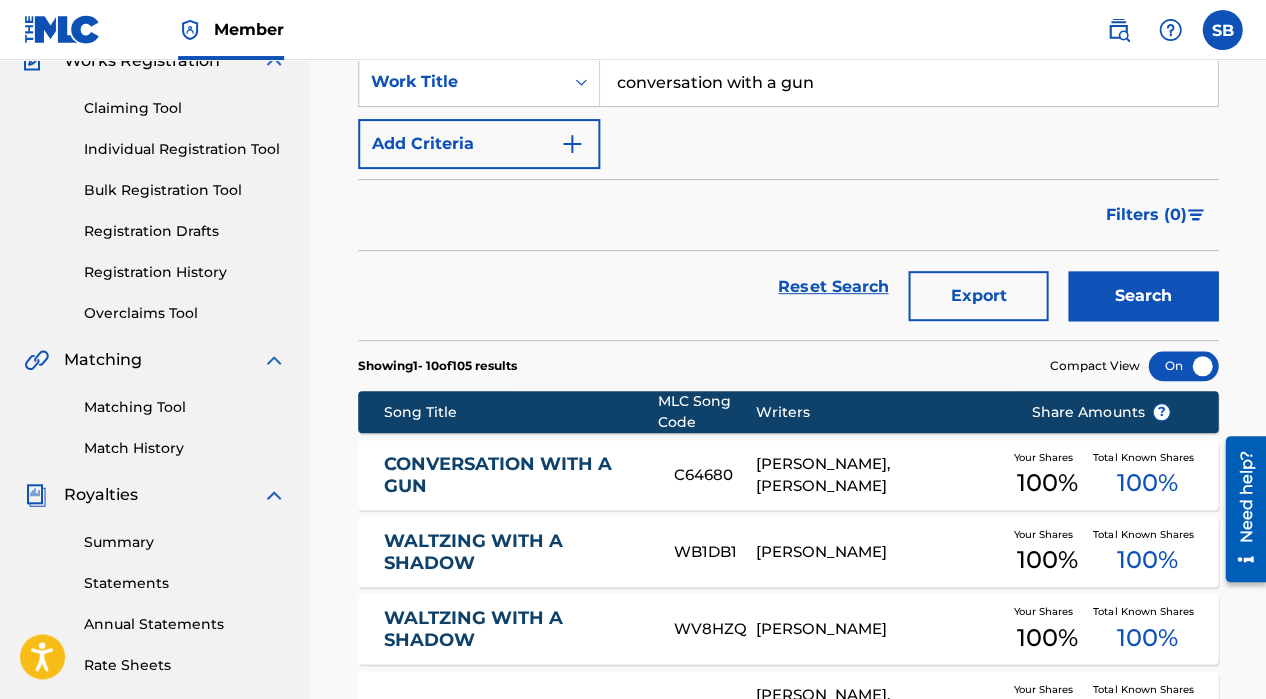 scroll, scrollTop: 188, scrollLeft: 0, axis: vertical 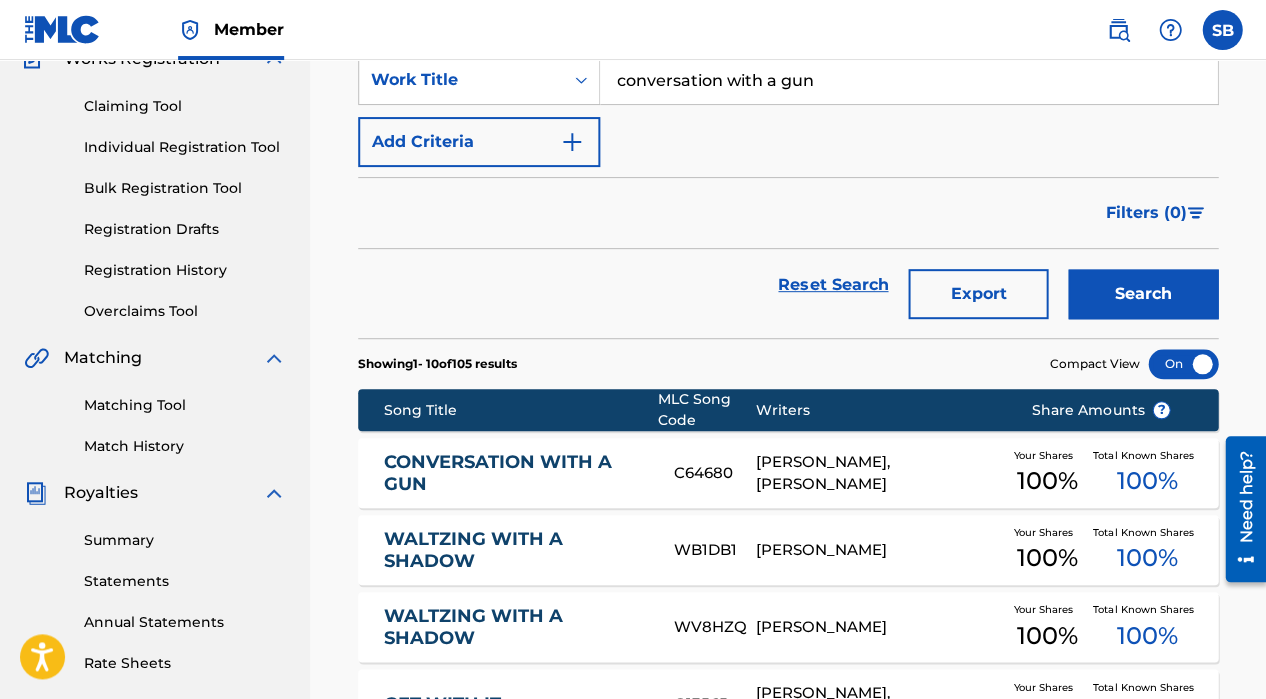 click on "CONVERSATION WITH A GUN" at bounding box center (515, 473) 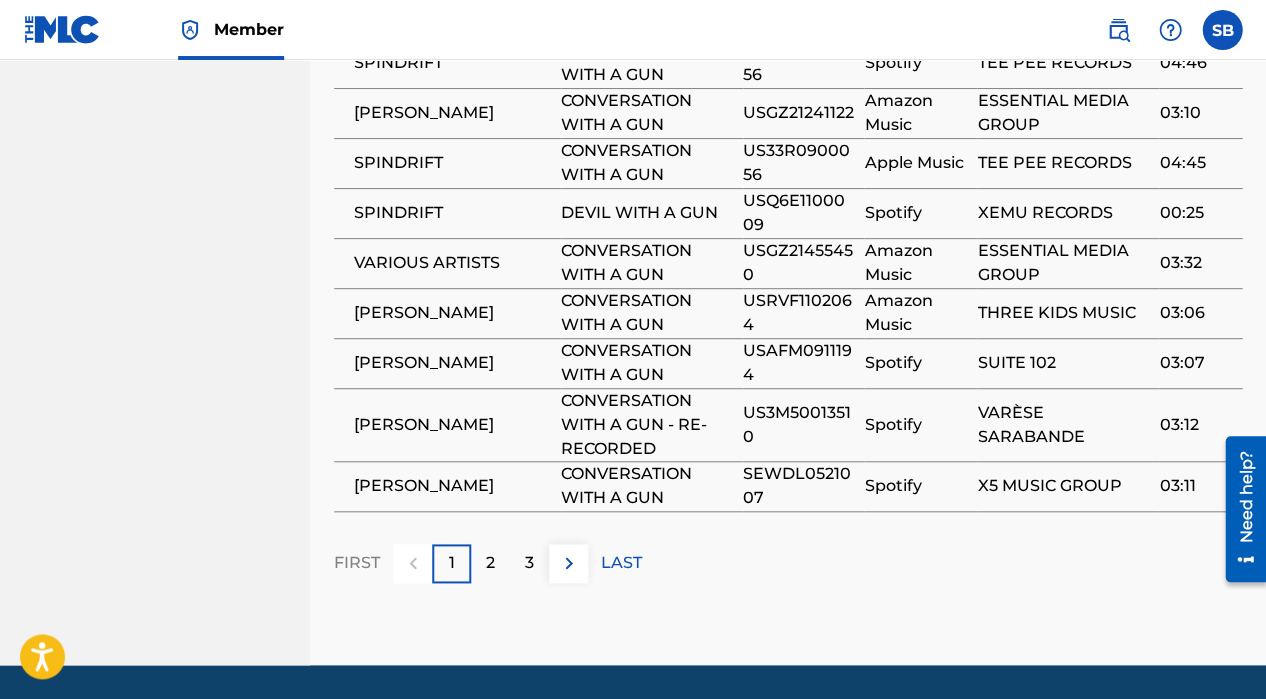 scroll, scrollTop: 1745, scrollLeft: 0, axis: vertical 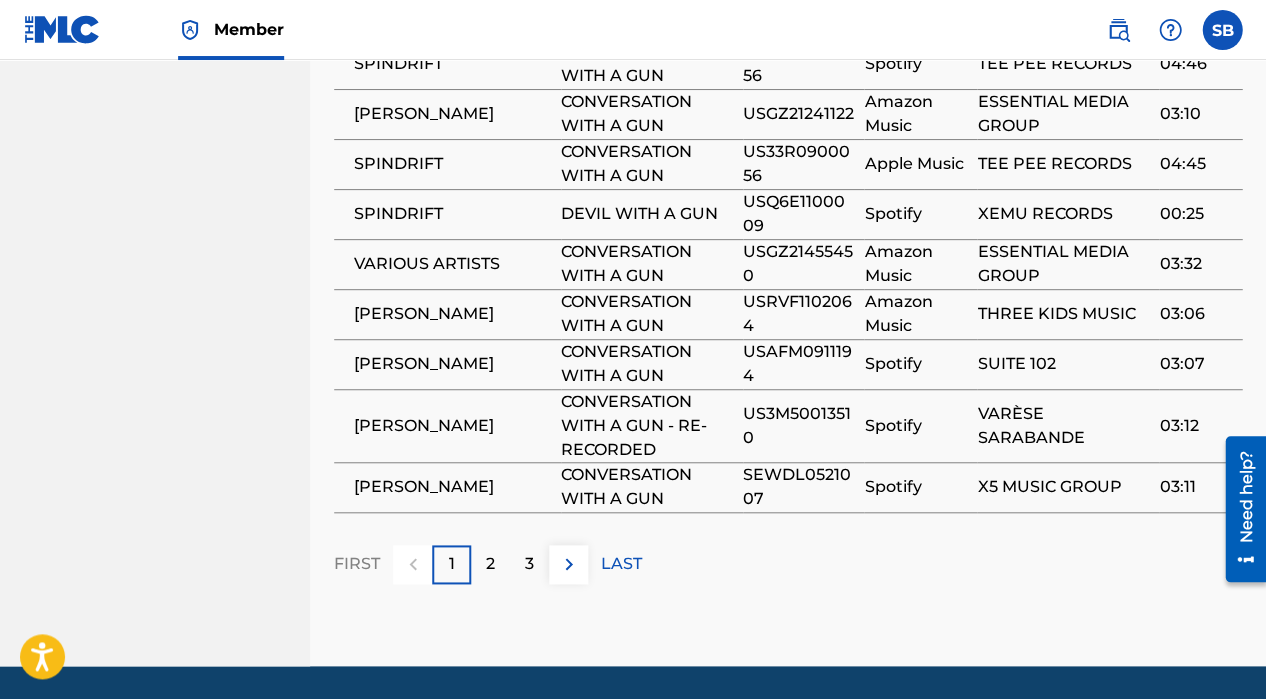 click on "3" at bounding box center (529, 564) 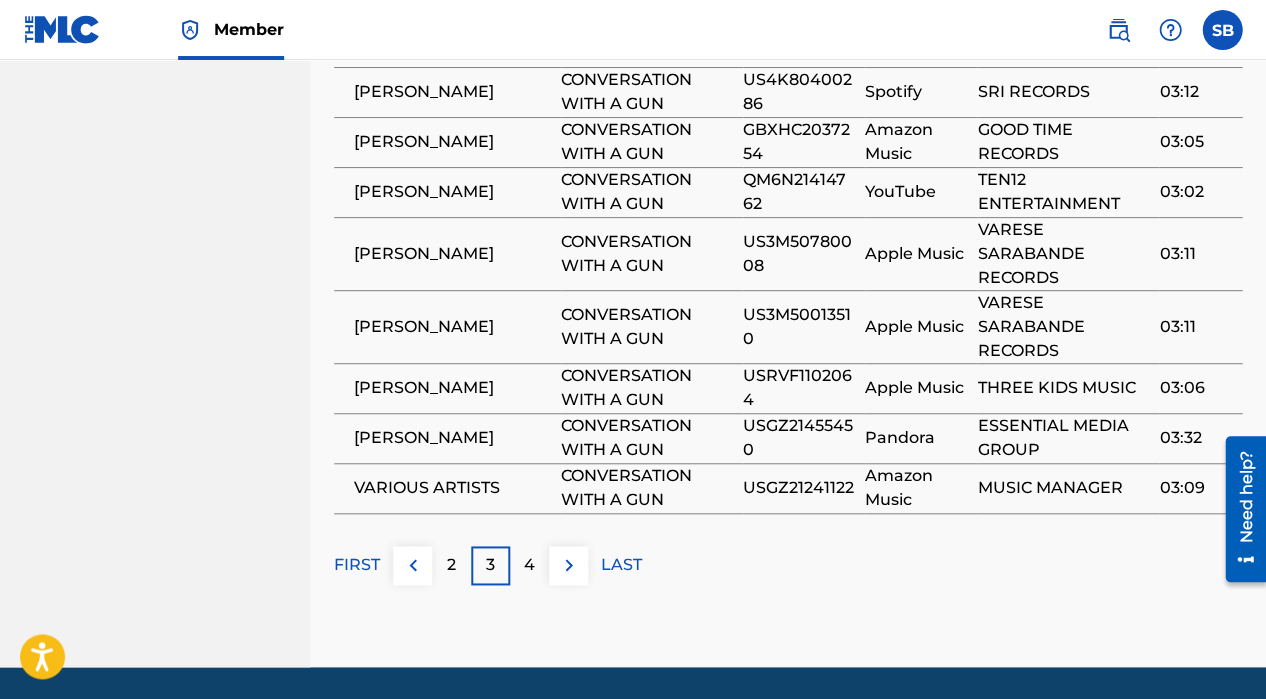 scroll, scrollTop: 1766, scrollLeft: 0, axis: vertical 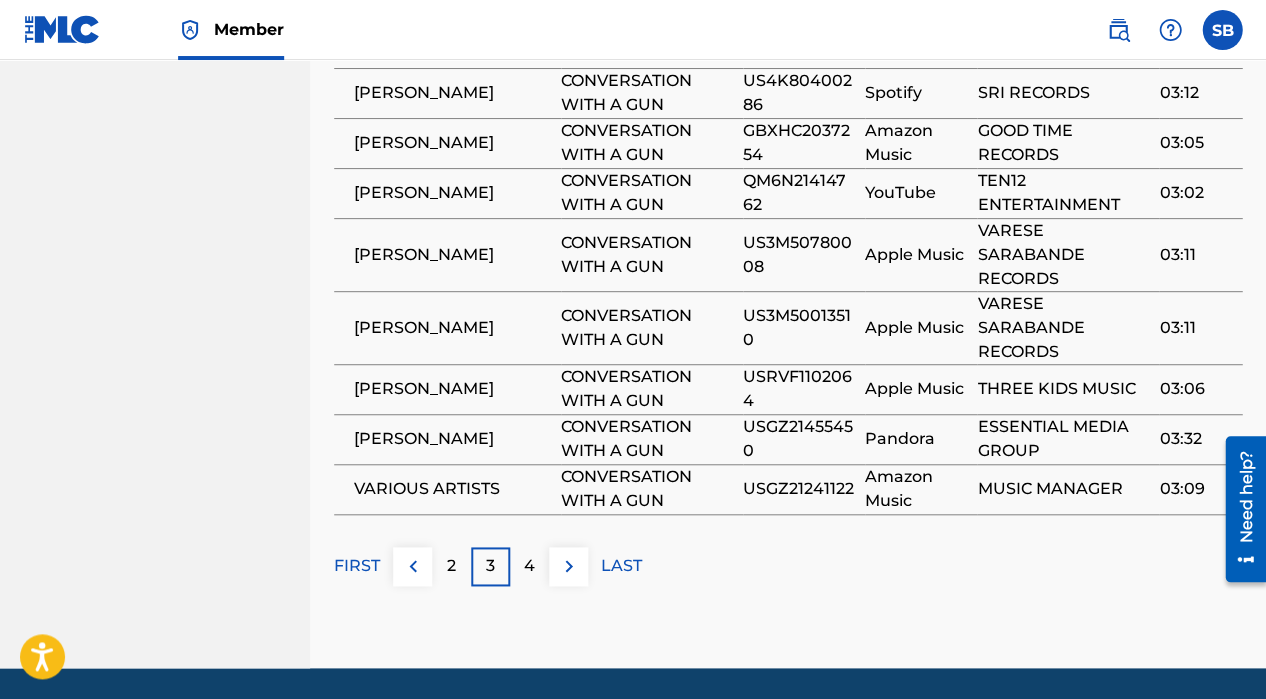 click at bounding box center [569, 566] 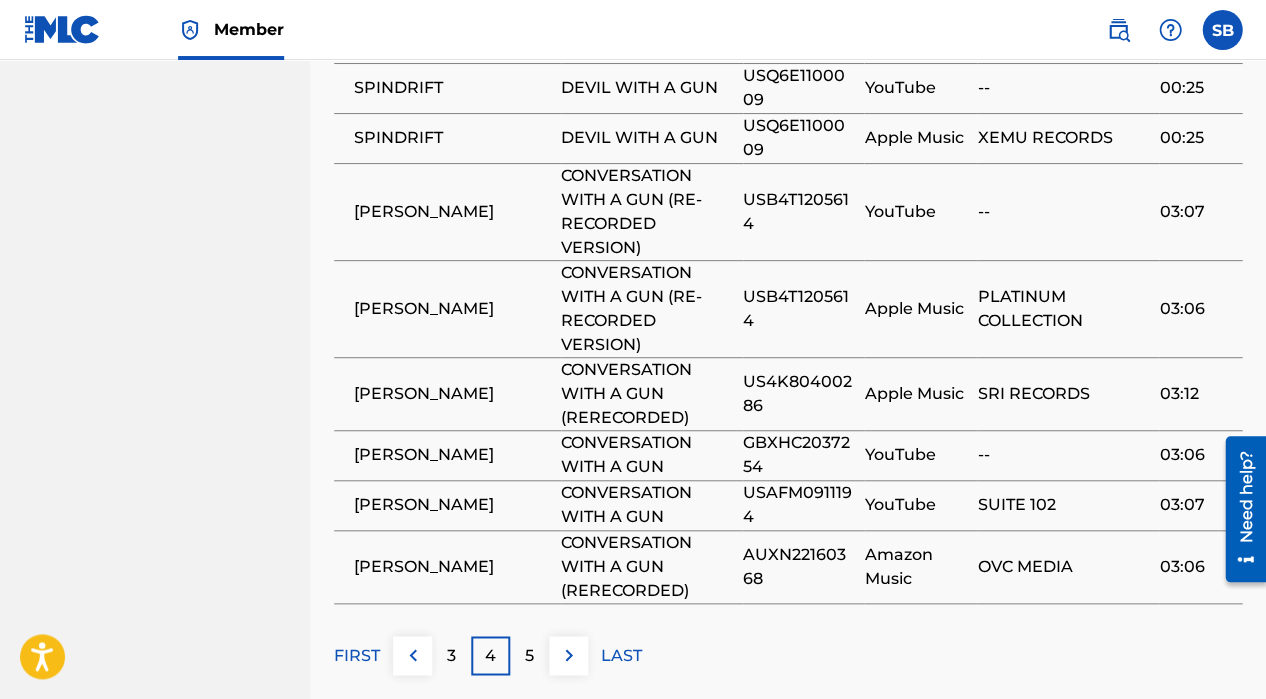 scroll, scrollTop: 1811, scrollLeft: 0, axis: vertical 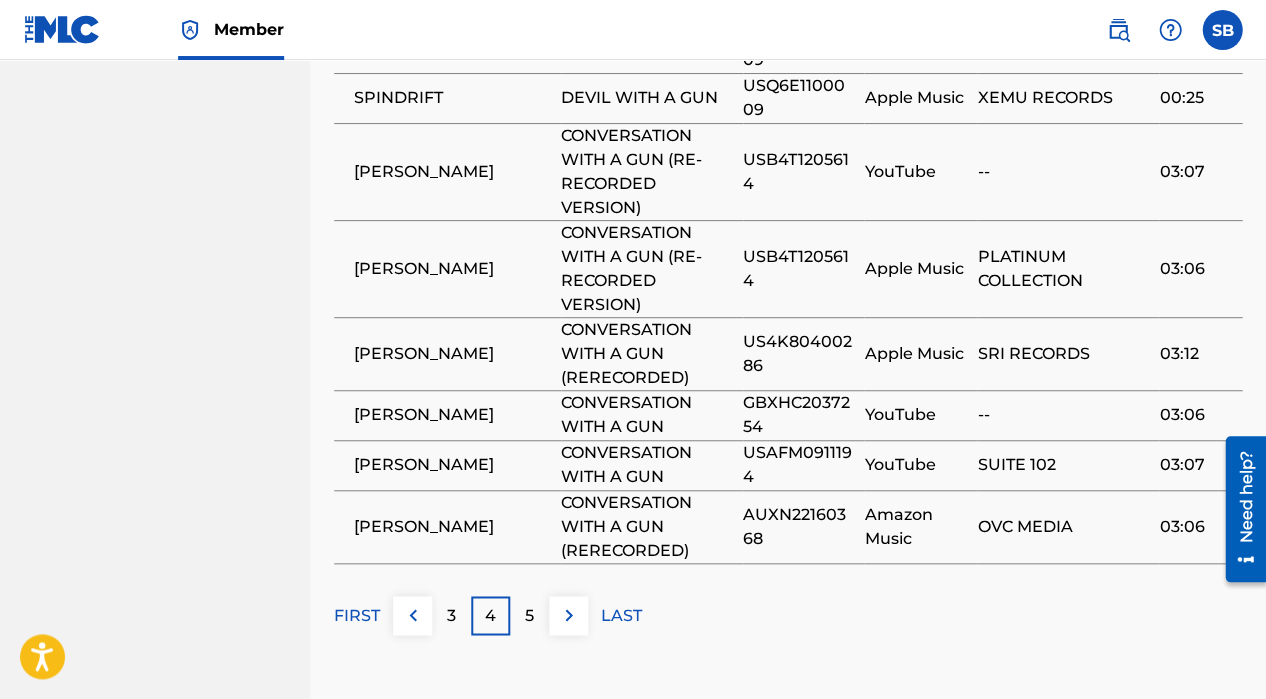 click at bounding box center [569, 615] 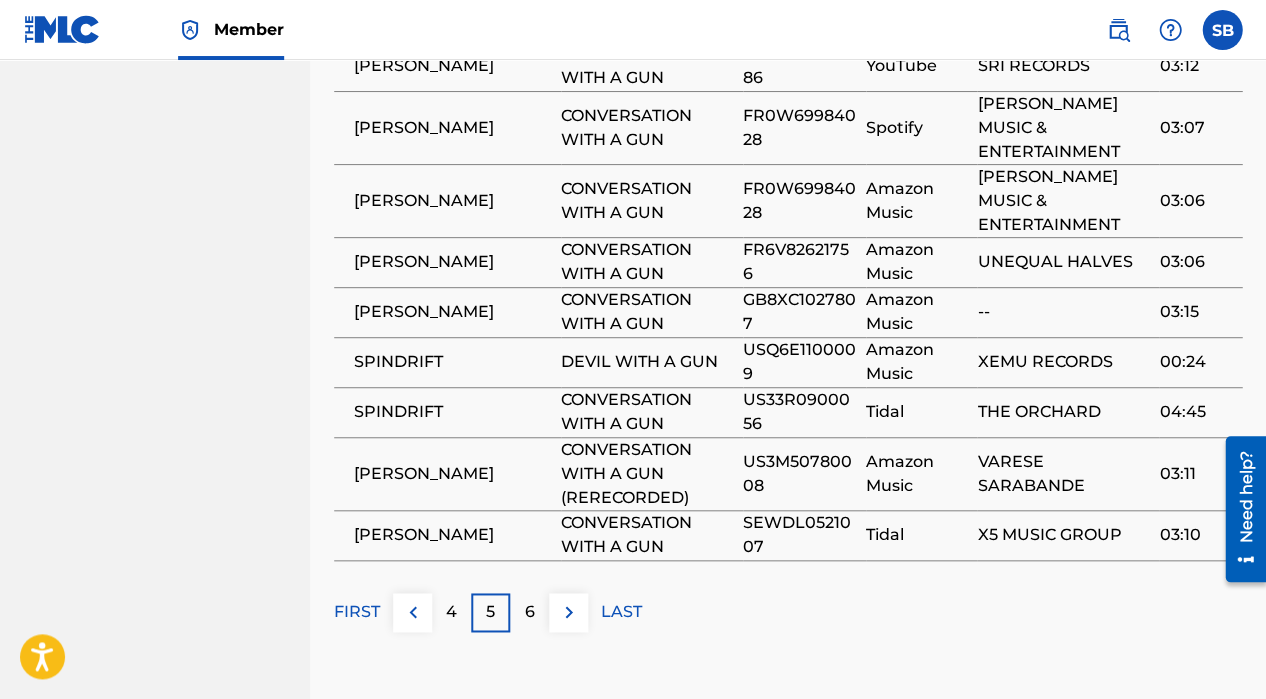 click at bounding box center (569, 612) 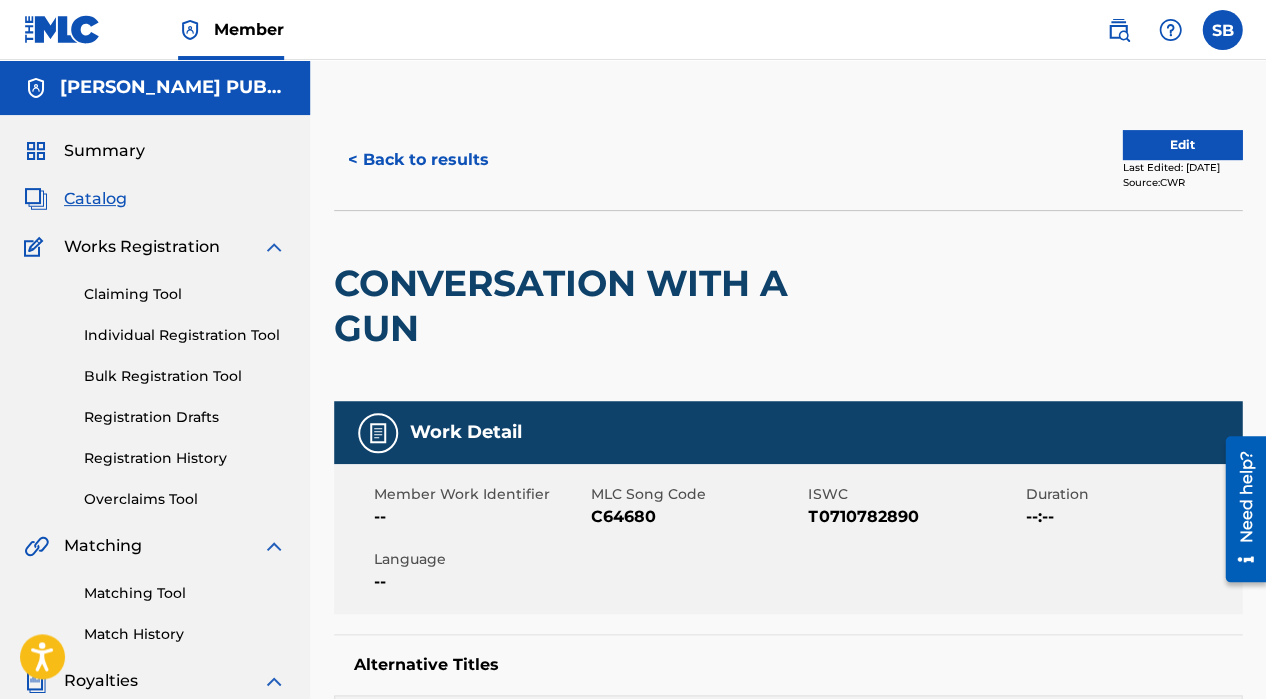 scroll, scrollTop: 0, scrollLeft: 0, axis: both 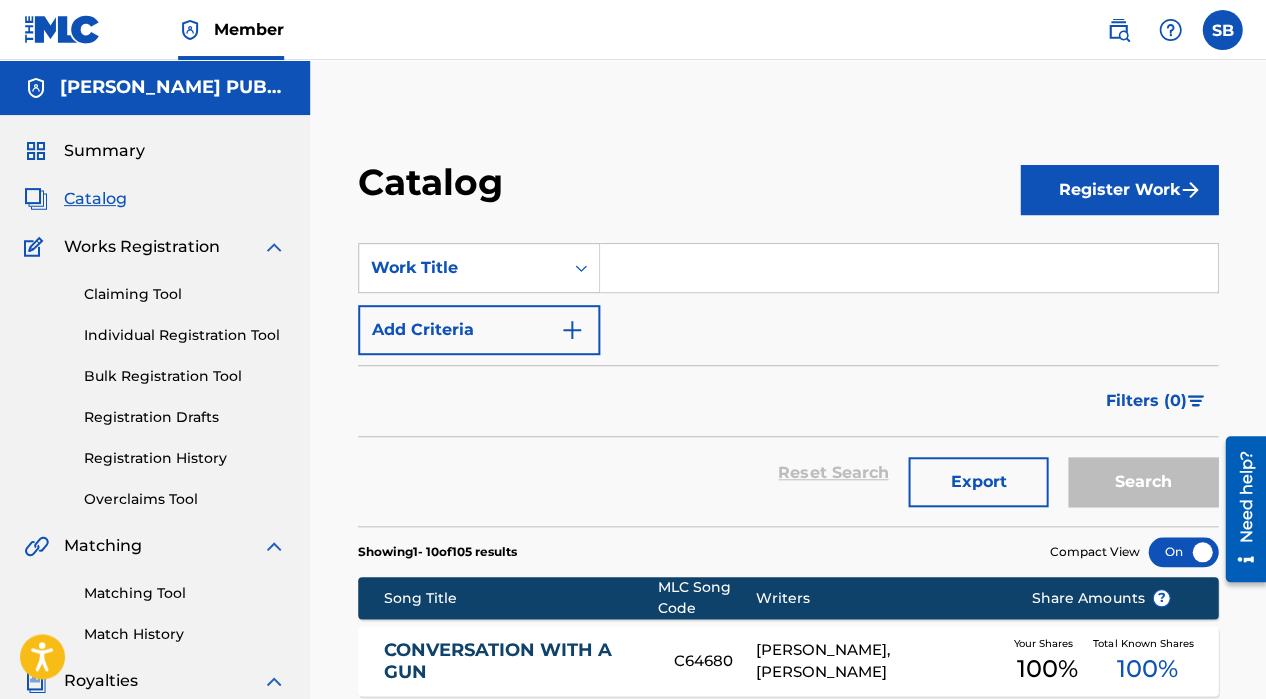 click at bounding box center [908, 268] 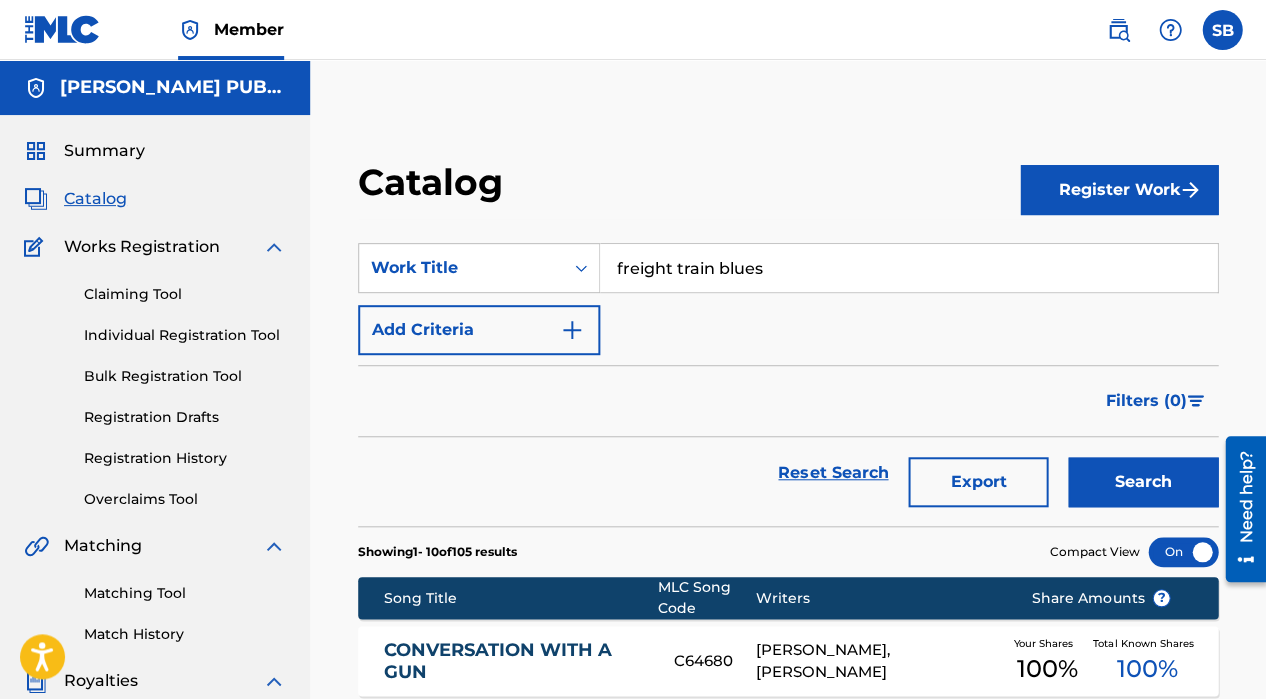 click on "Search" at bounding box center (1143, 482) 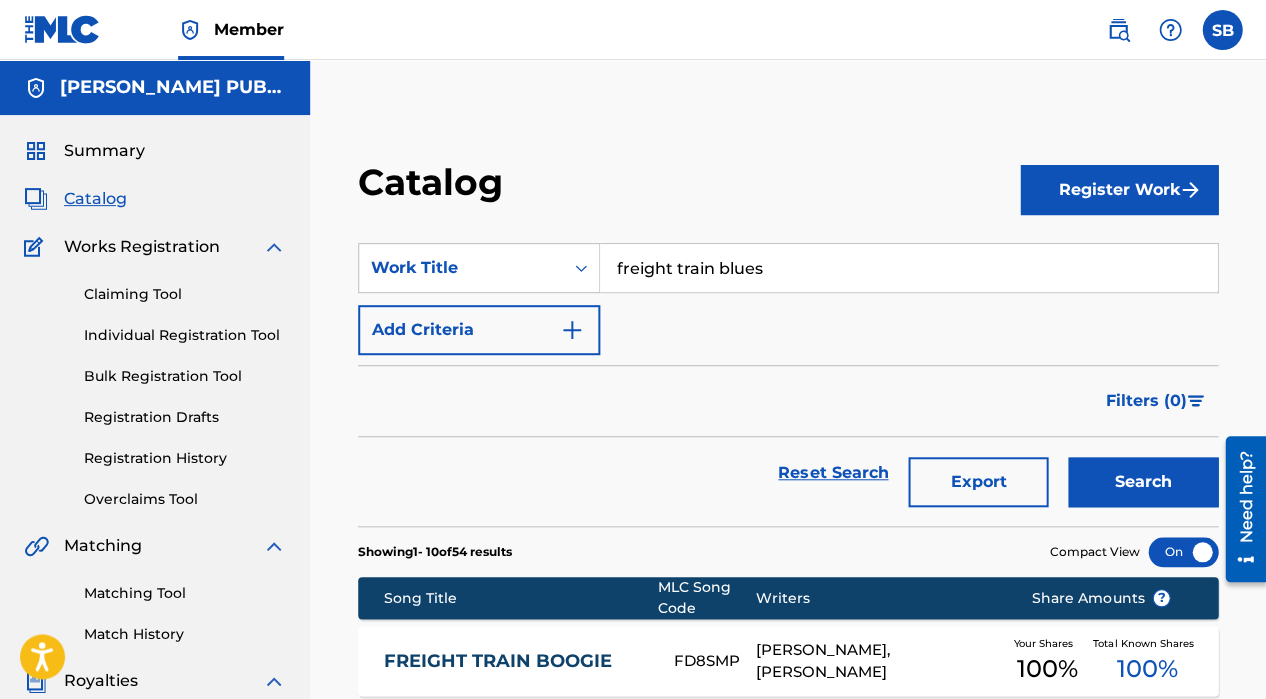 scroll, scrollTop: 0, scrollLeft: 0, axis: both 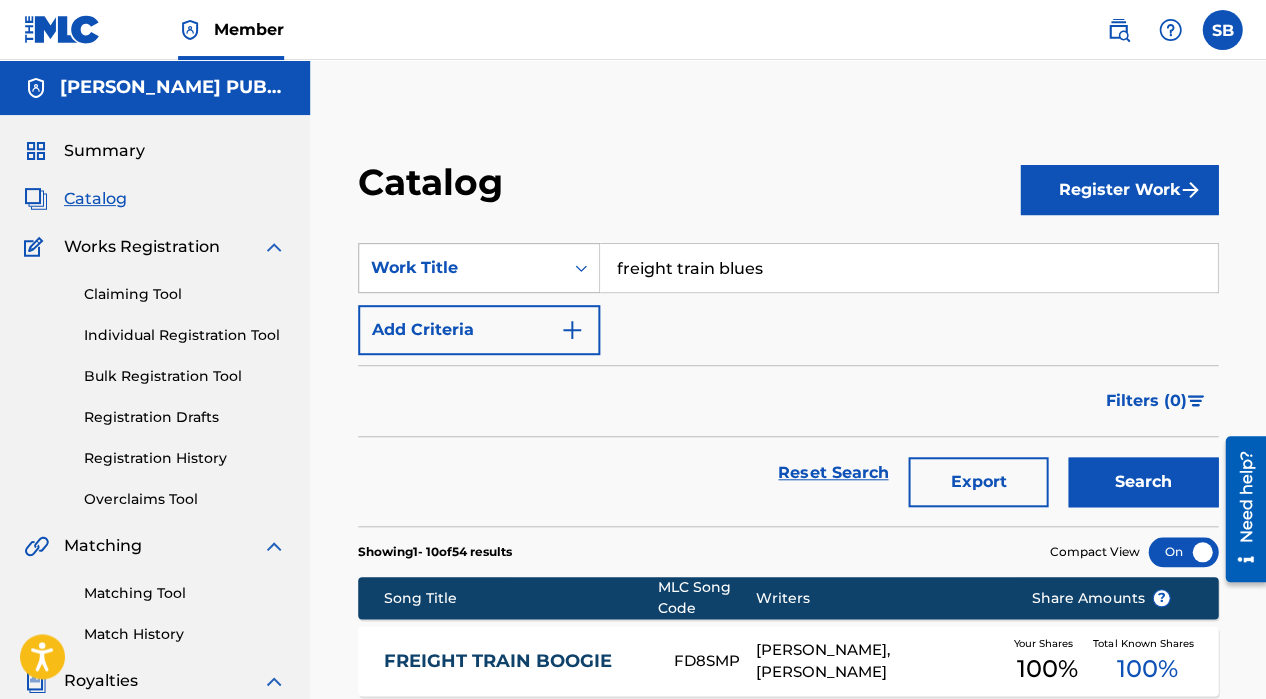 drag, startPoint x: 784, startPoint y: 272, endPoint x: 553, endPoint y: 253, distance: 231.78008 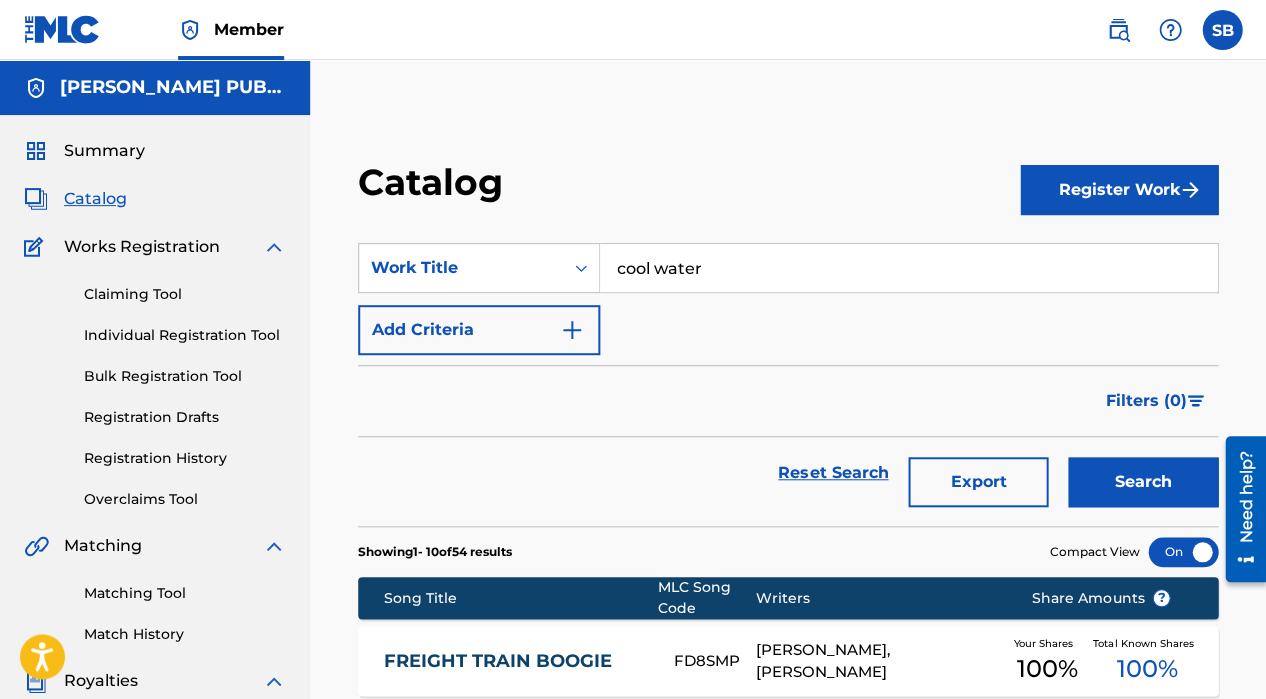 type on "cool water" 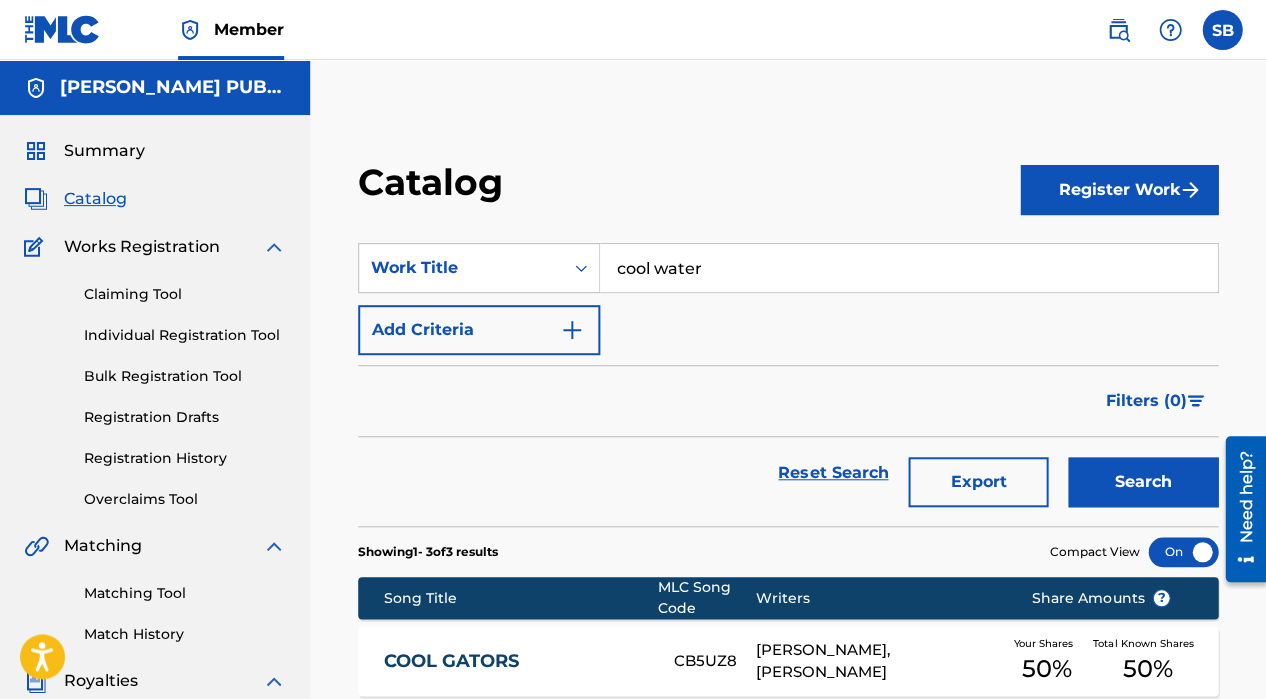 scroll, scrollTop: 0, scrollLeft: 0, axis: both 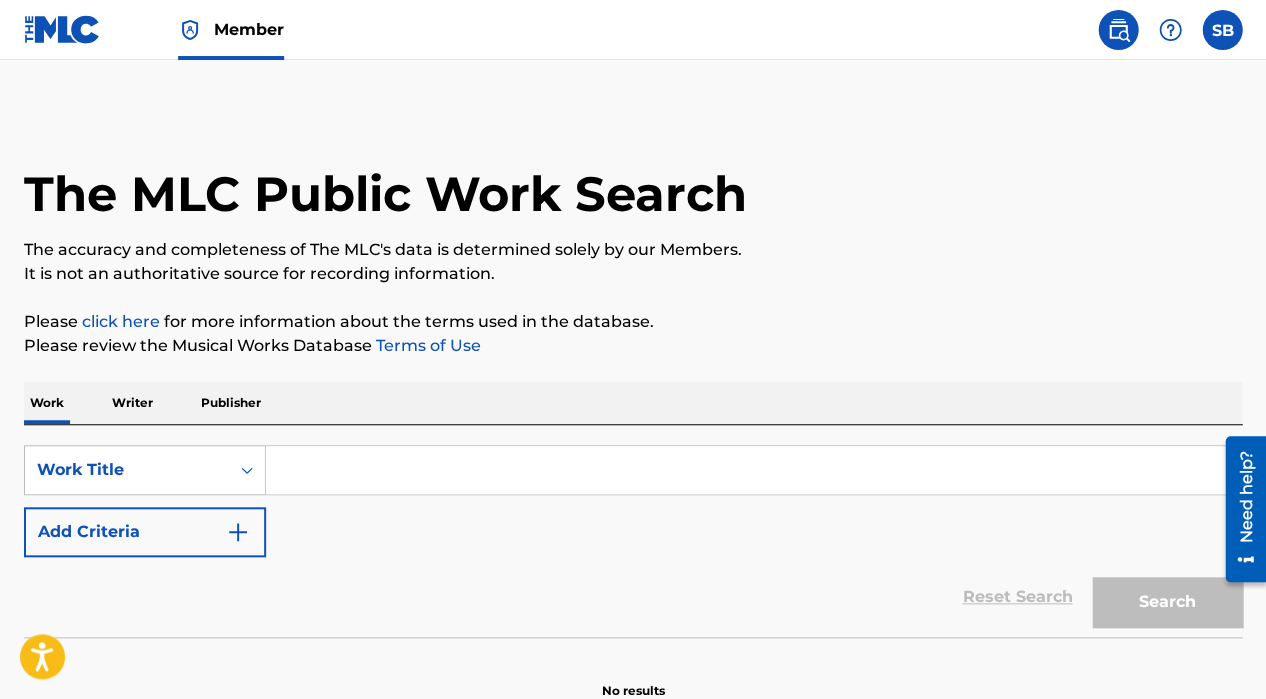 click at bounding box center [753, 470] 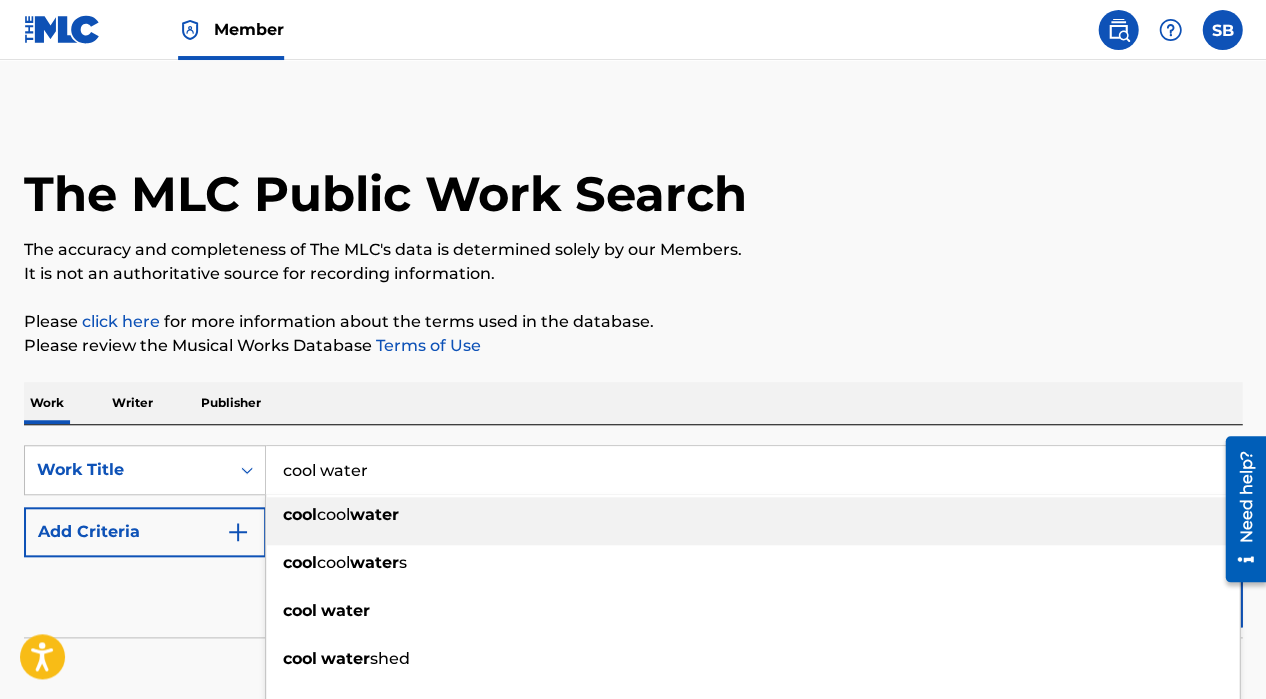 type on "cool water" 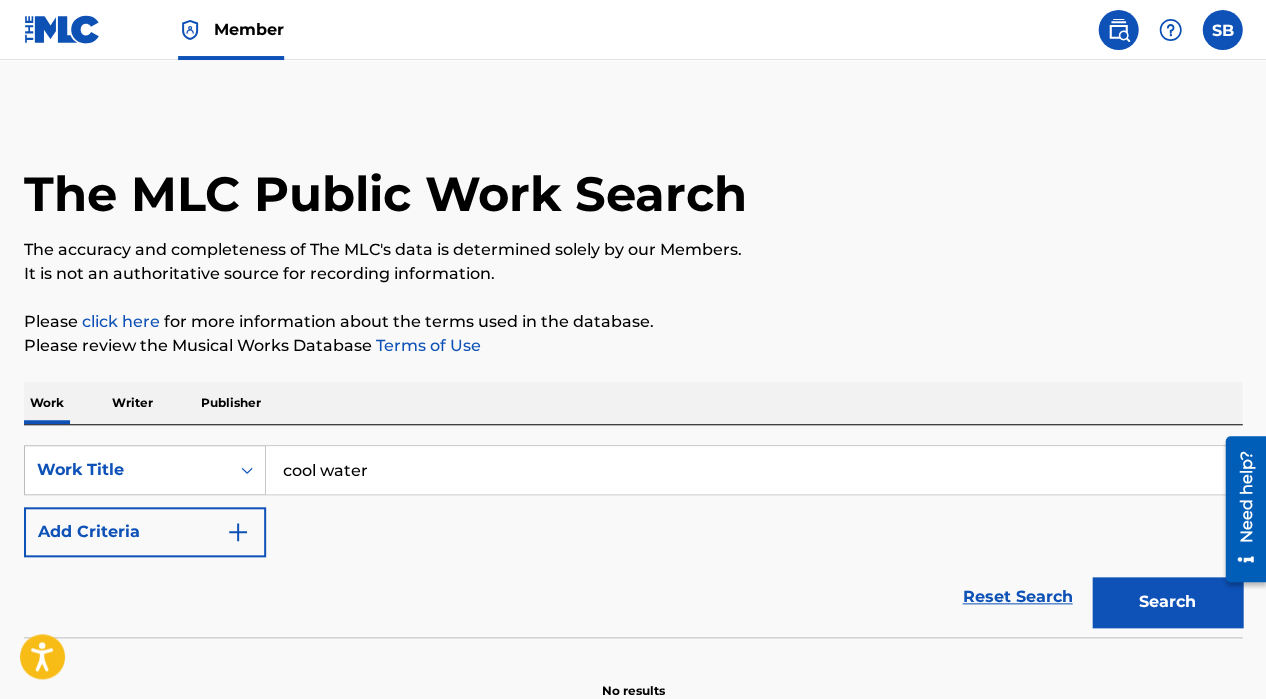 click on "Please   click here   for more information about the terms used in the database." at bounding box center (633, 322) 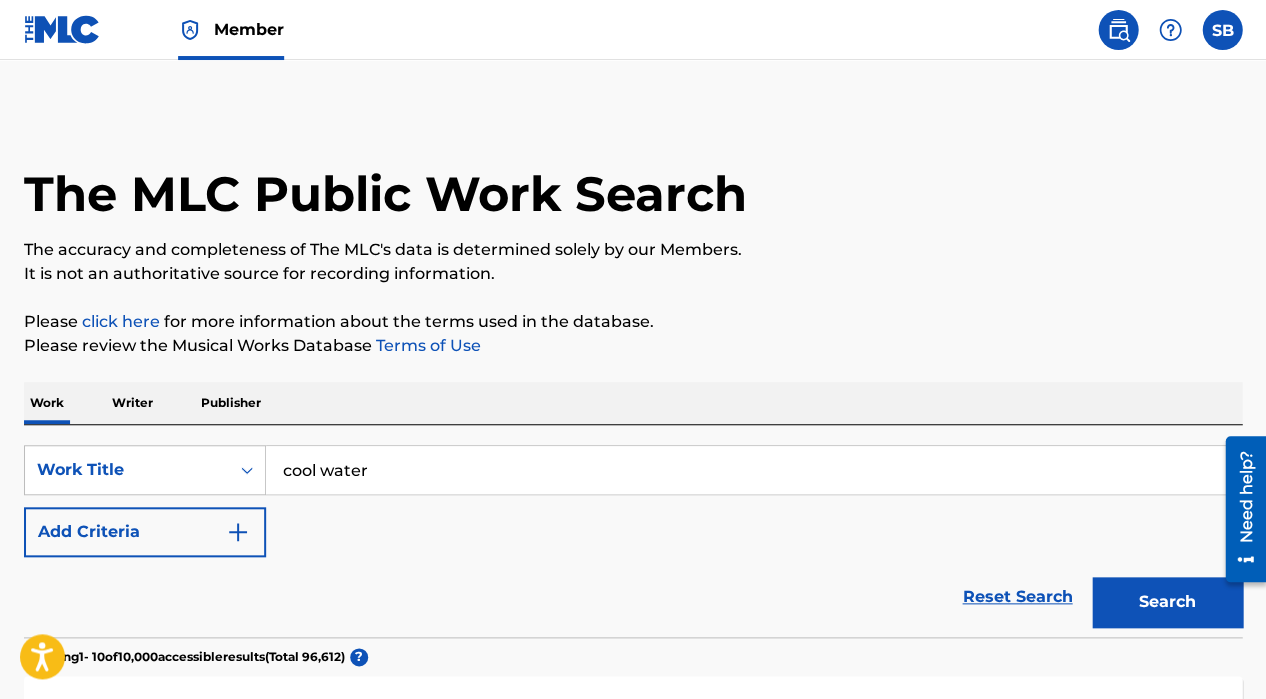 scroll, scrollTop: 0, scrollLeft: 0, axis: both 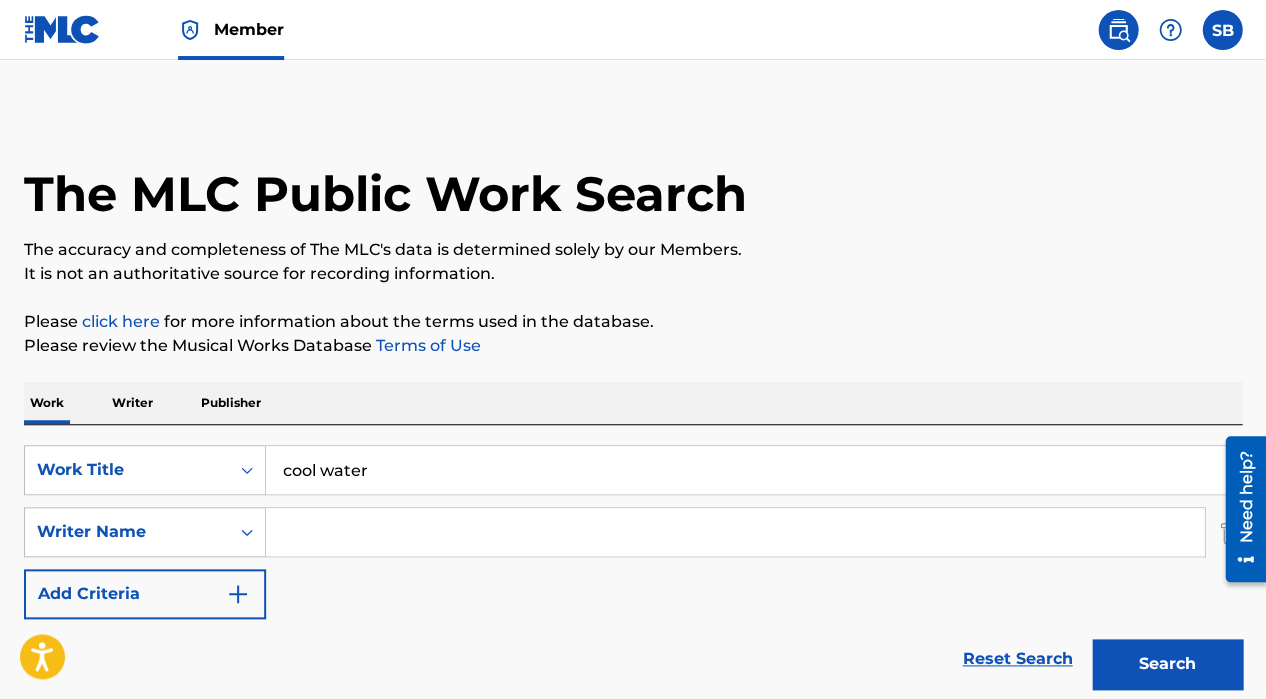 click at bounding box center (735, 532) 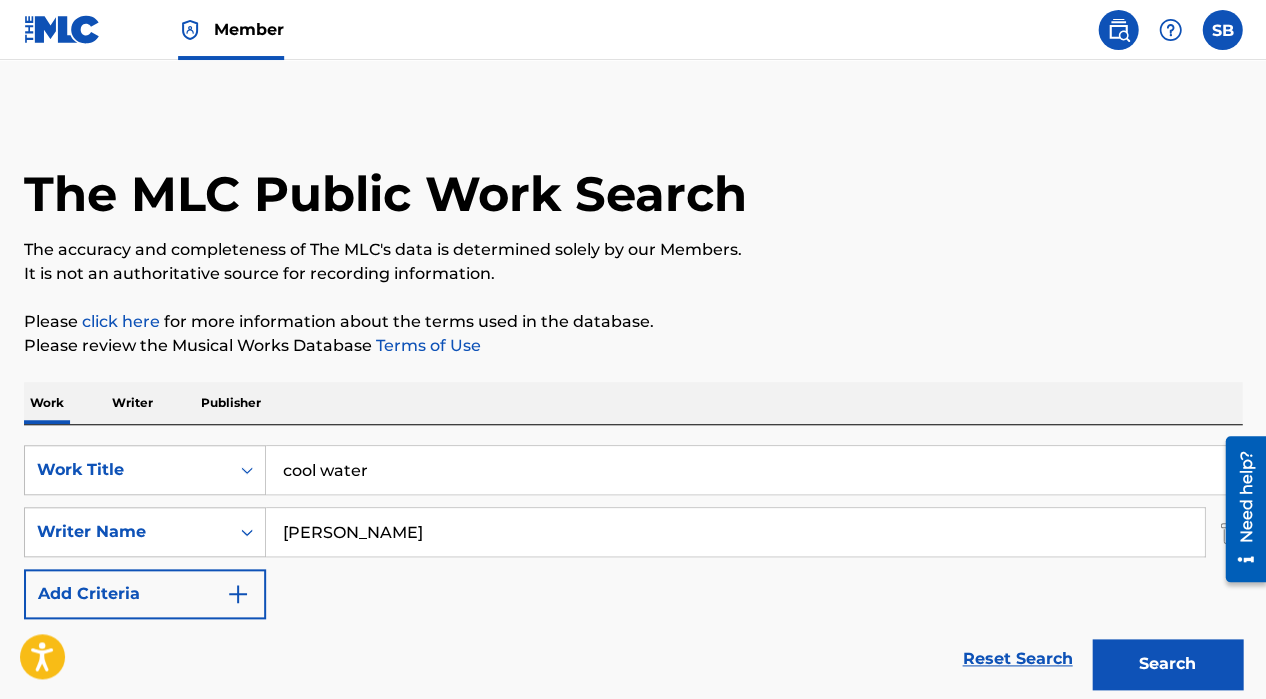 type on "[PERSON_NAME]" 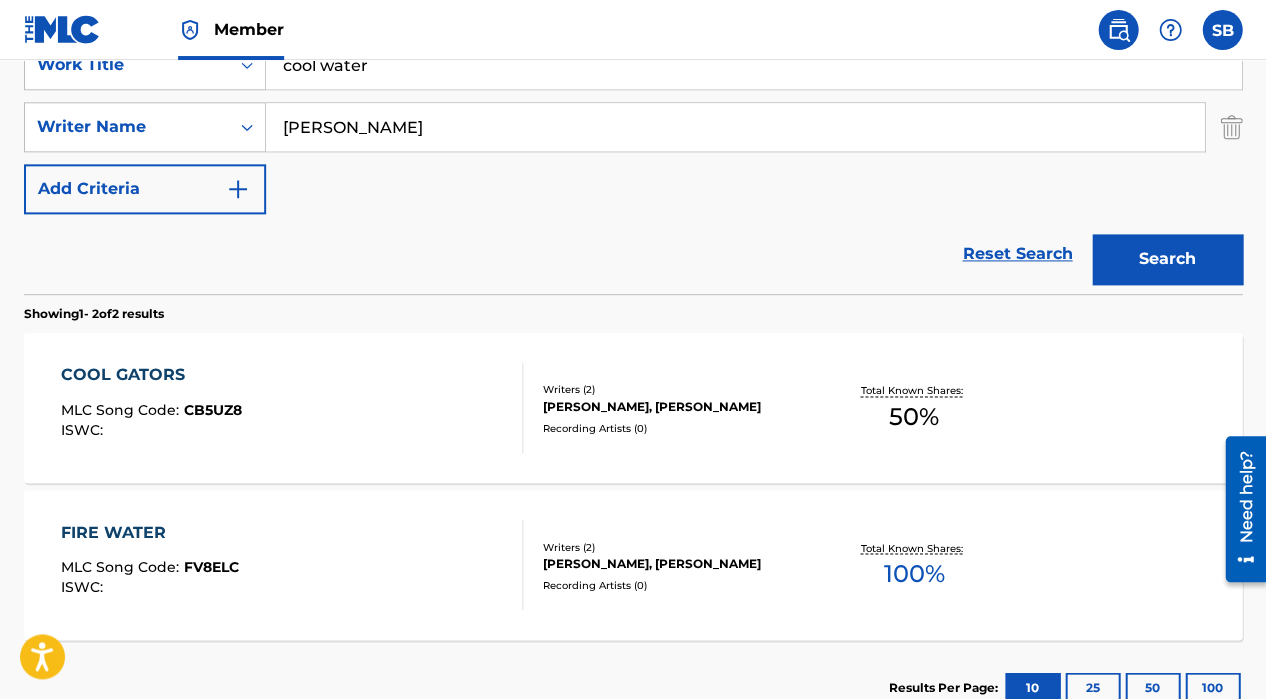 scroll, scrollTop: 406, scrollLeft: 0, axis: vertical 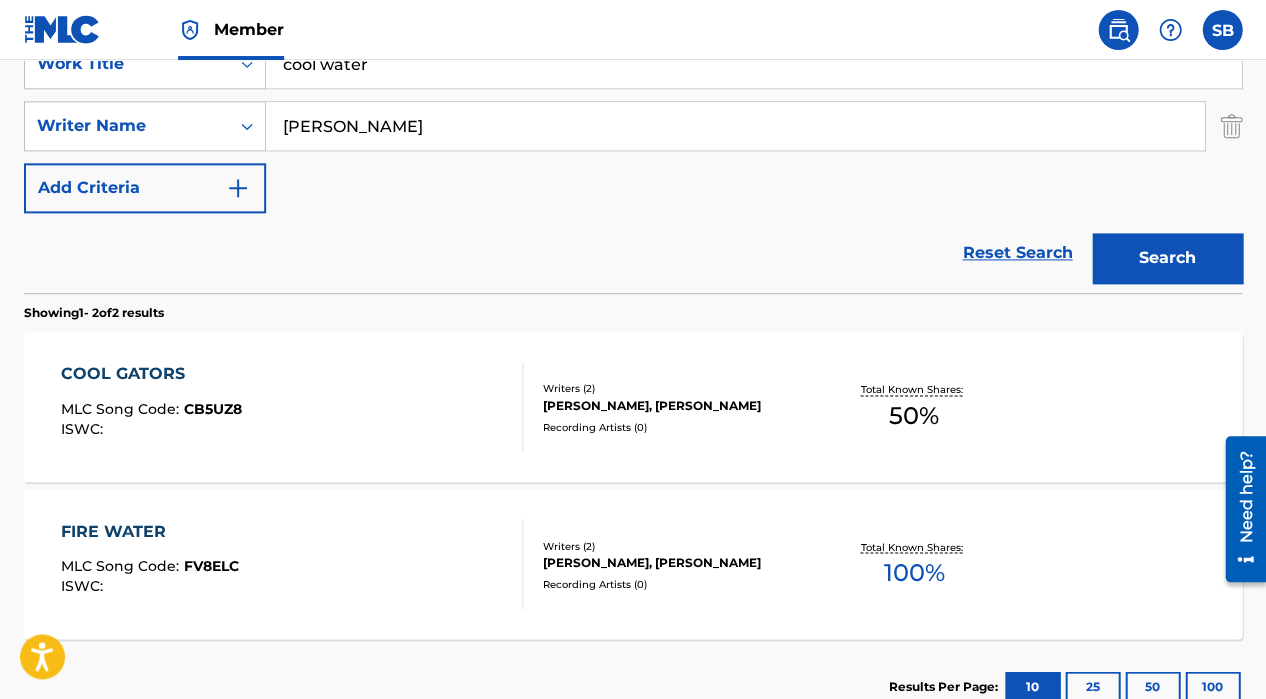 click on "[PERSON_NAME], [PERSON_NAME]" at bounding box center (677, 405) 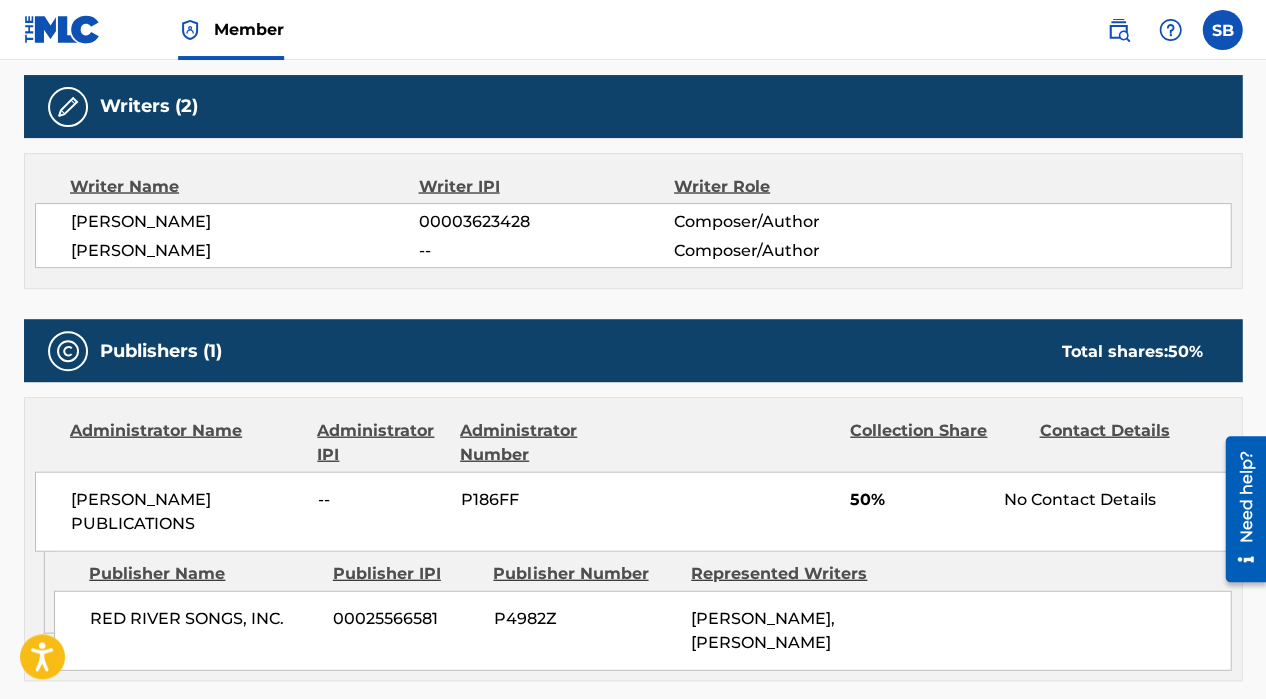 scroll, scrollTop: 631, scrollLeft: 0, axis: vertical 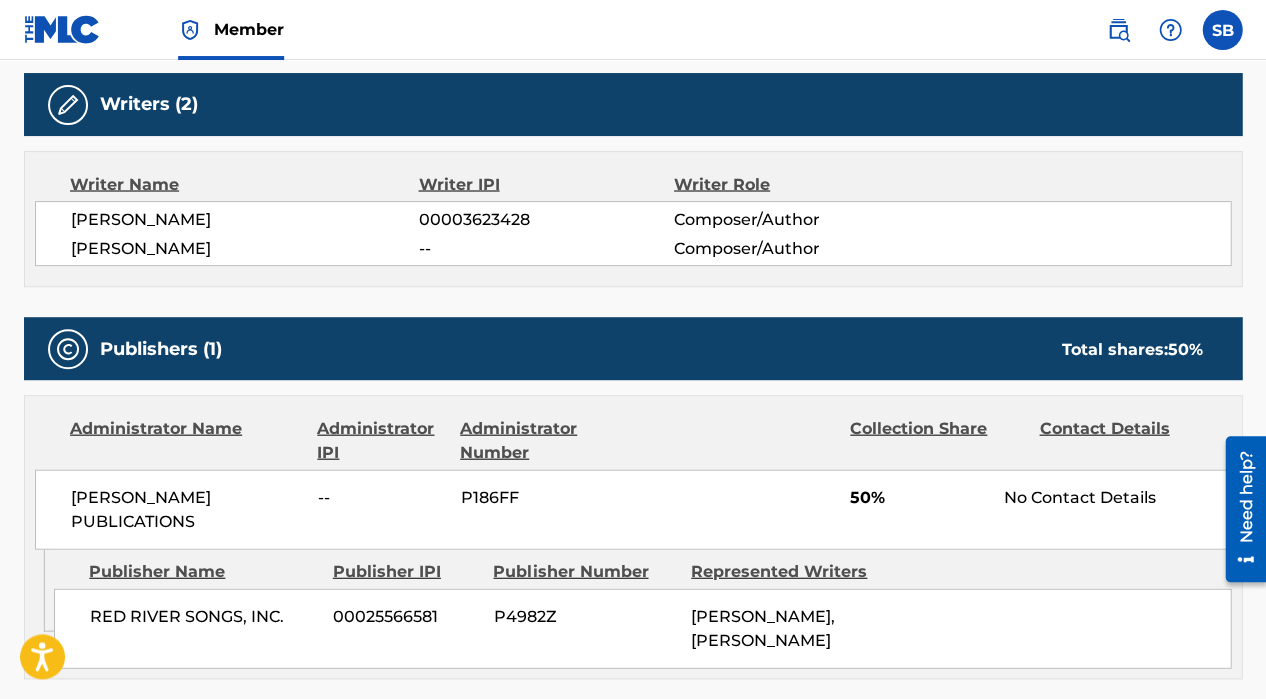 drag, startPoint x: 235, startPoint y: 245, endPoint x: 61, endPoint y: 252, distance: 174.14075 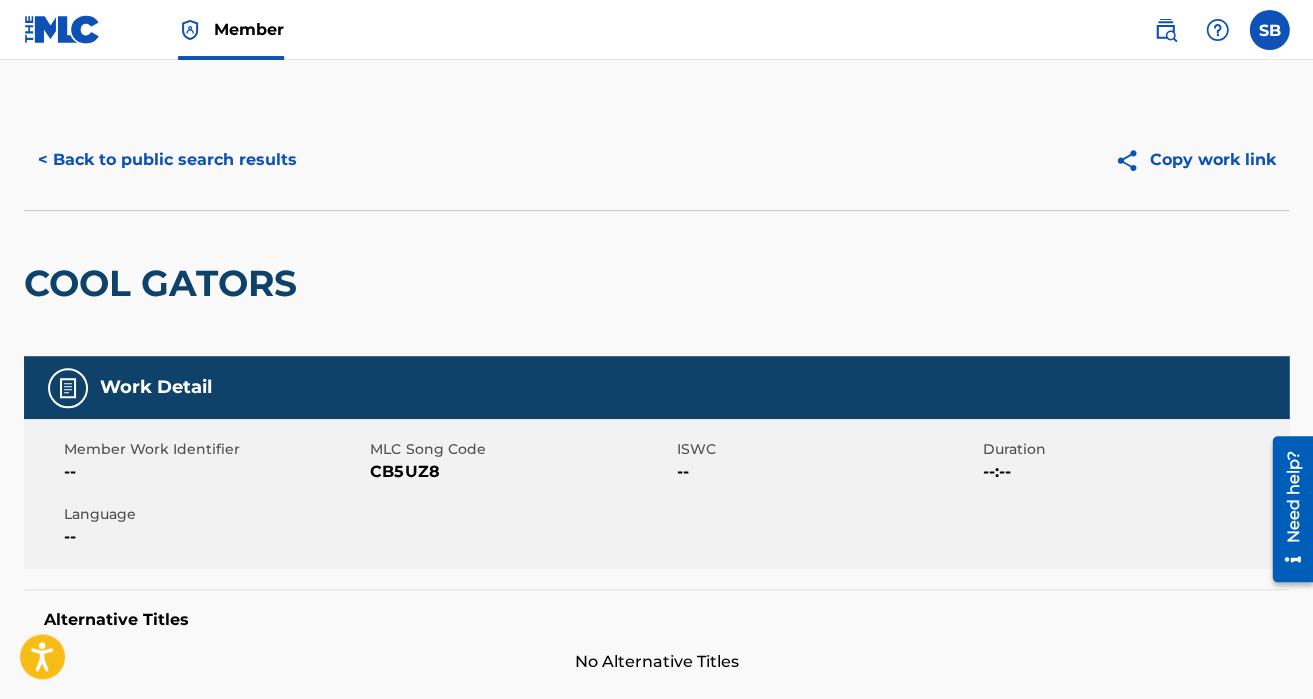 scroll, scrollTop: 0, scrollLeft: 0, axis: both 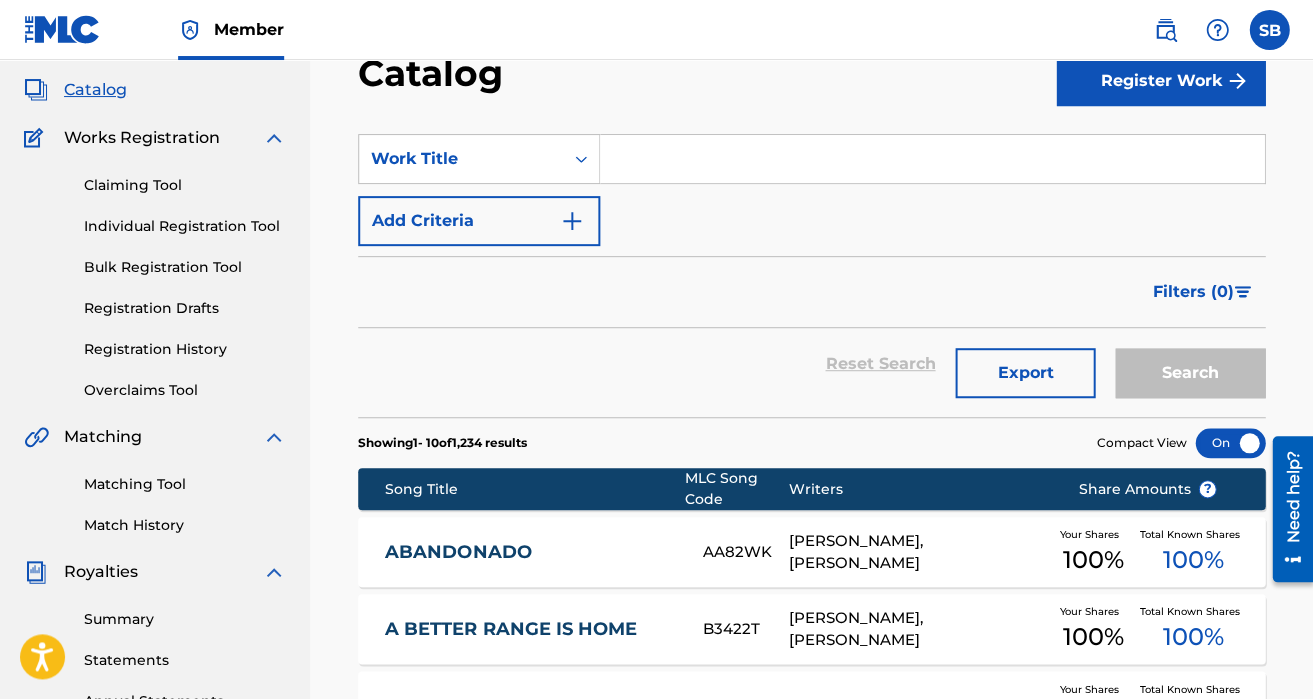 click on "Matching Tool" at bounding box center [185, 484] 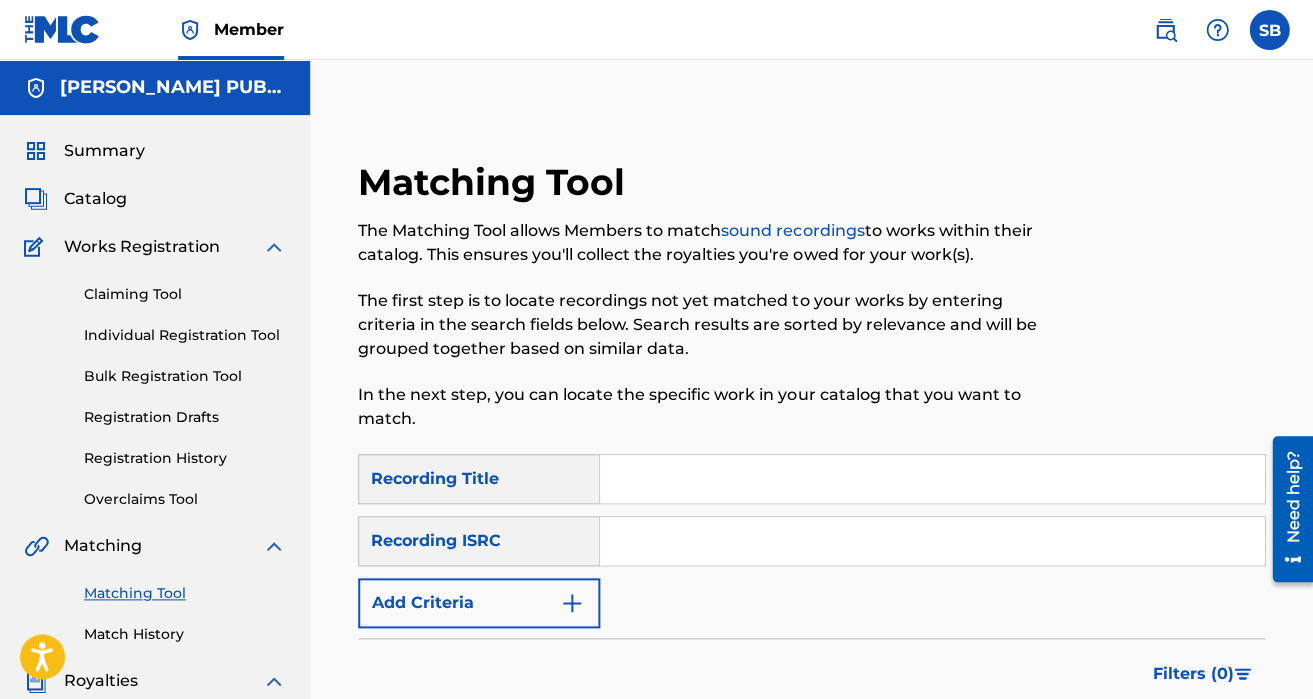 click at bounding box center (932, 479) 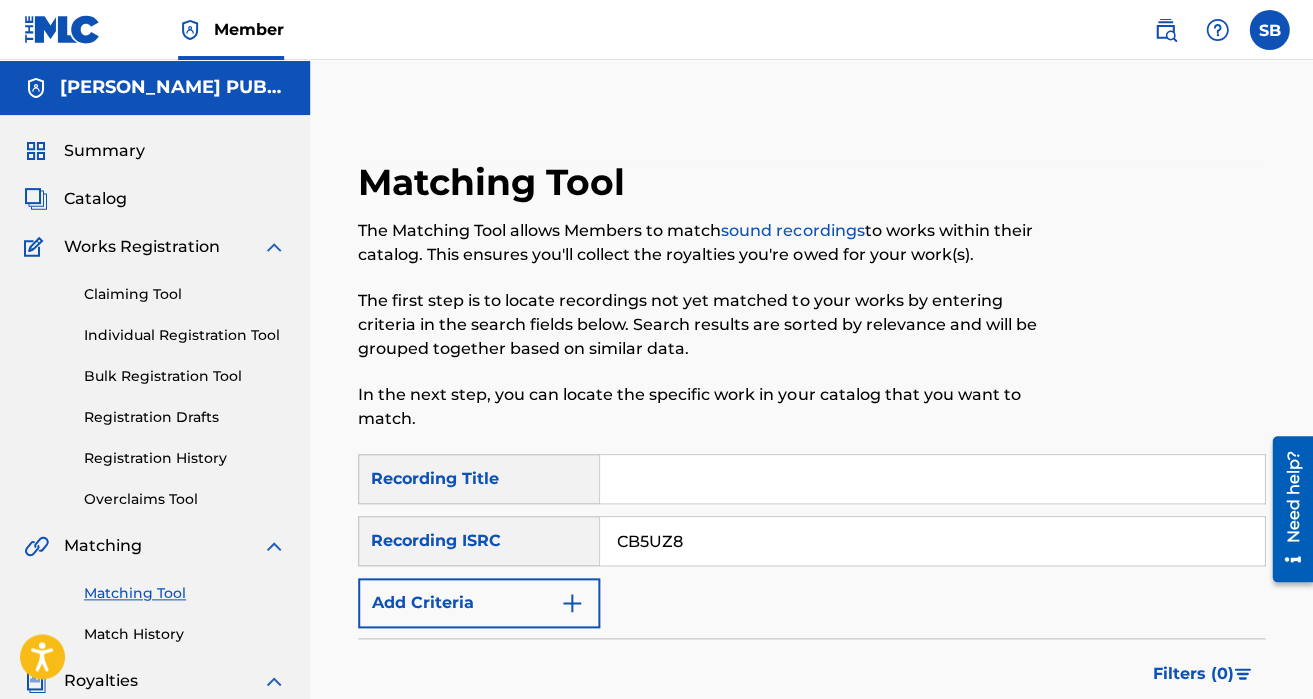type on "CB5UZ8" 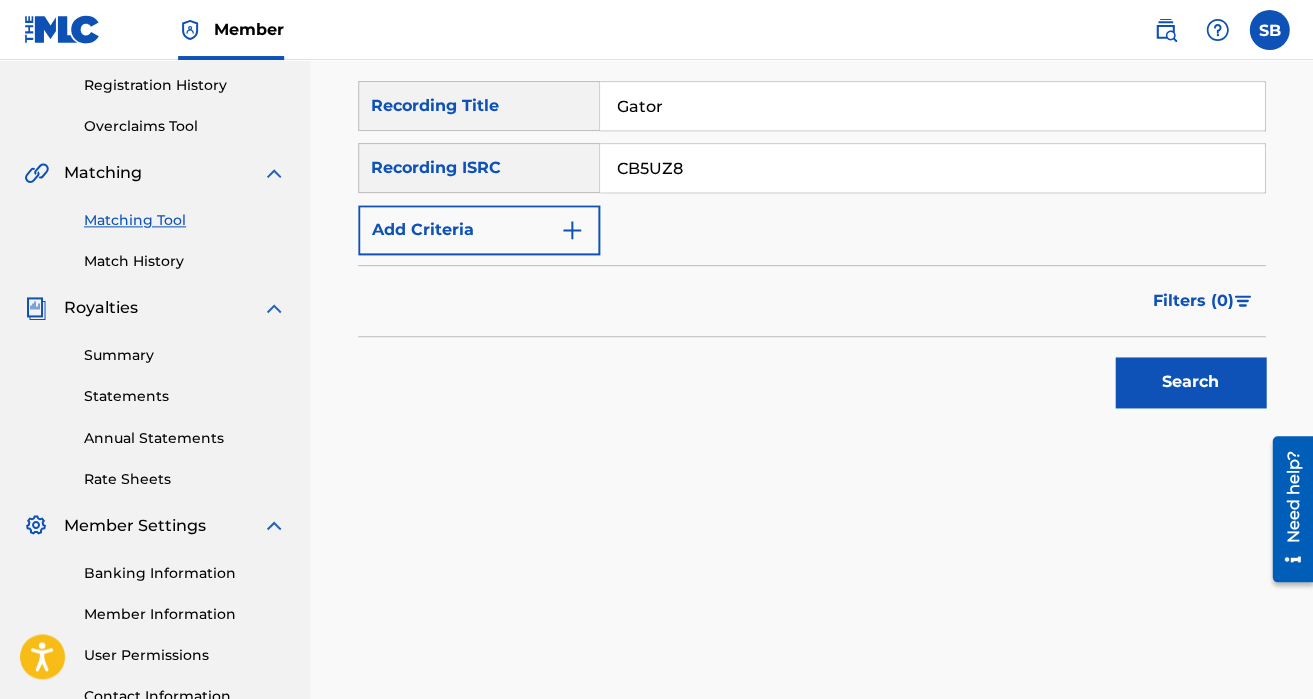 scroll, scrollTop: 380, scrollLeft: 0, axis: vertical 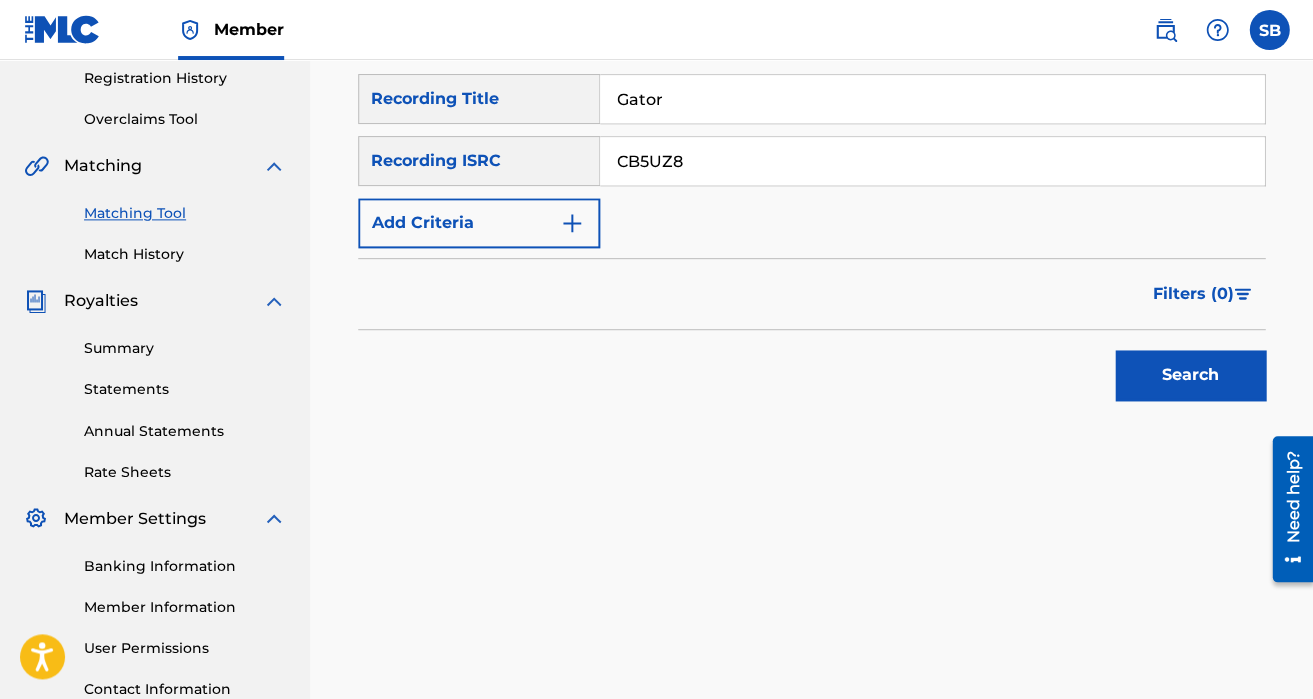 click on "Search" at bounding box center [1190, 375] 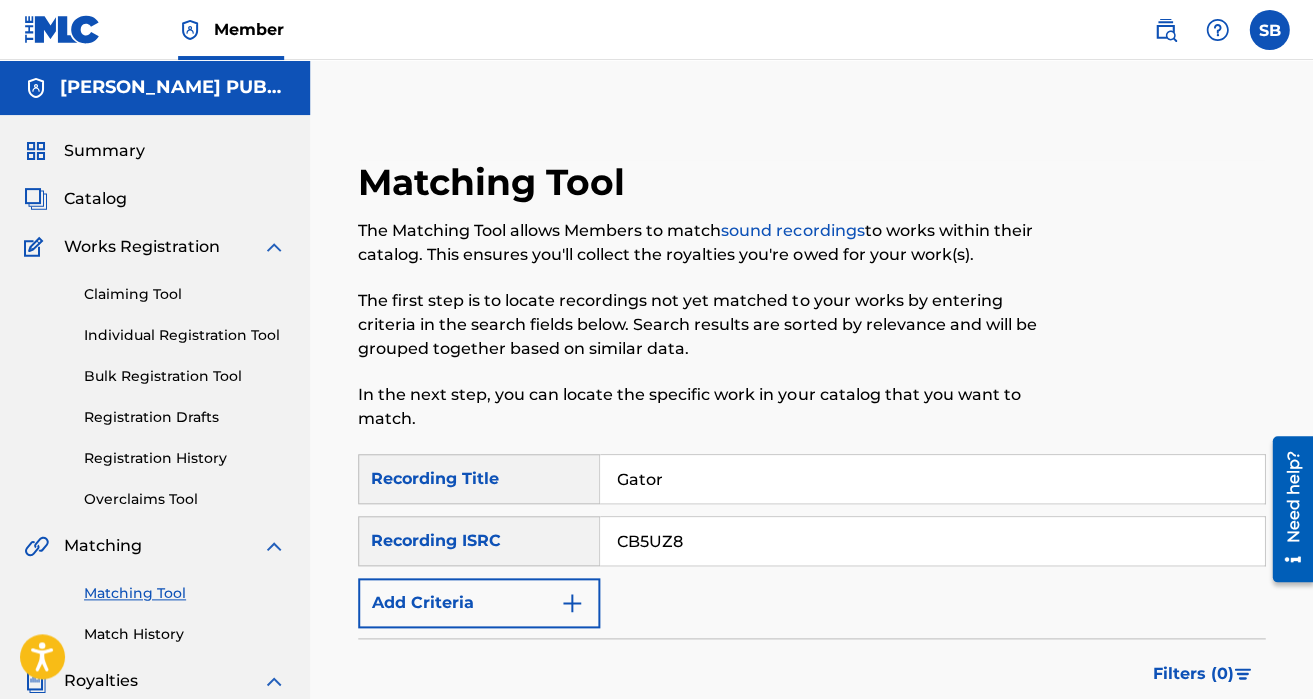 scroll, scrollTop: 0, scrollLeft: 0, axis: both 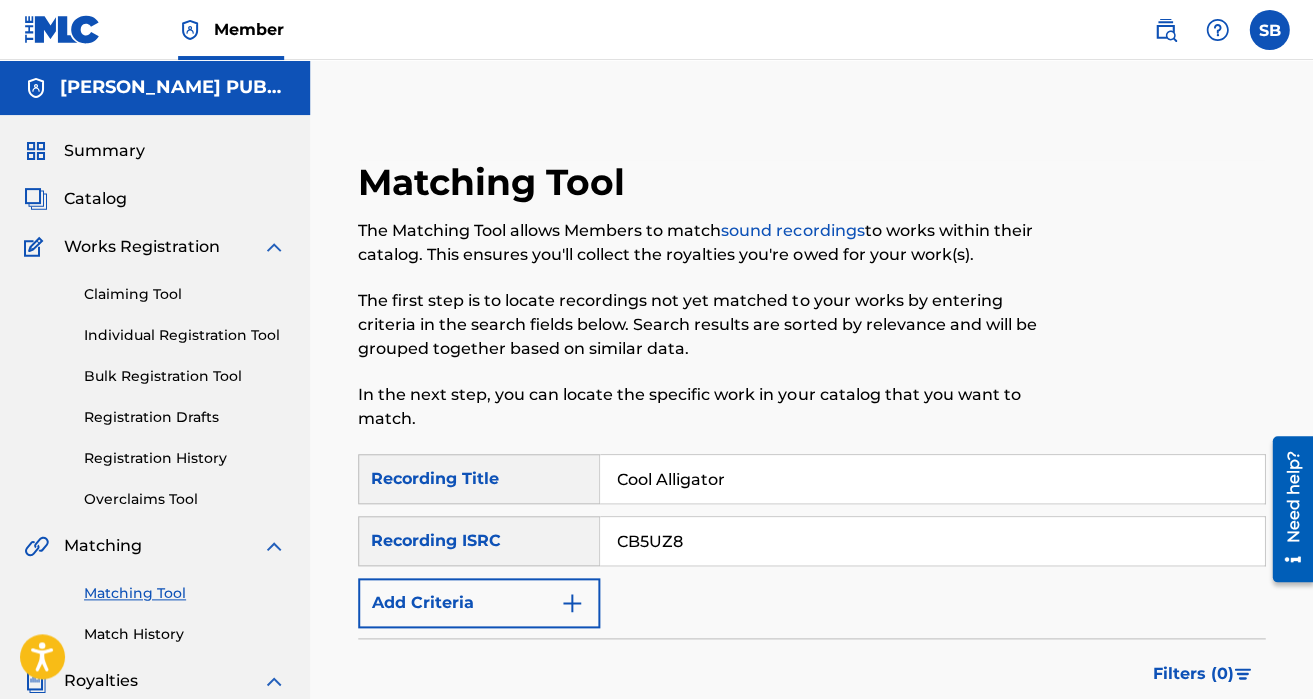type on "Cool Alligator" 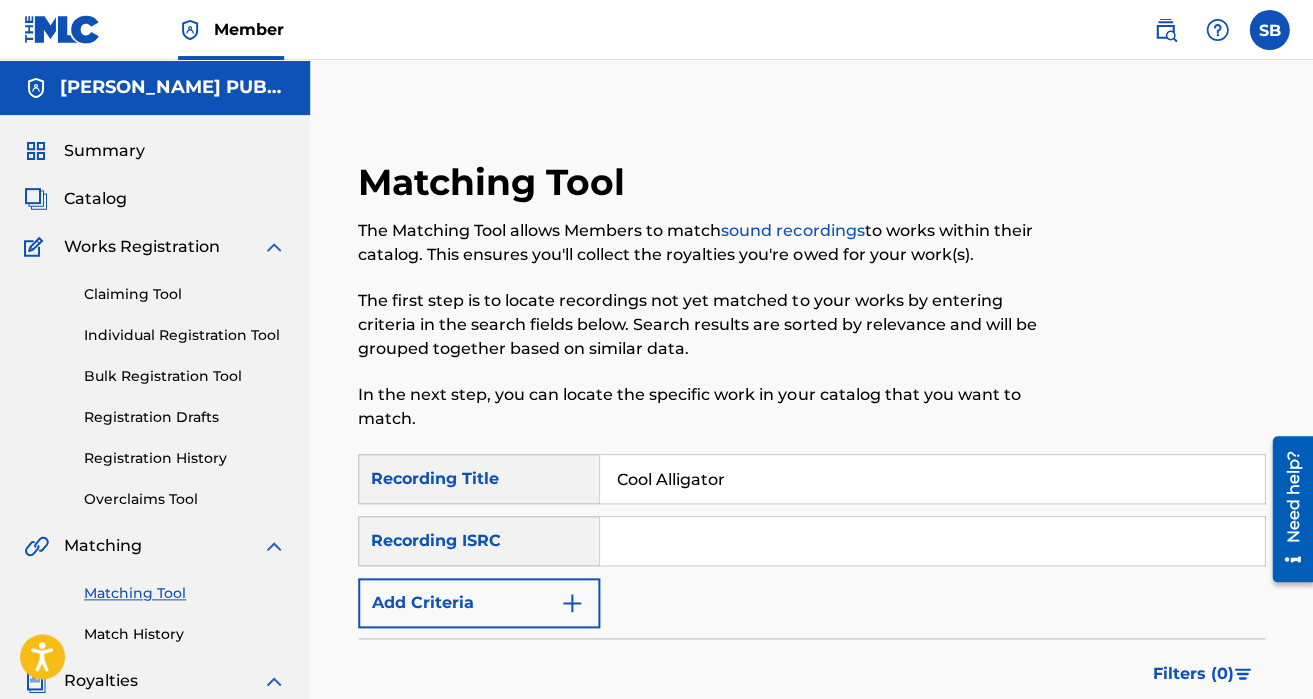 scroll, scrollTop: 0, scrollLeft: 0, axis: both 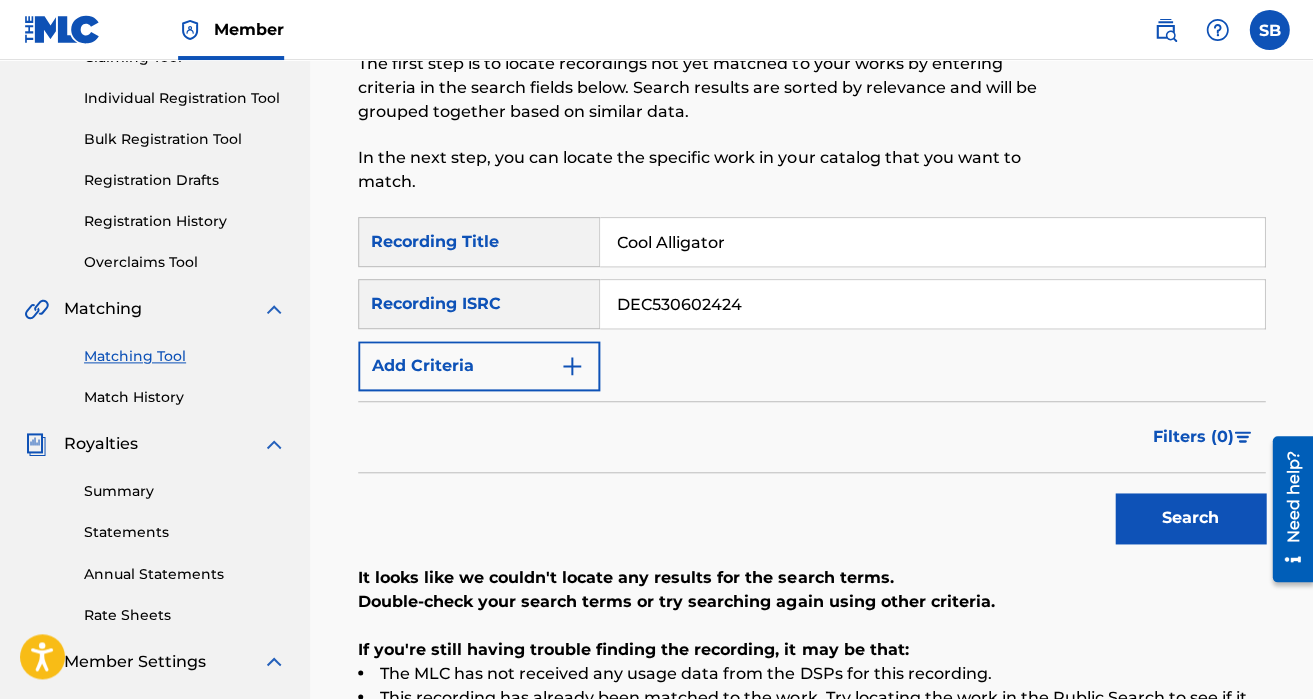 type on "DEC530602424" 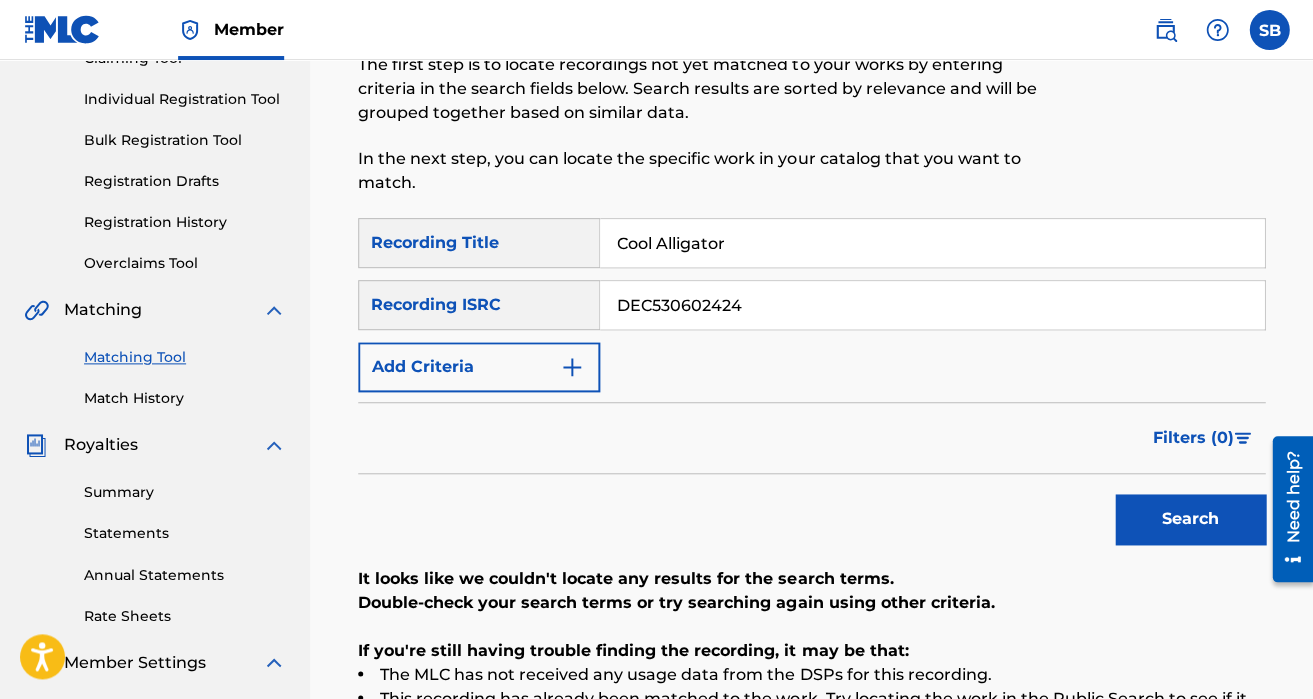 scroll, scrollTop: 276, scrollLeft: 0, axis: vertical 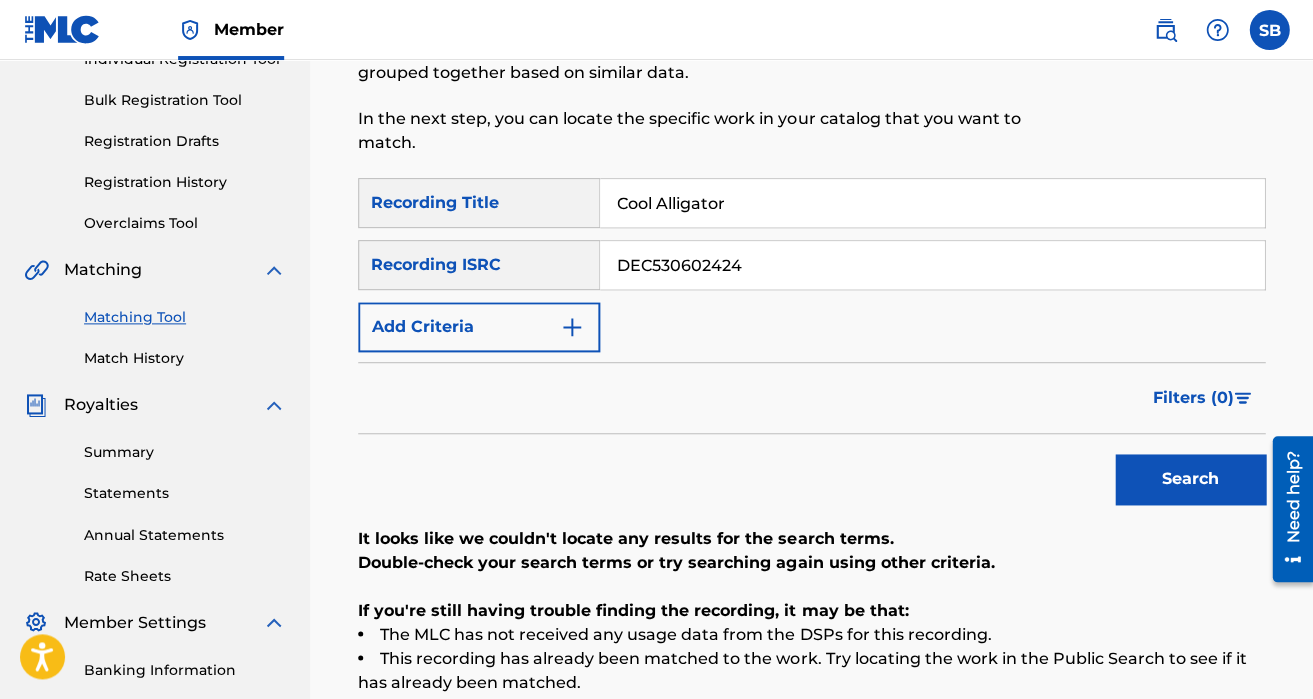 drag, startPoint x: 753, startPoint y: 260, endPoint x: 583, endPoint y: 257, distance: 170.02647 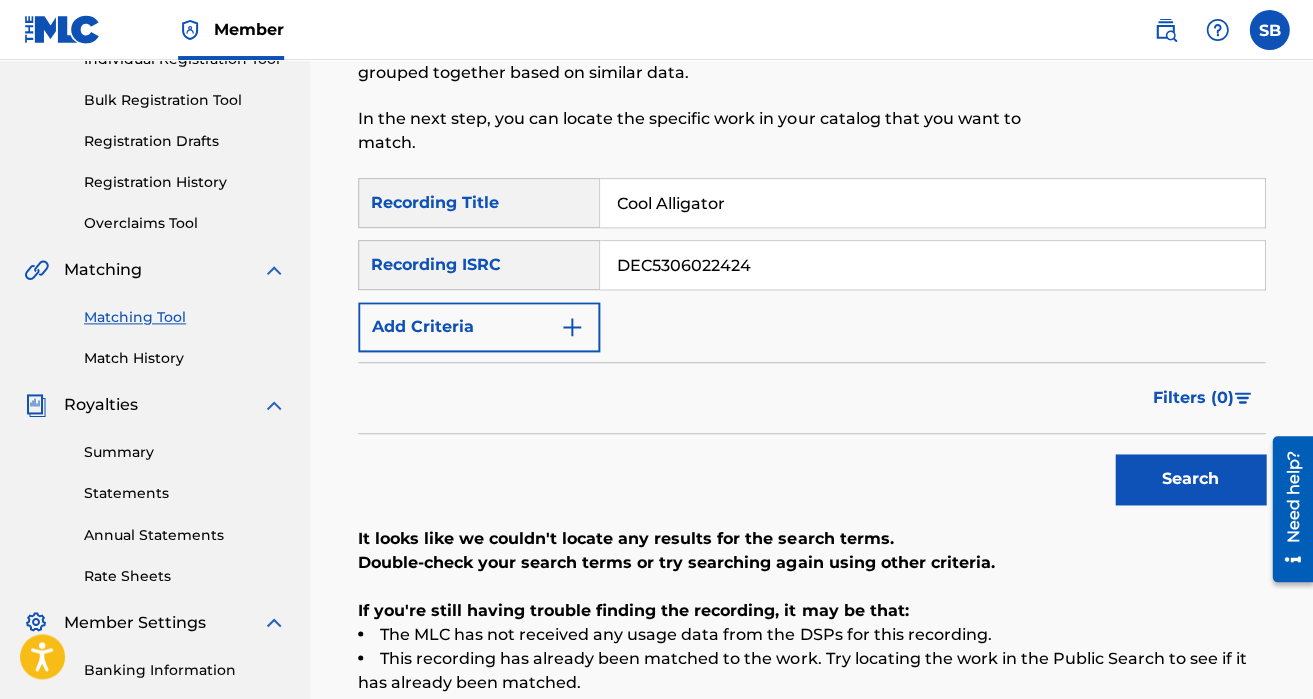 type on "DEC5306022424" 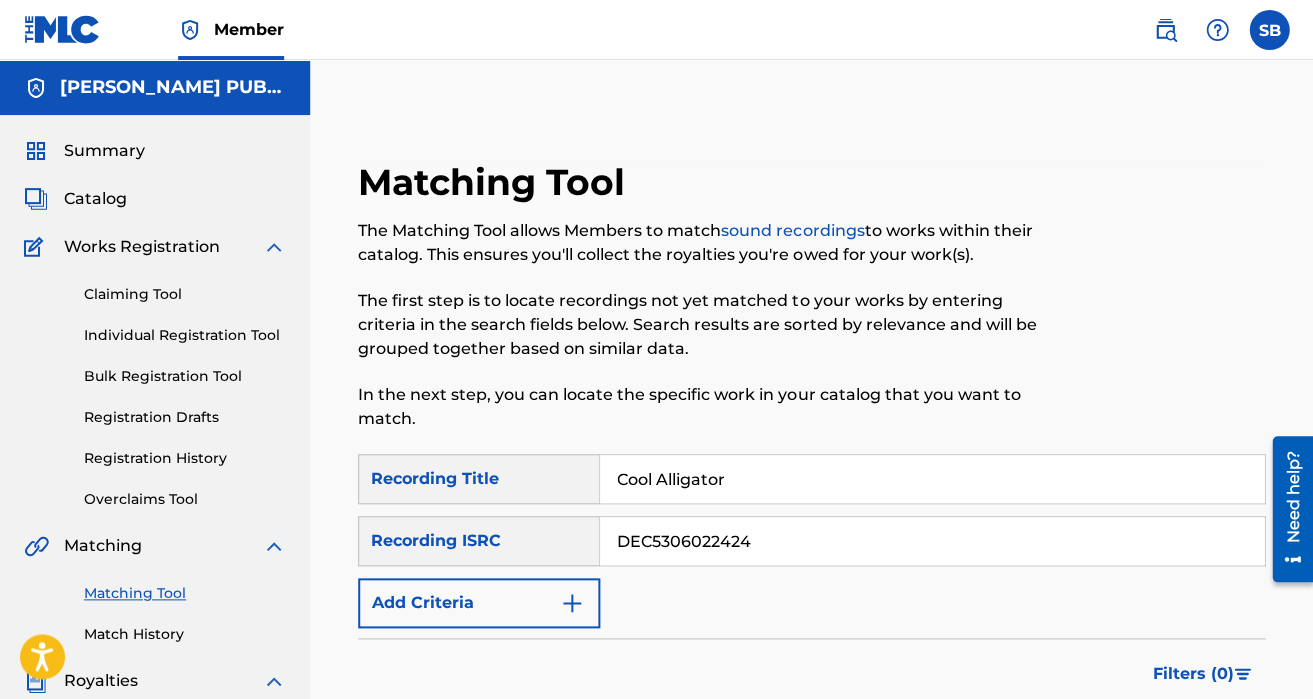 scroll, scrollTop: 0, scrollLeft: 0, axis: both 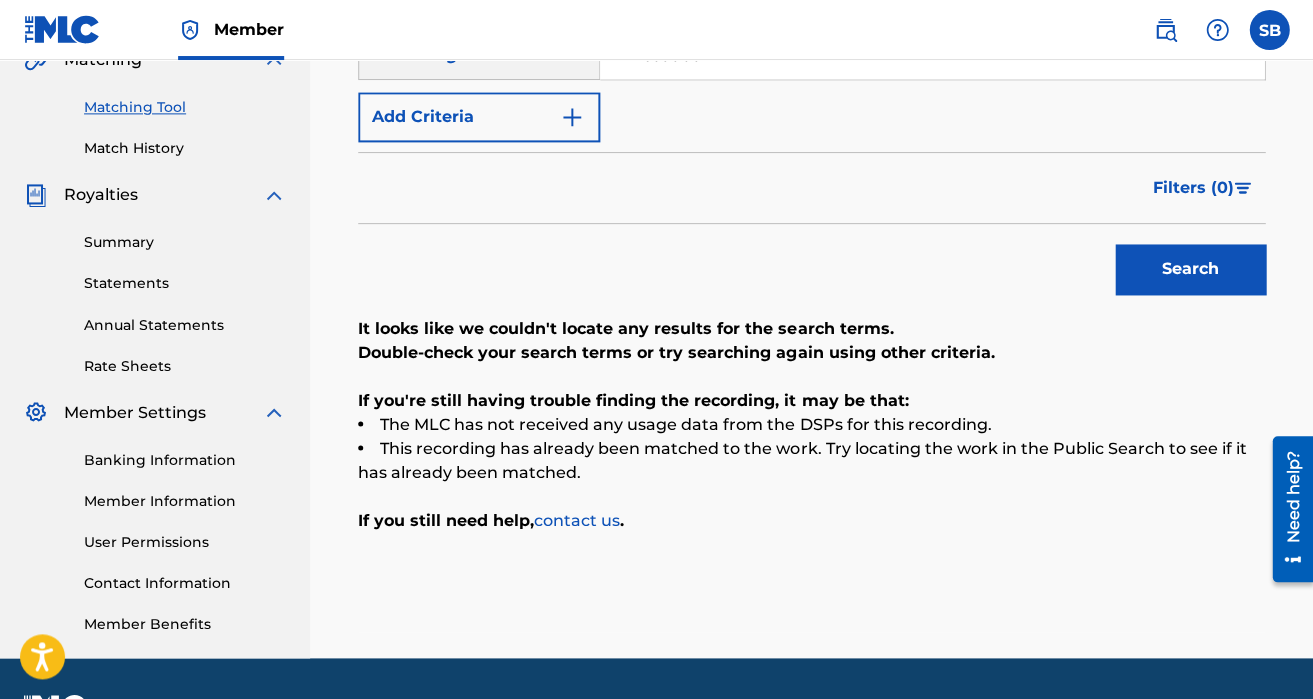 type on "Cool Gators" 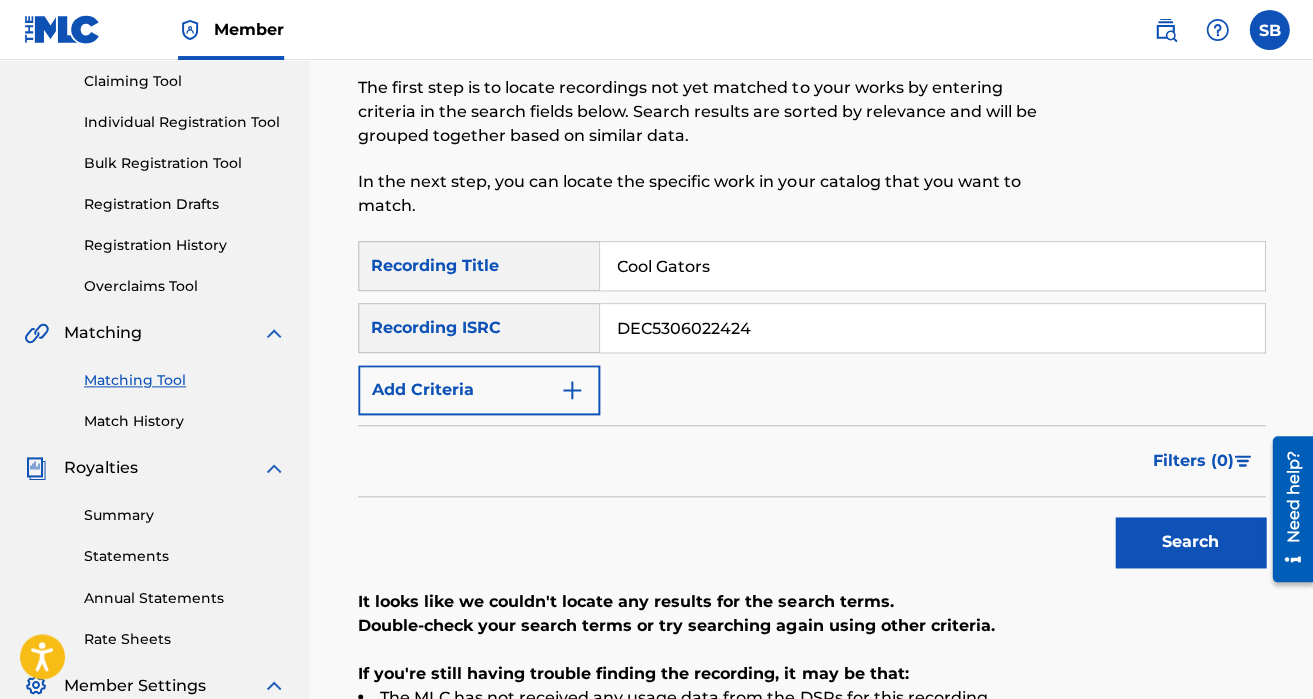 scroll, scrollTop: 86, scrollLeft: 0, axis: vertical 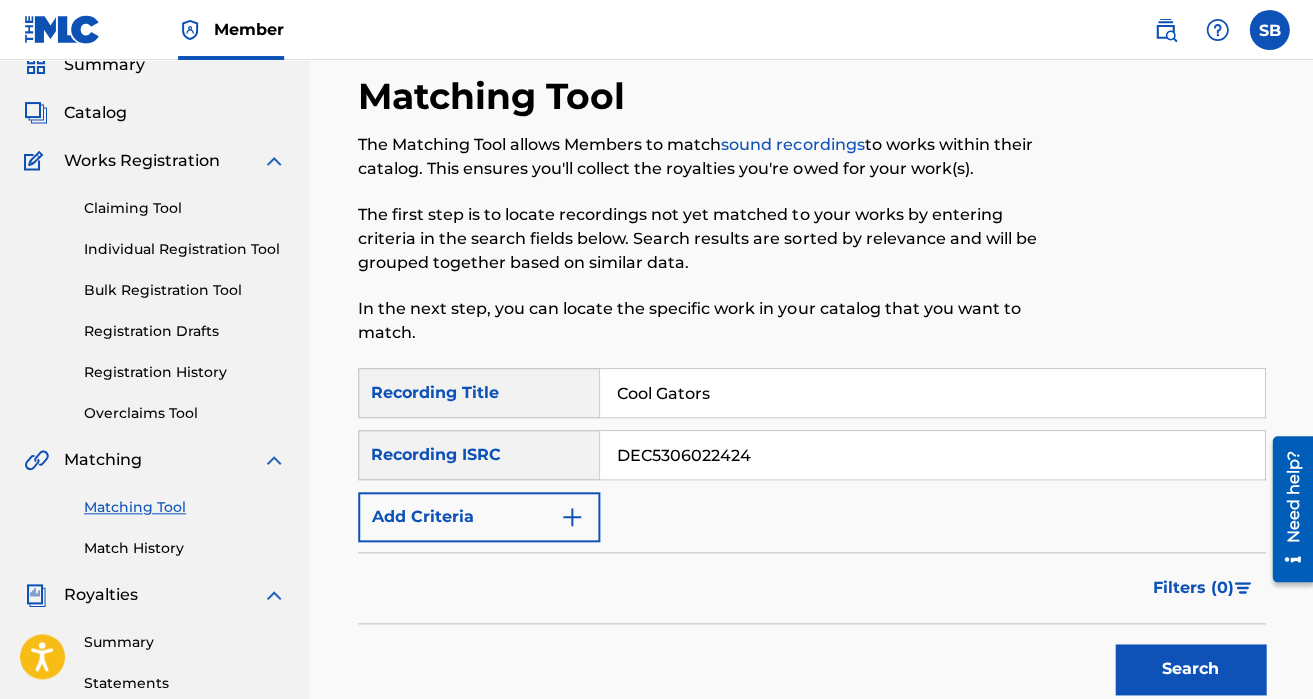 drag, startPoint x: 742, startPoint y: 397, endPoint x: 561, endPoint y: 395, distance: 181.01105 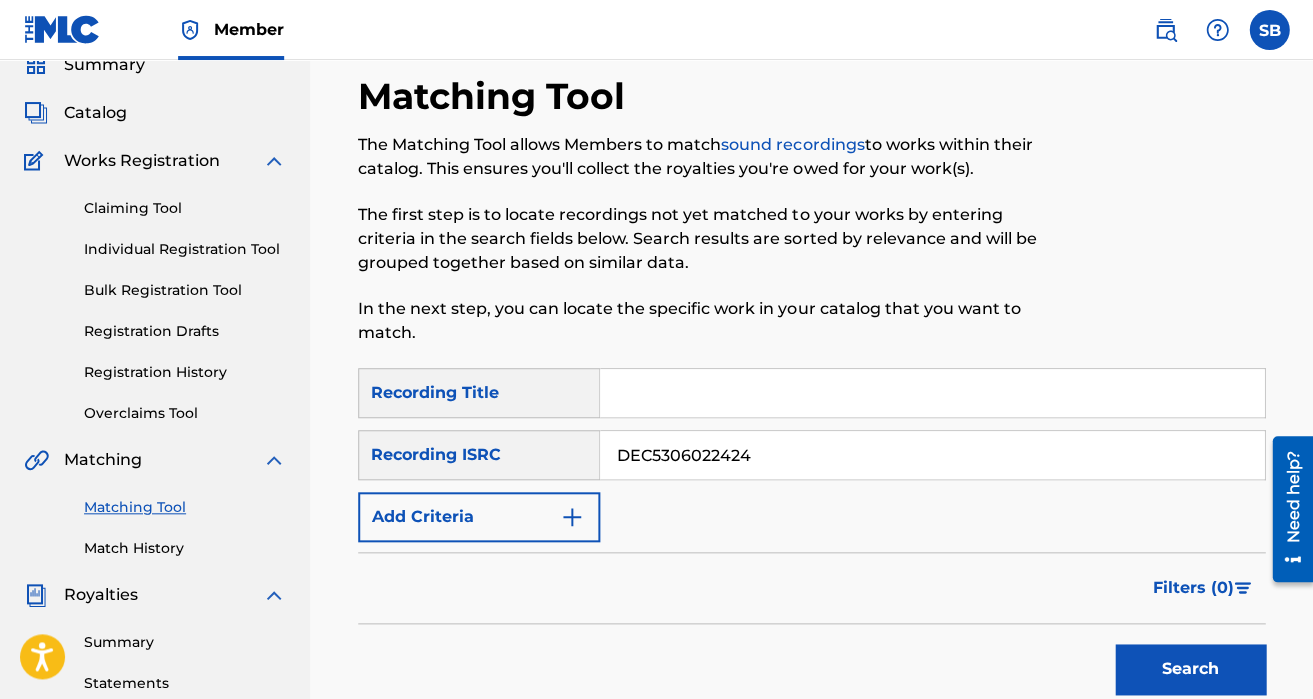 type 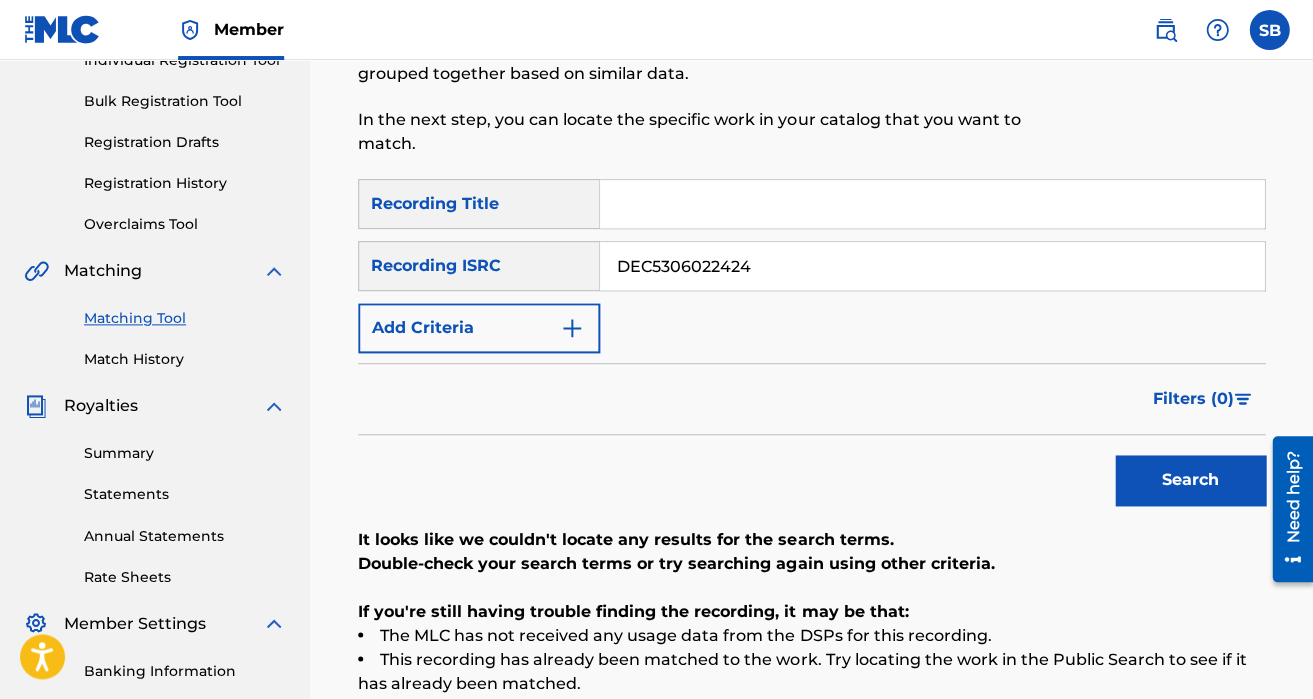 scroll, scrollTop: 274, scrollLeft: 0, axis: vertical 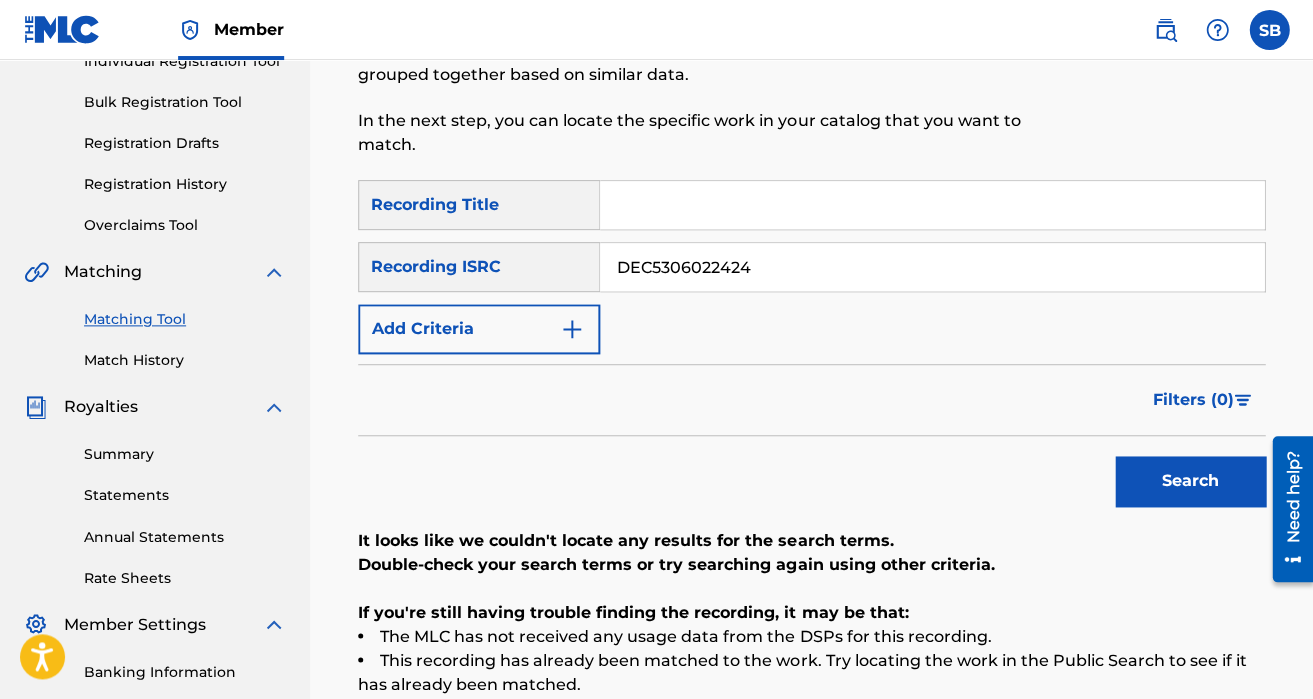 drag, startPoint x: 806, startPoint y: 260, endPoint x: 574, endPoint y: 260, distance: 232 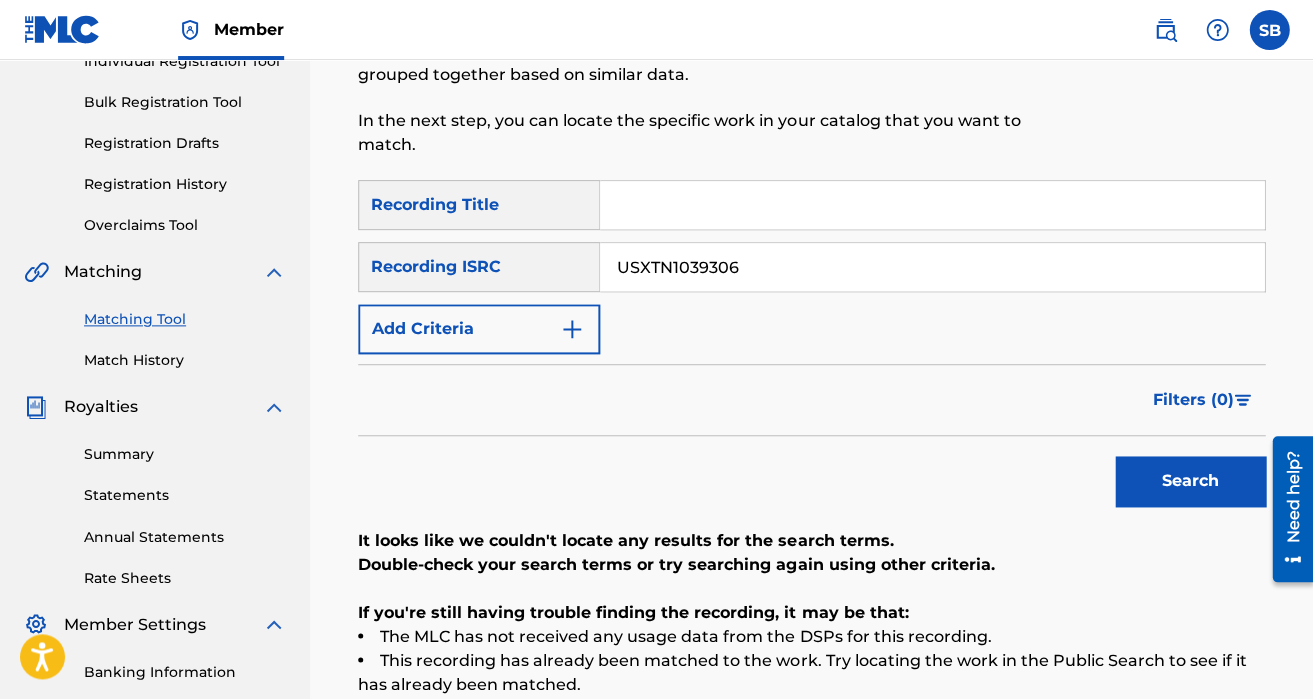 type on "USXTN1039306" 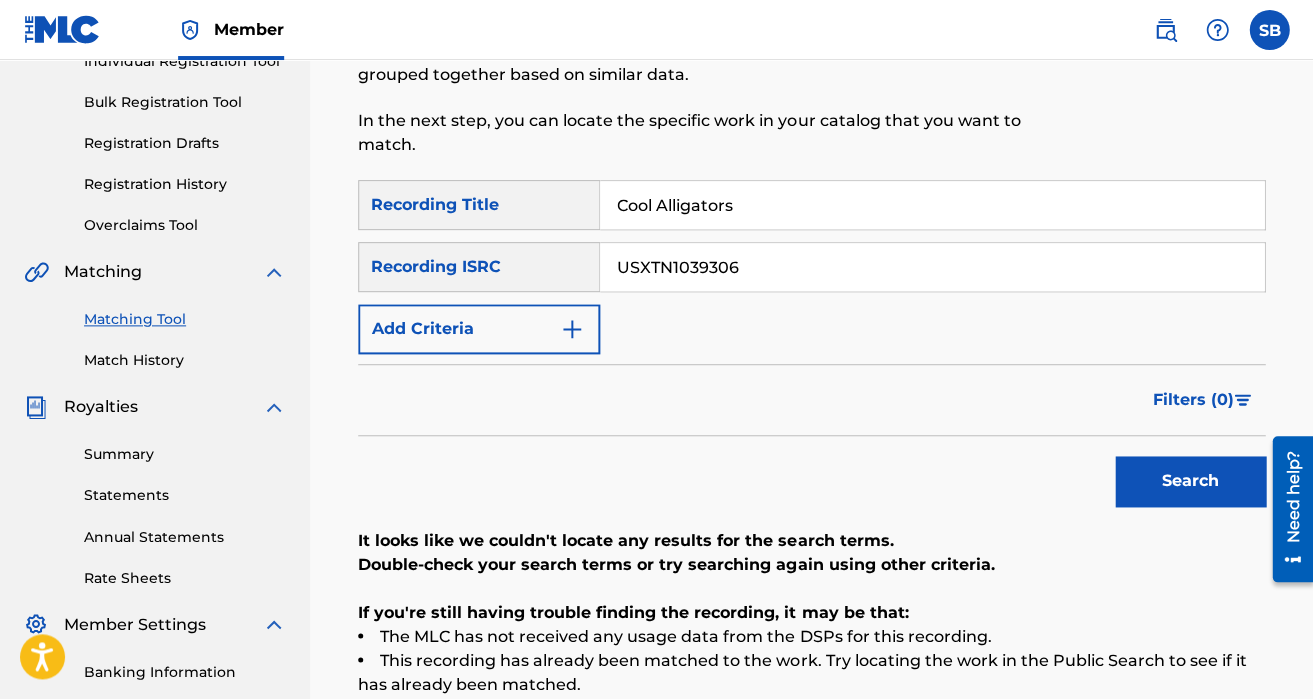 type on "Cool Alligators" 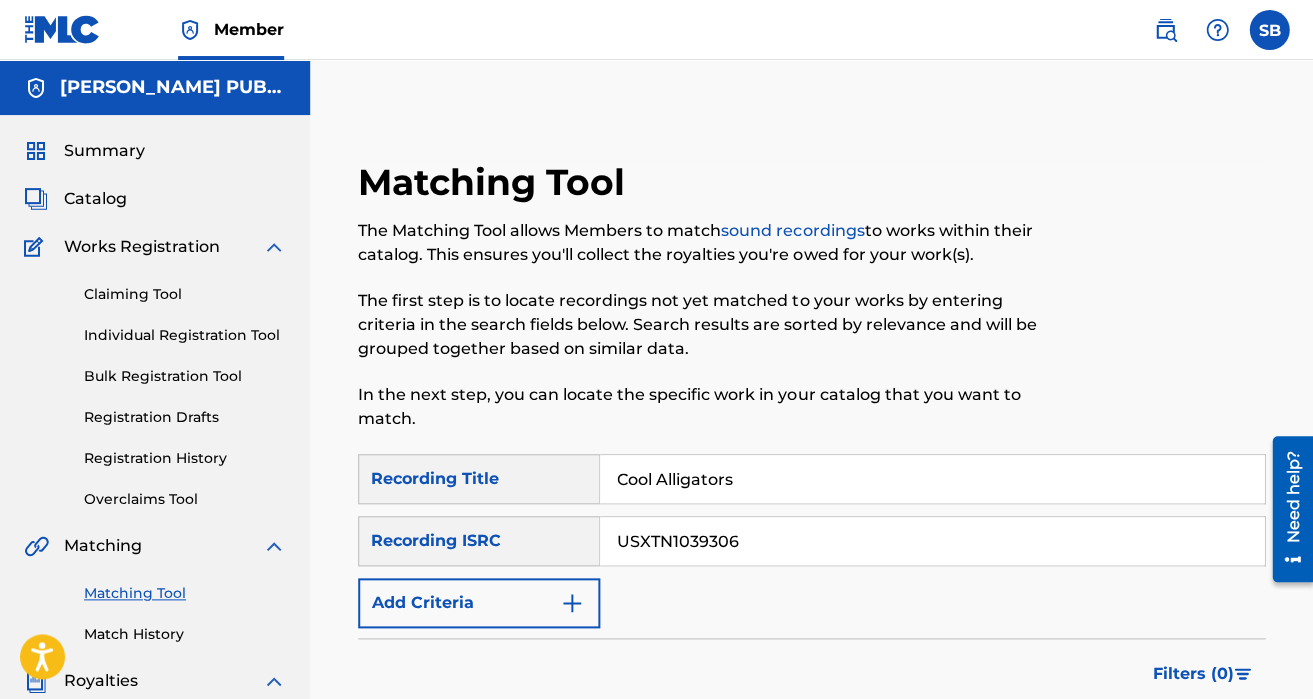 scroll, scrollTop: 0, scrollLeft: 0, axis: both 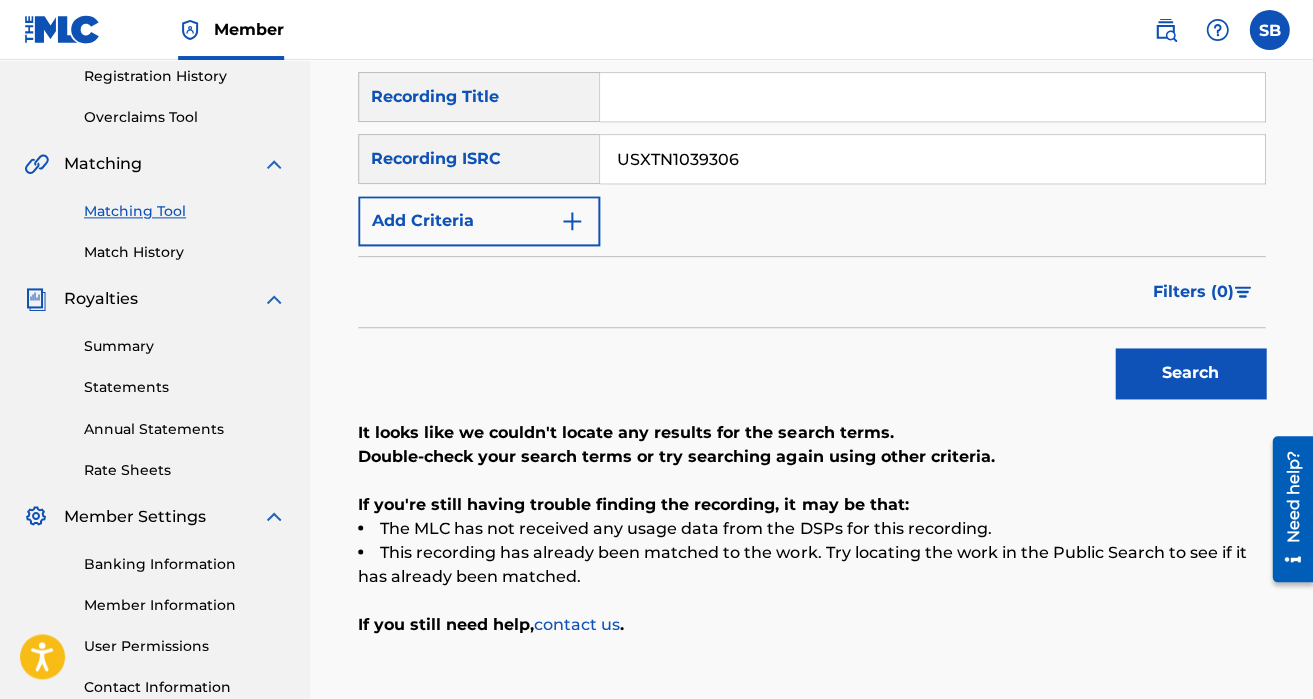 type 